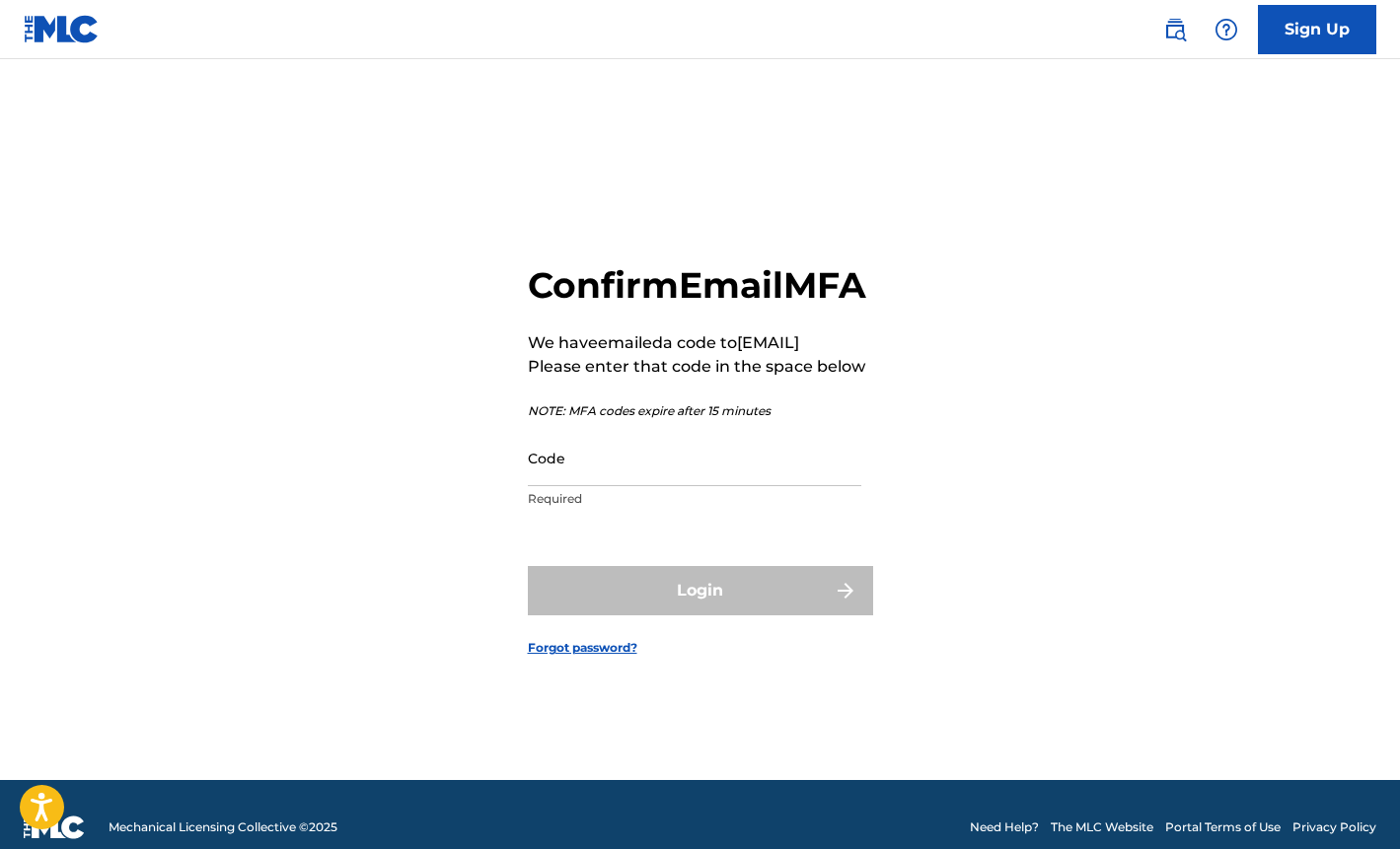 scroll, scrollTop: 0, scrollLeft: 0, axis: both 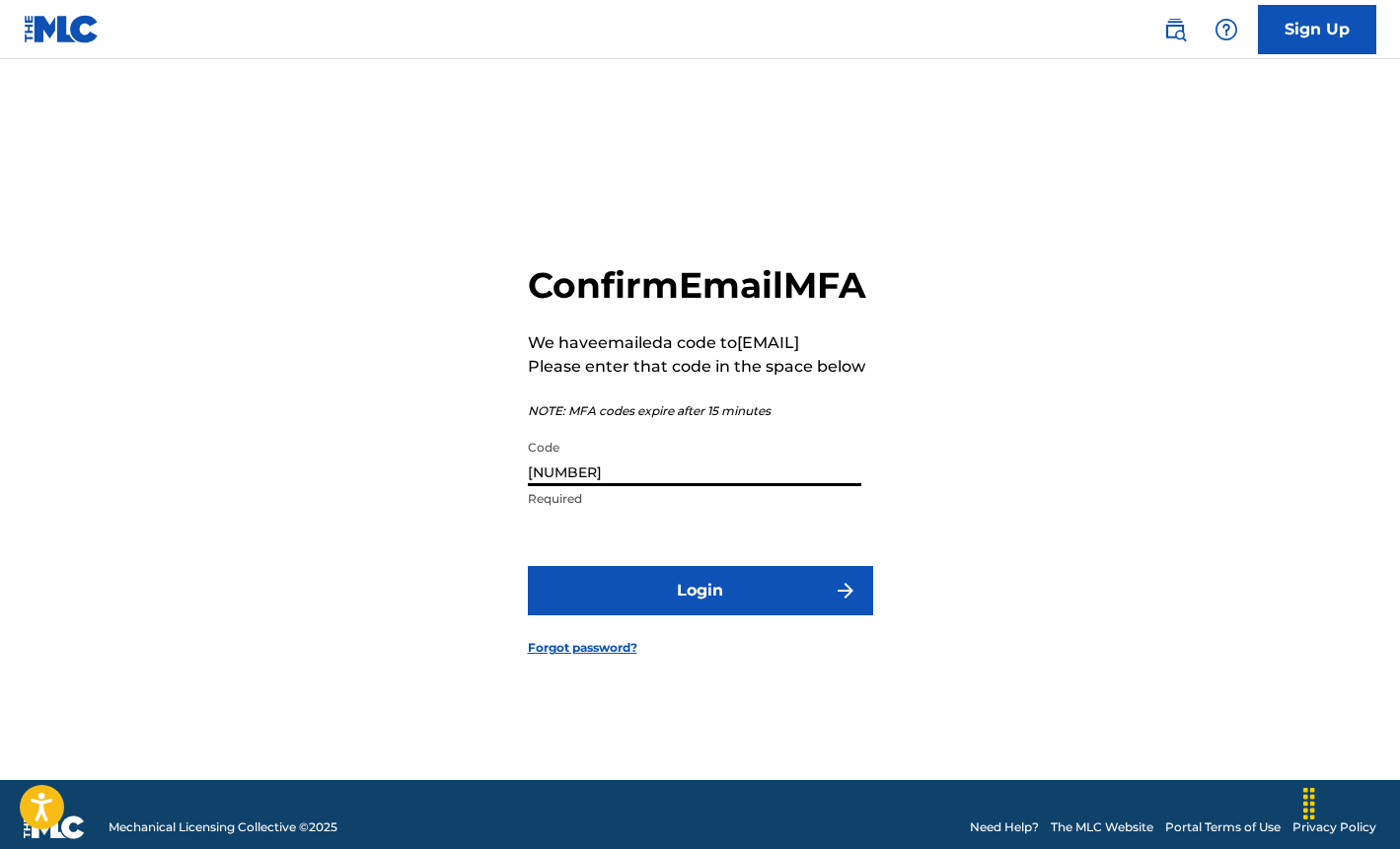 type on "[NUMBER]" 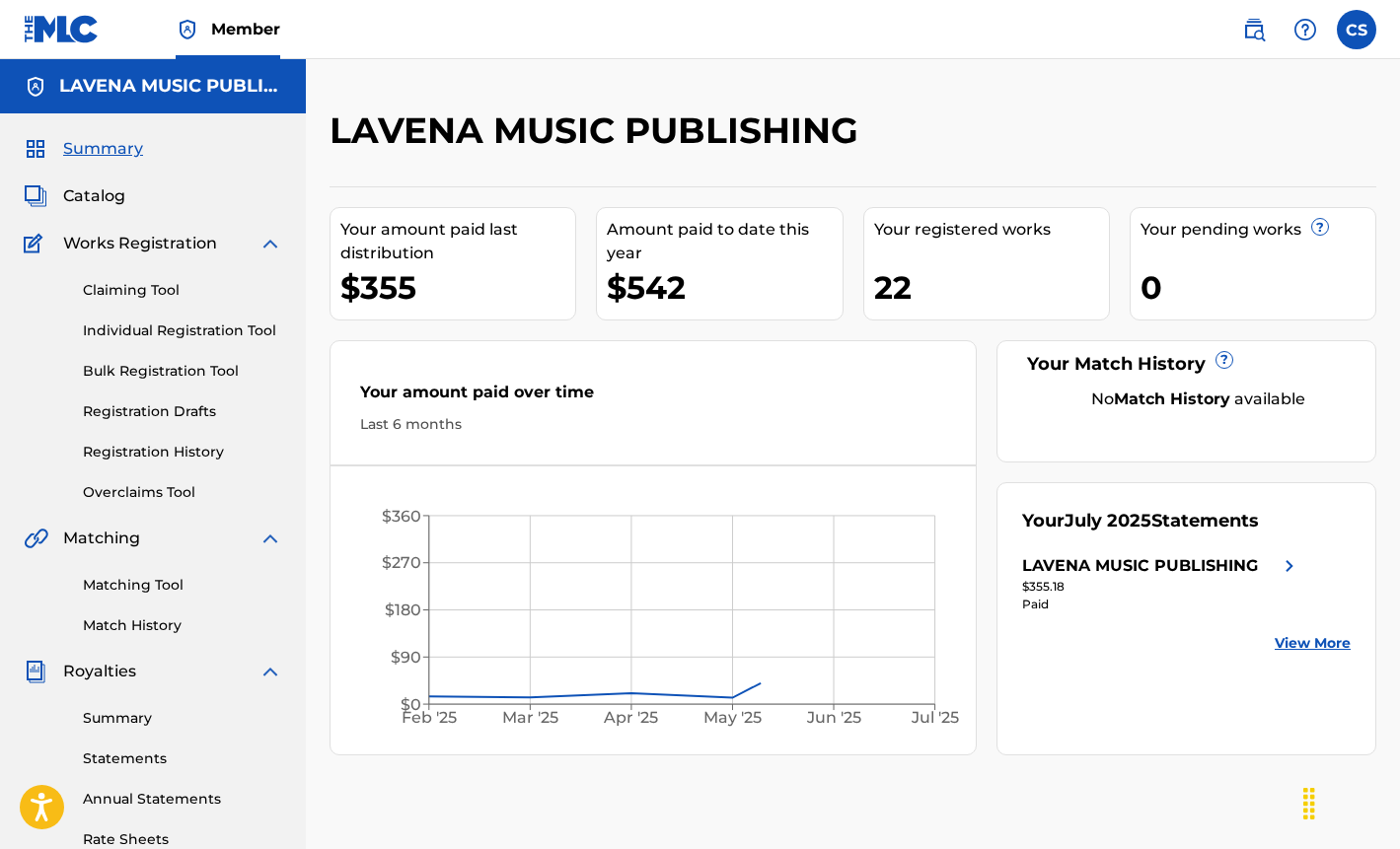 scroll, scrollTop: 0, scrollLeft: 0, axis: both 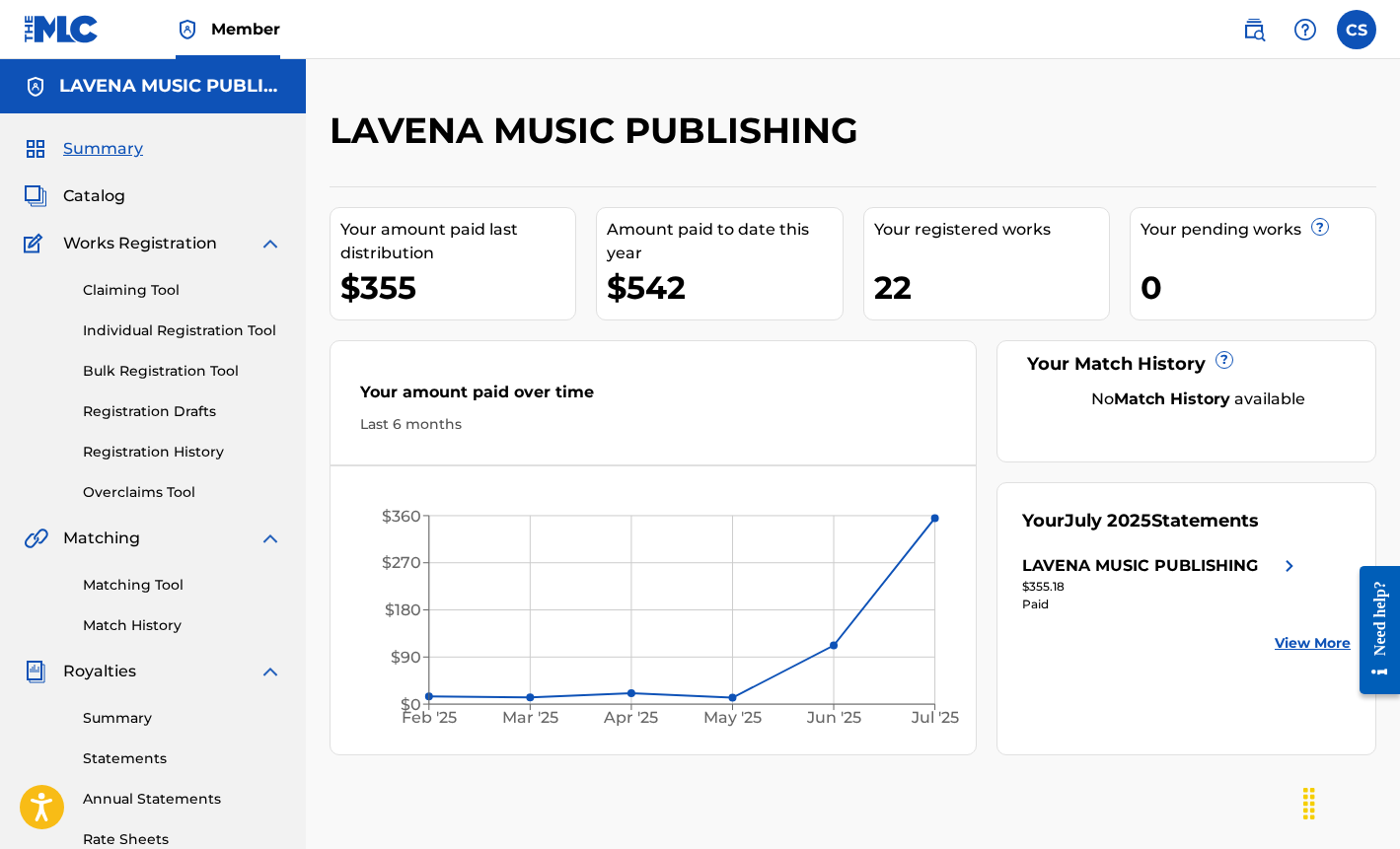 click on "Claiming Tool" at bounding box center [183, 290] 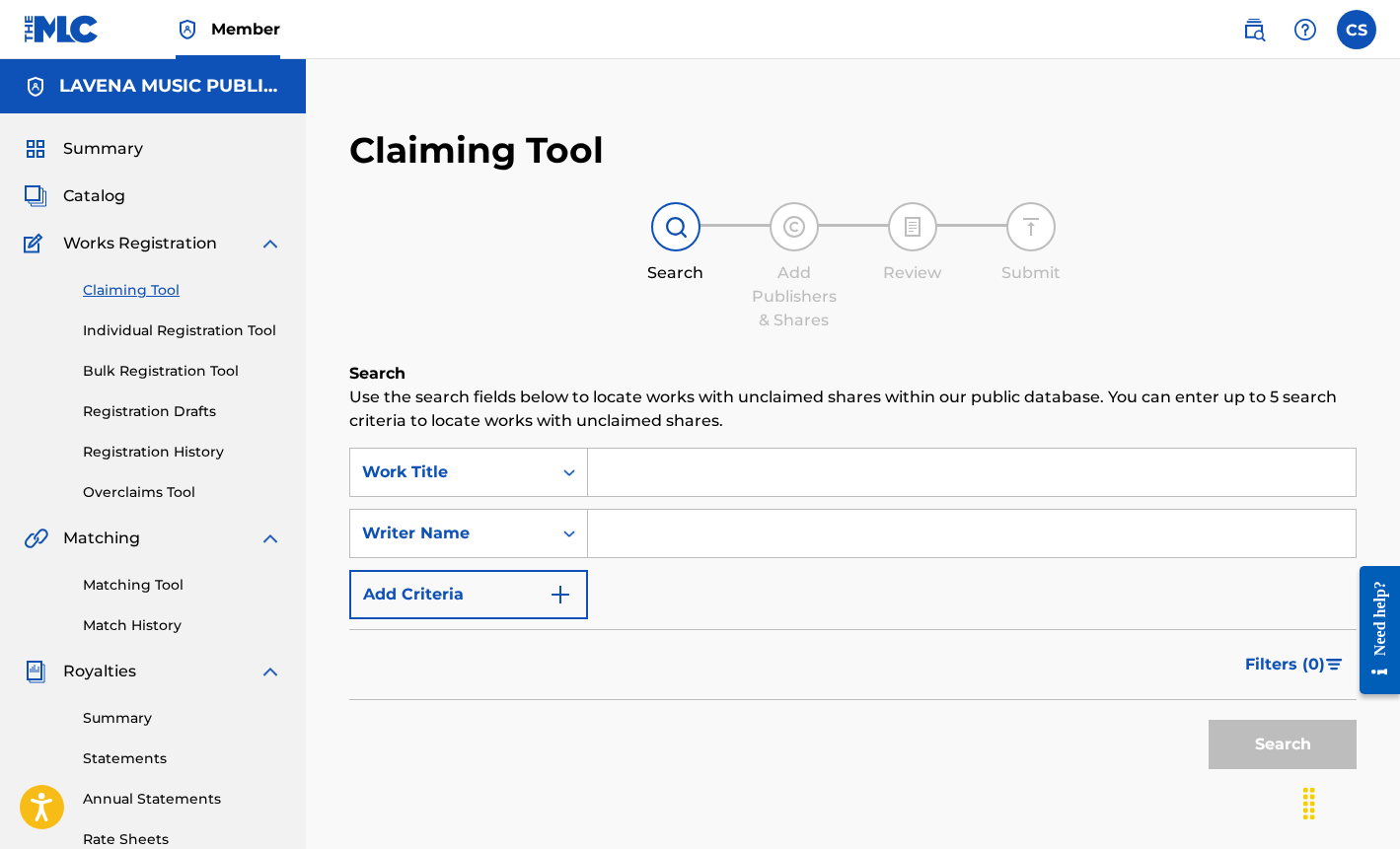 scroll, scrollTop: 0, scrollLeft: 0, axis: both 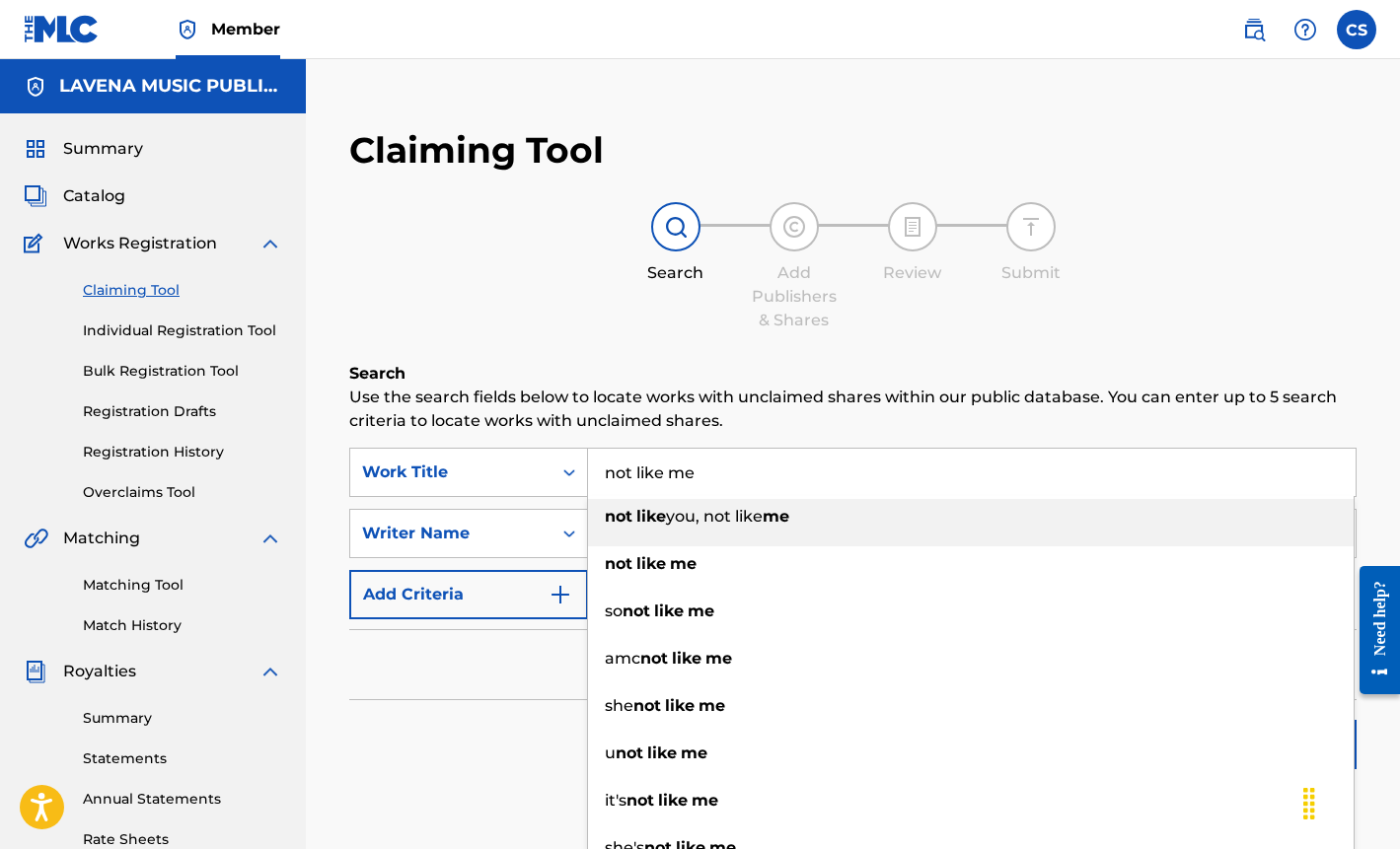 type on "not like you, not like me" 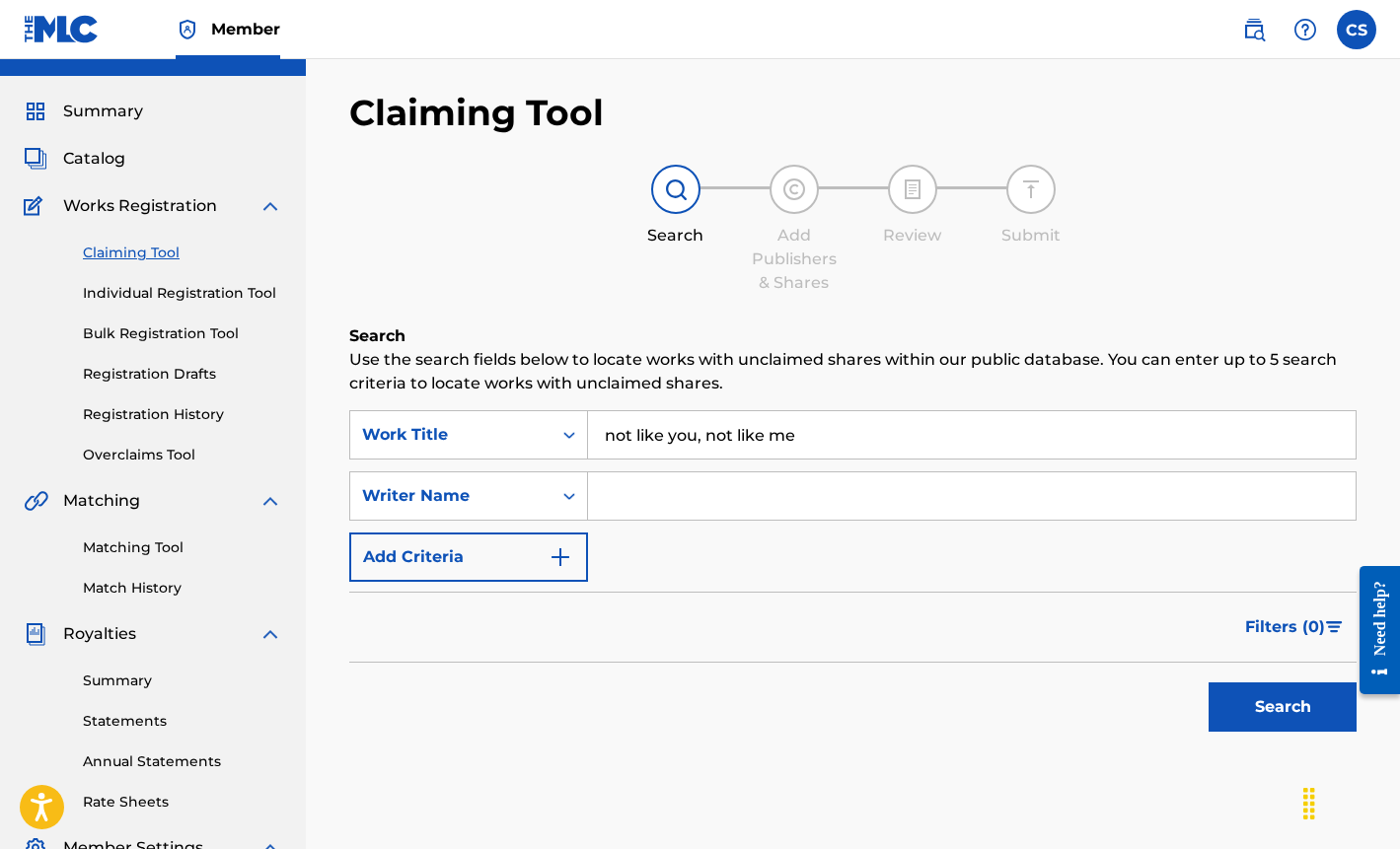 scroll, scrollTop: 67, scrollLeft: 0, axis: vertical 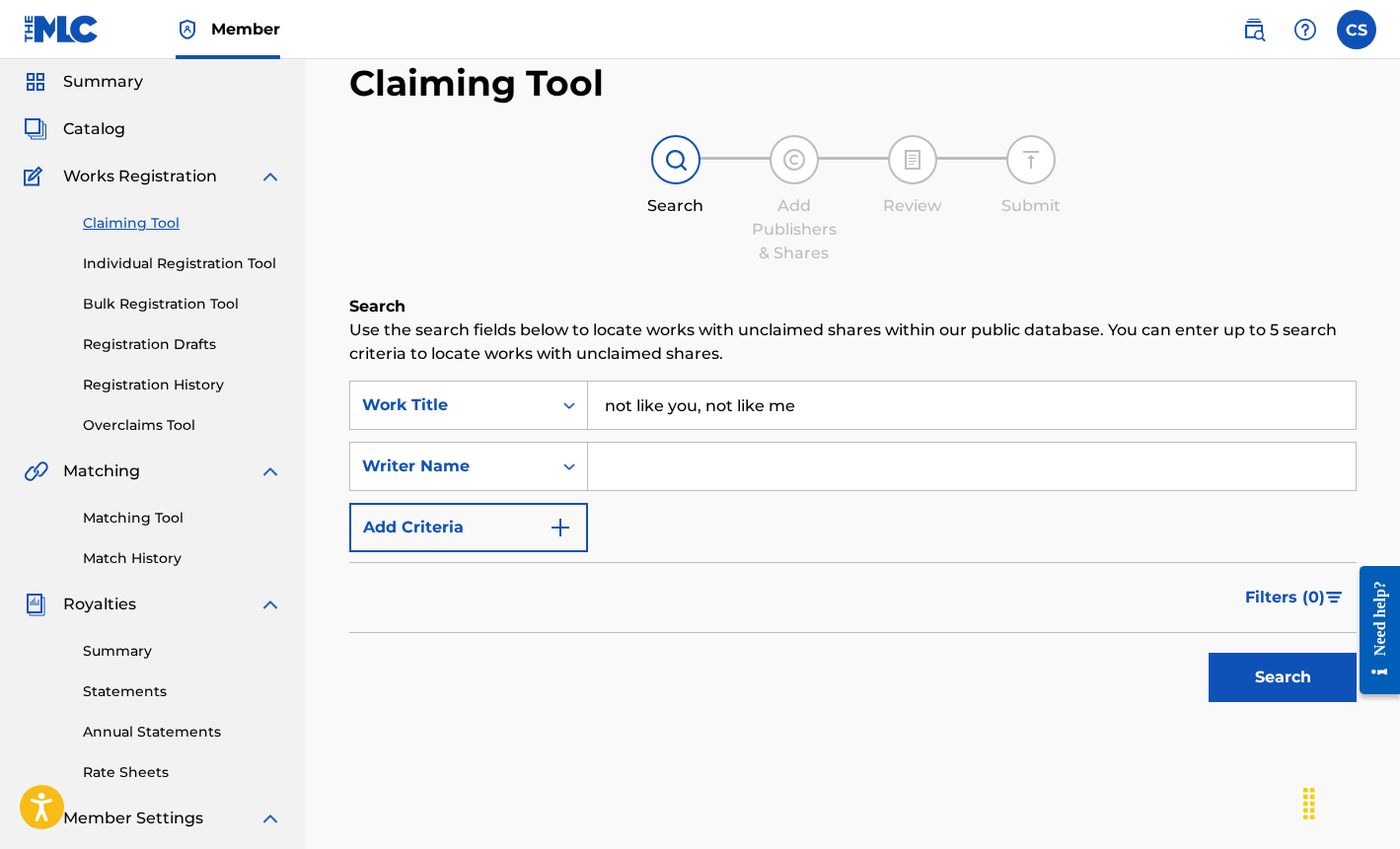 click on "Search" at bounding box center [1283, 677] 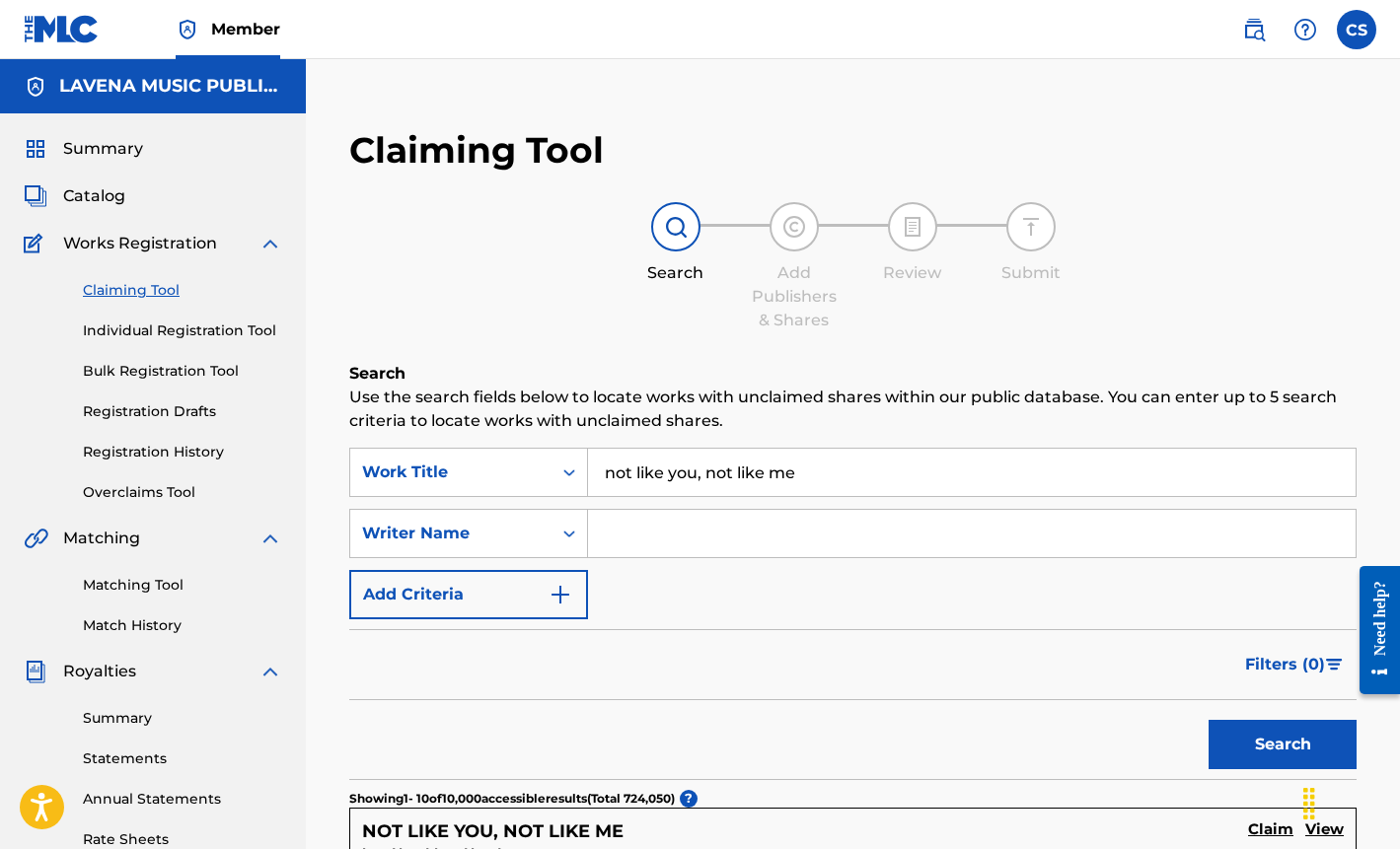 scroll, scrollTop: 0, scrollLeft: 0, axis: both 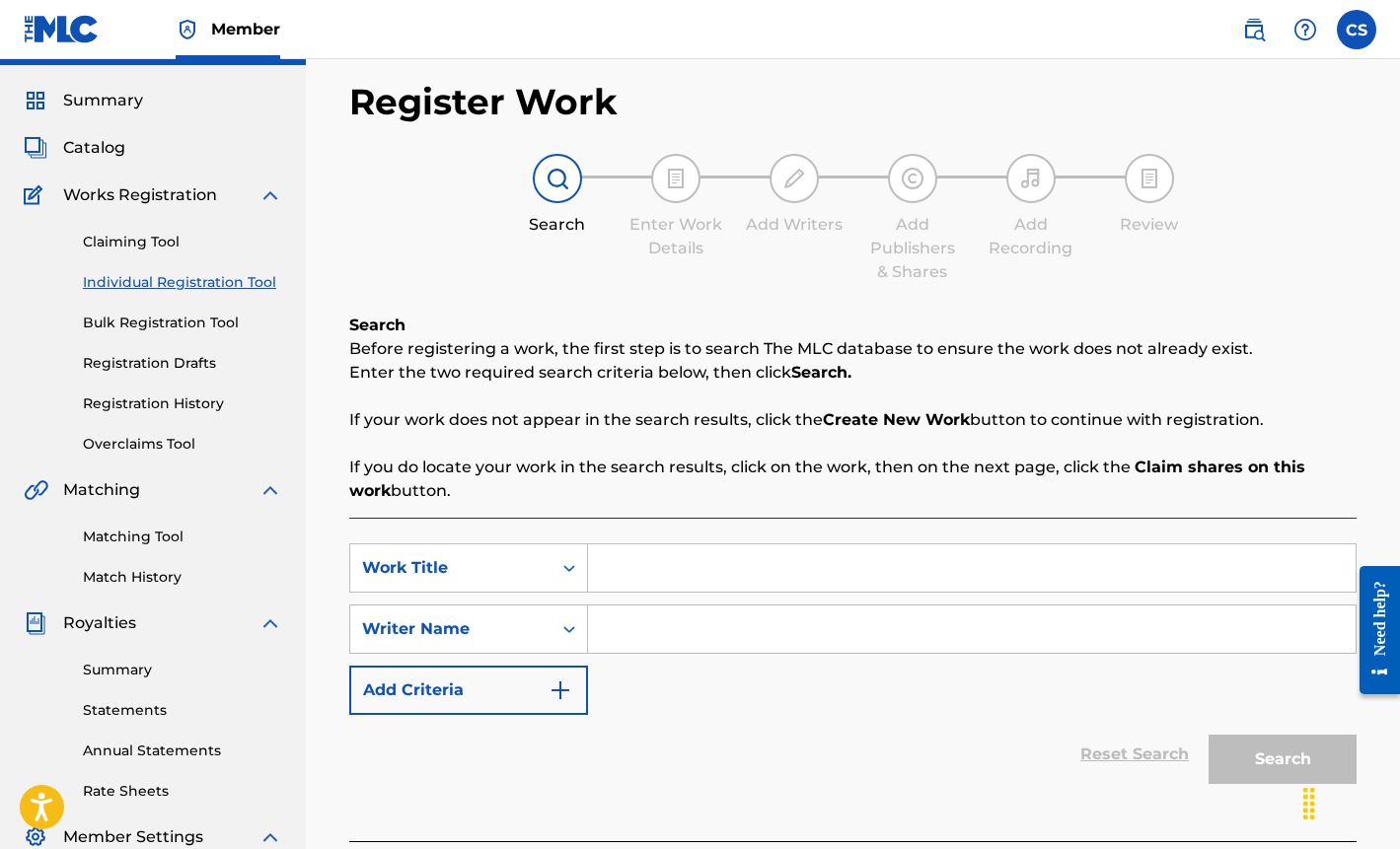 click at bounding box center (972, 568) 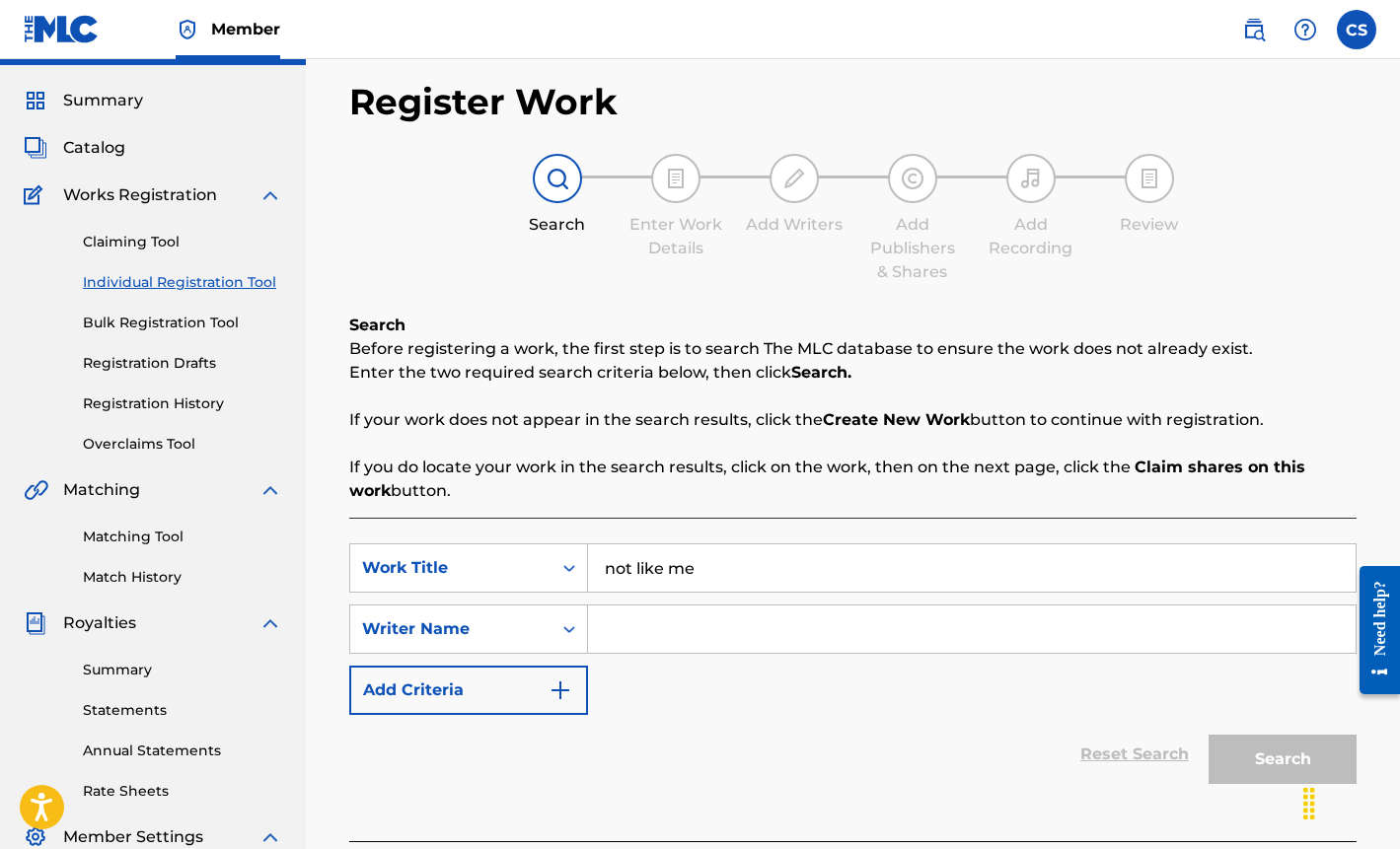 type on "not like me" 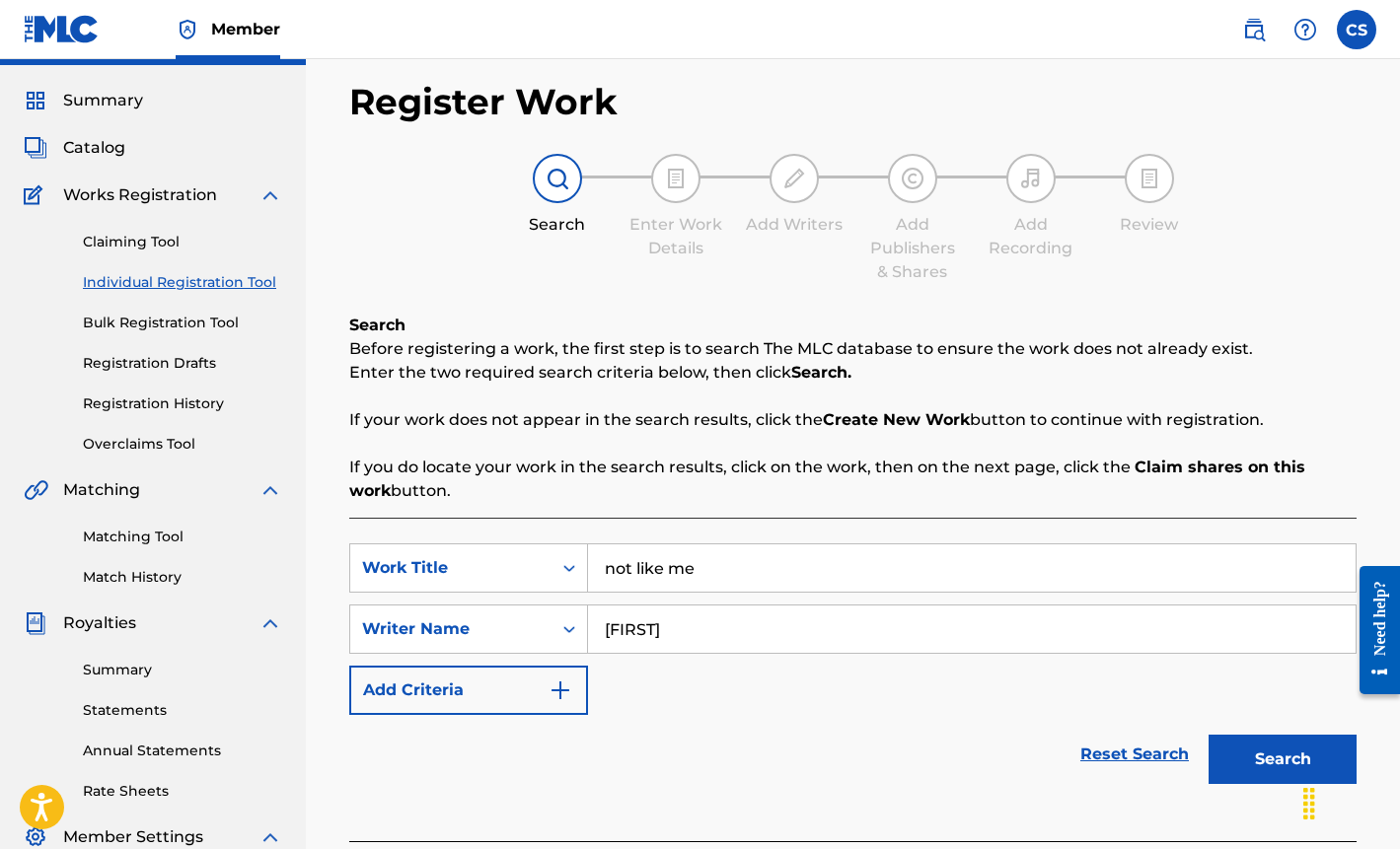 type on "[FIRST]" 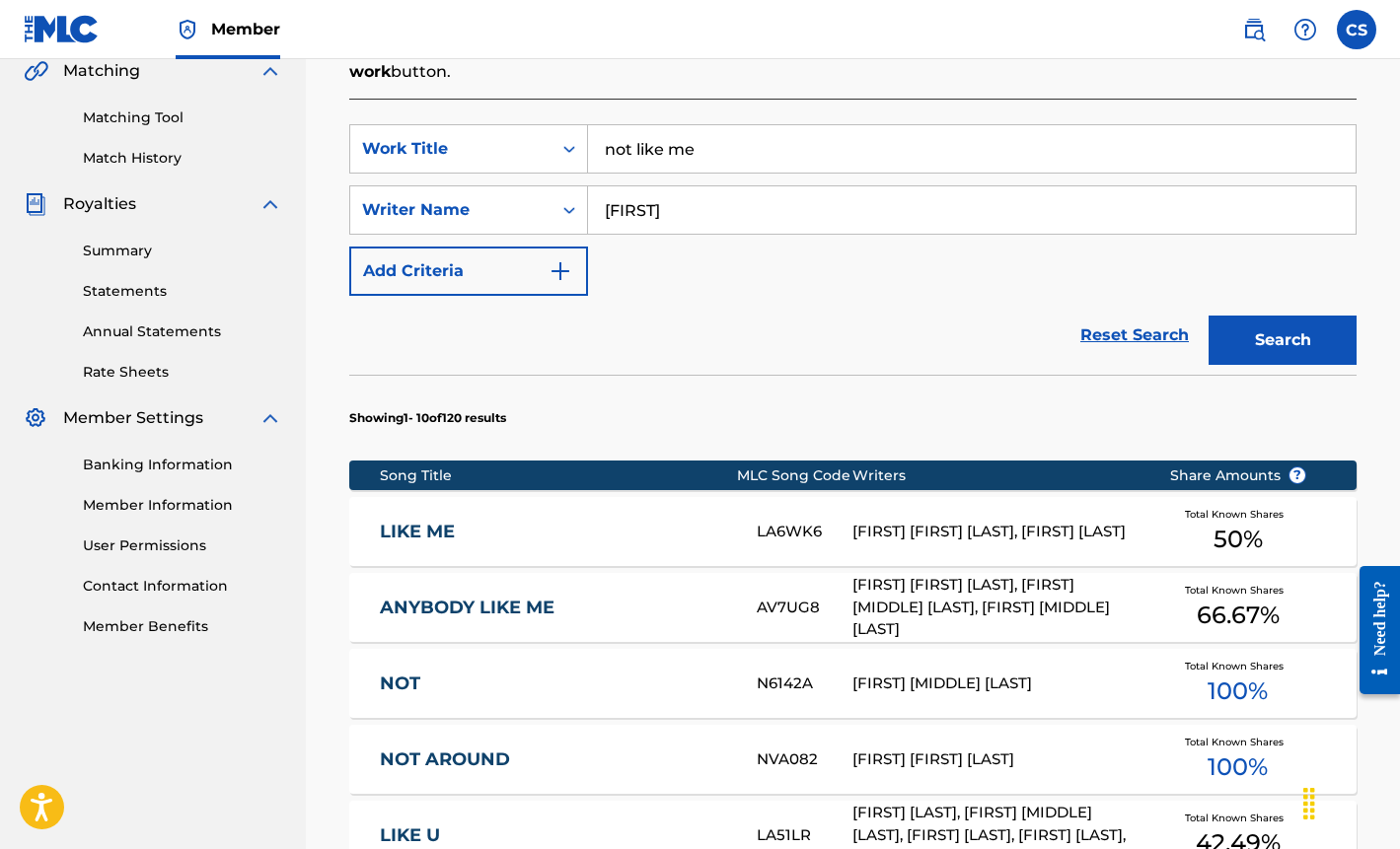 scroll, scrollTop: 465, scrollLeft: 1, axis: both 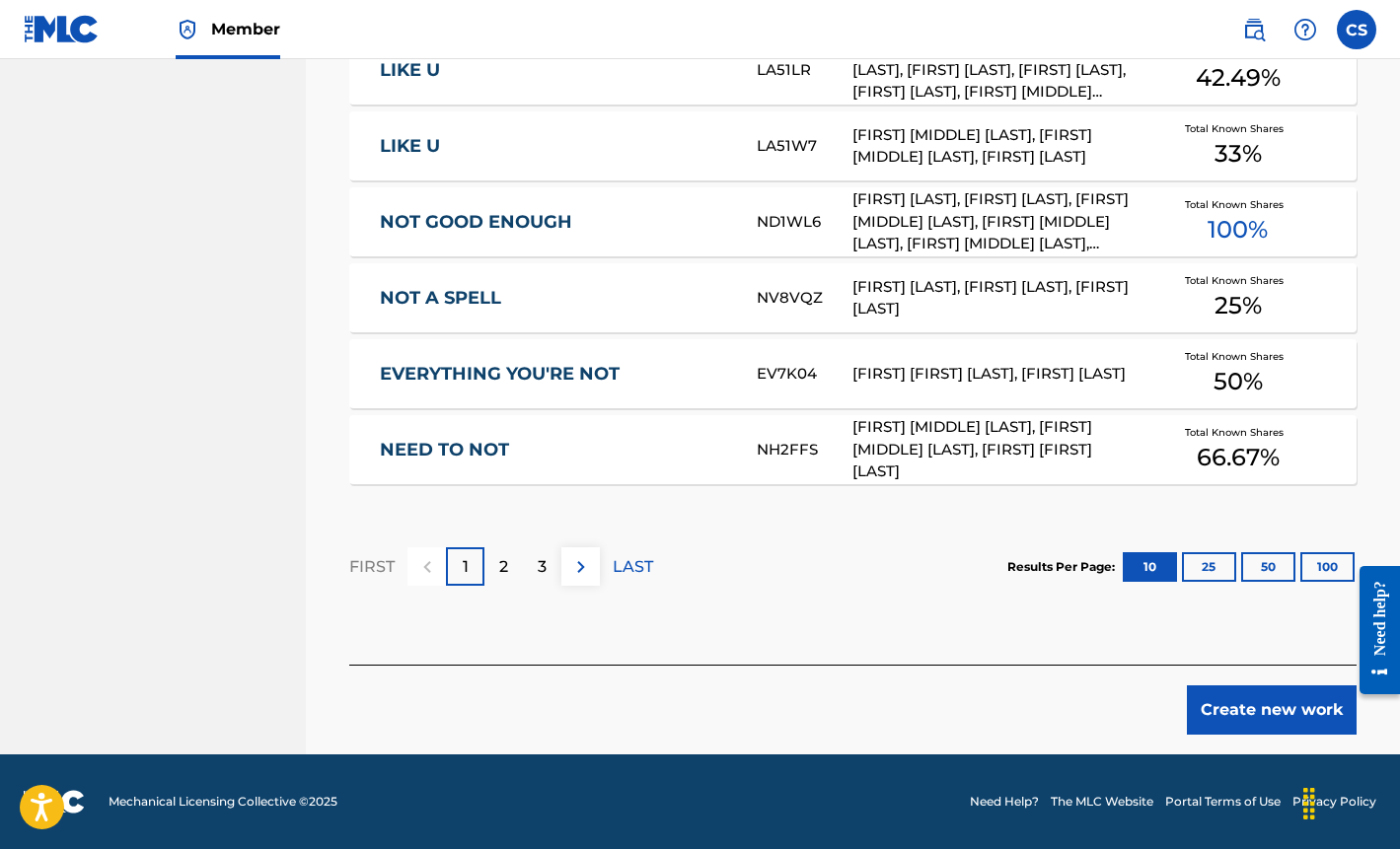 click on "Create new work" at bounding box center [1272, 710] 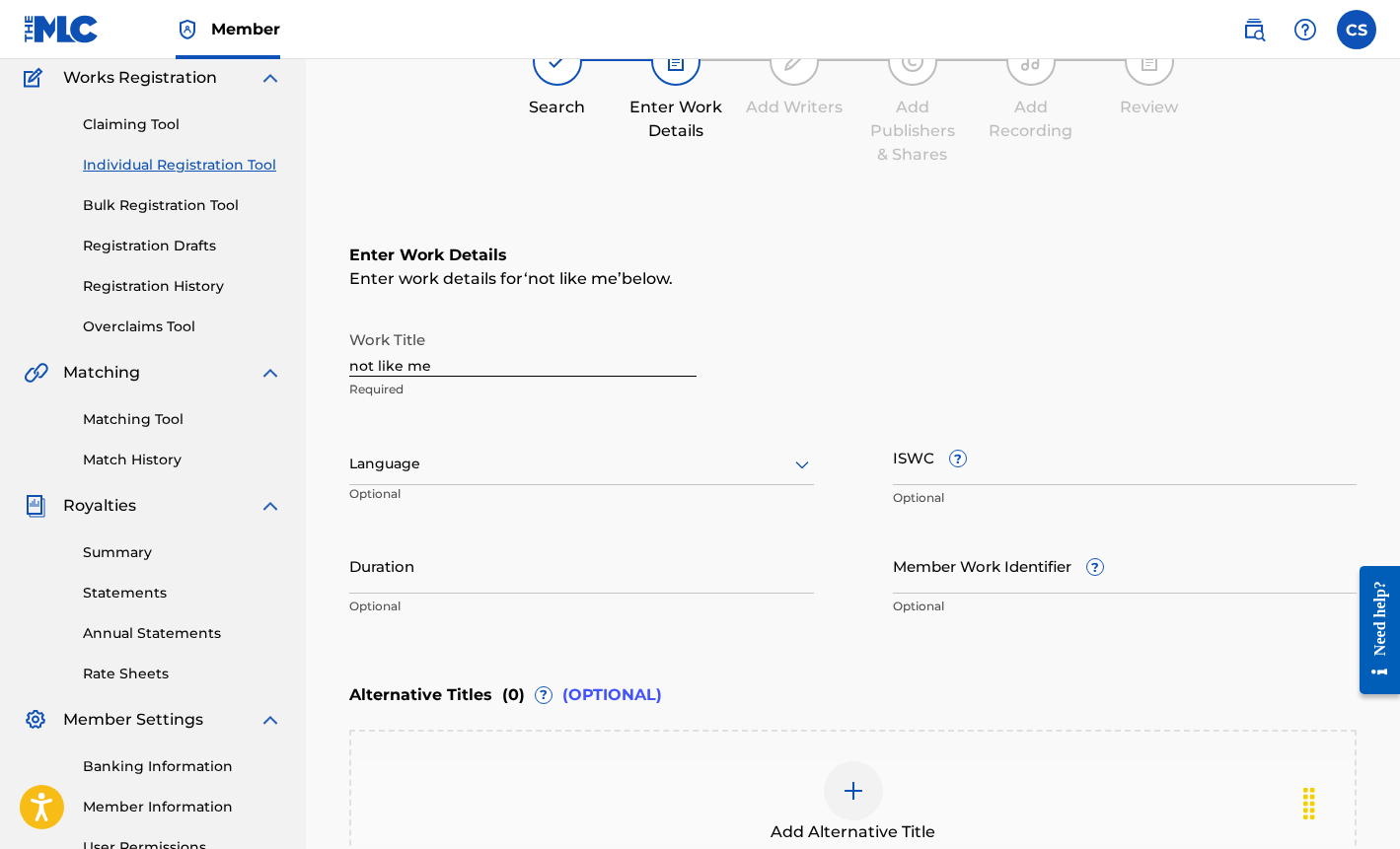 scroll, scrollTop: 41, scrollLeft: 0, axis: vertical 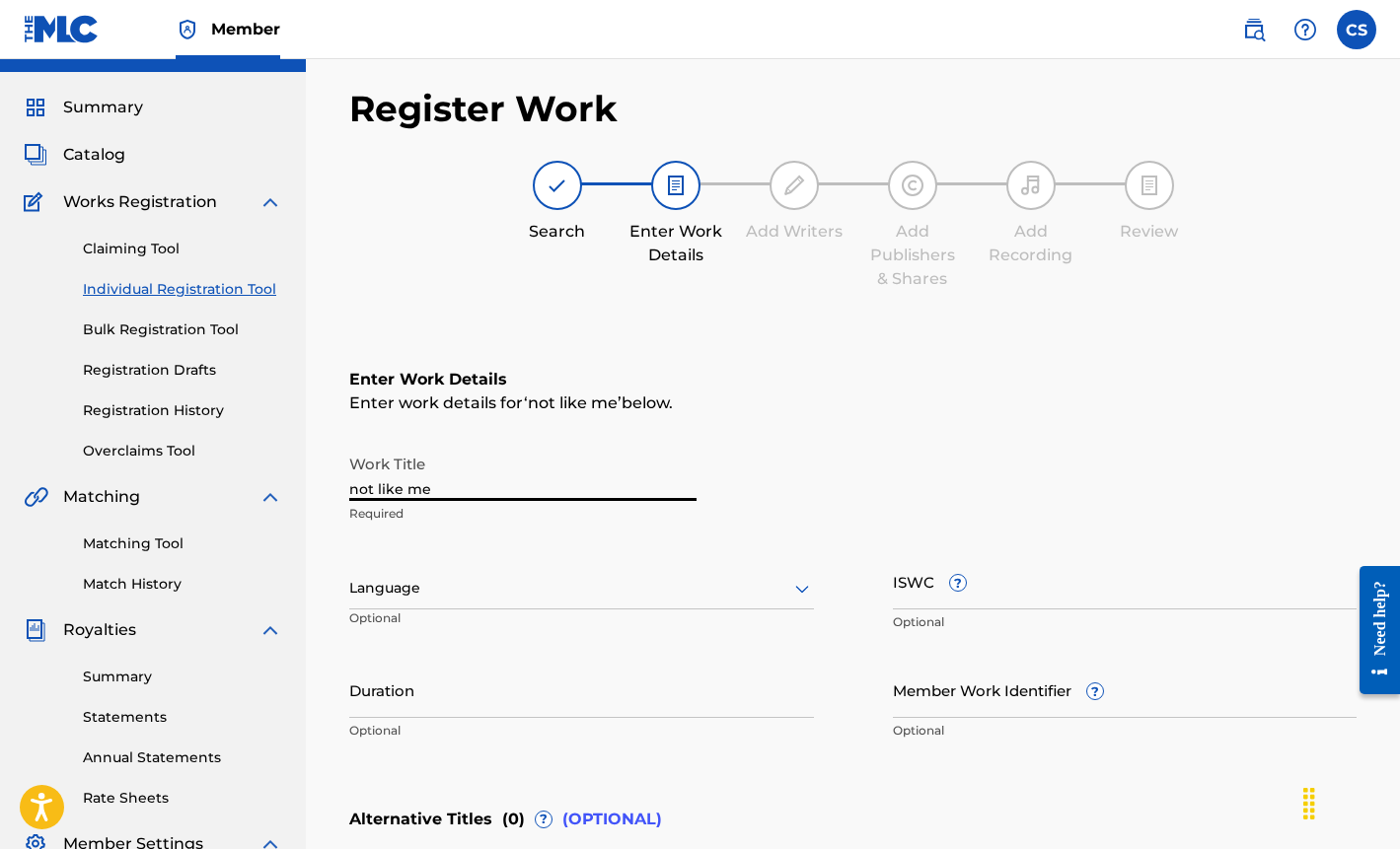 drag, startPoint x: 471, startPoint y: 488, endPoint x: 252, endPoint y: 473, distance: 219.5131 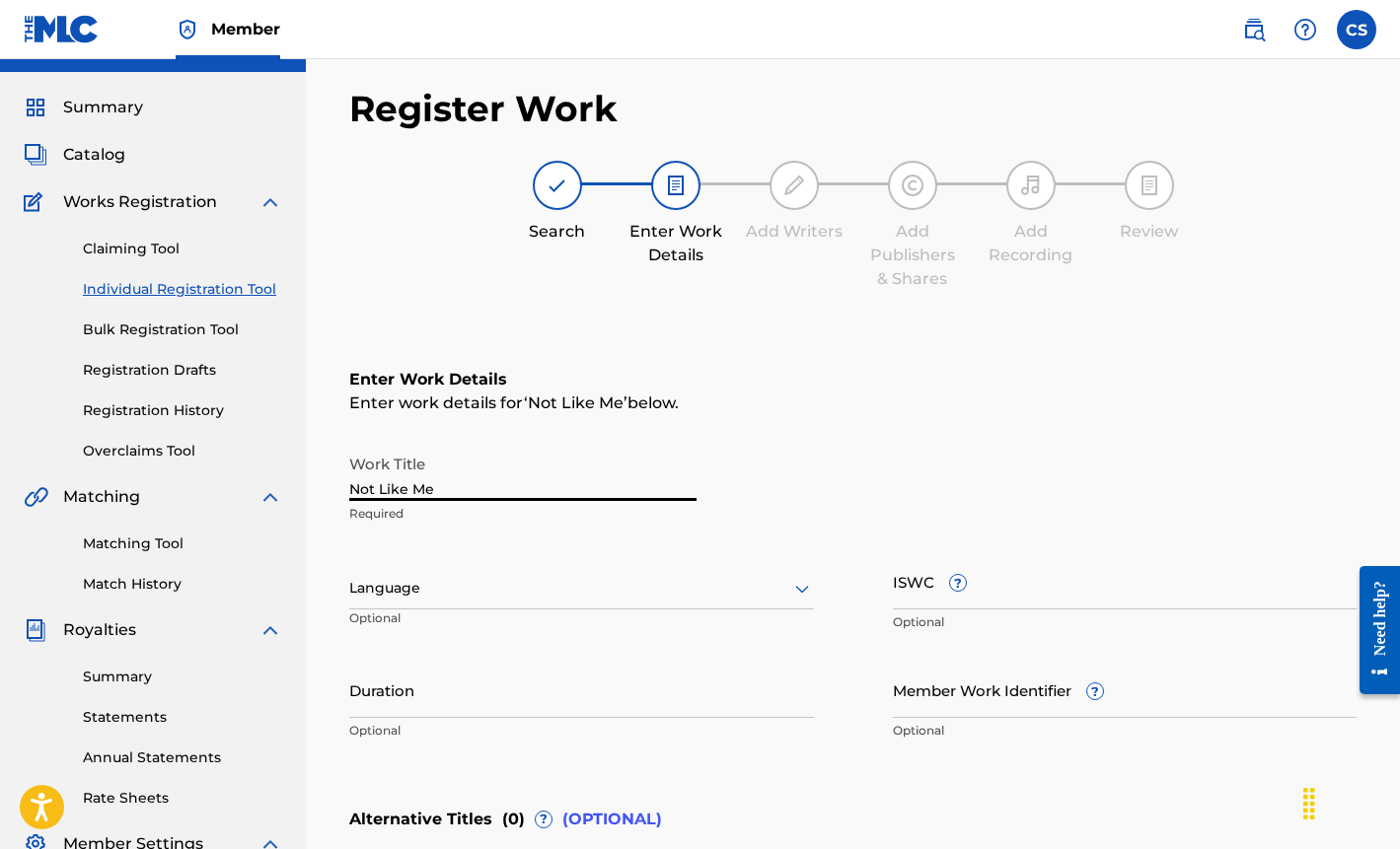 type on "Not Like Me" 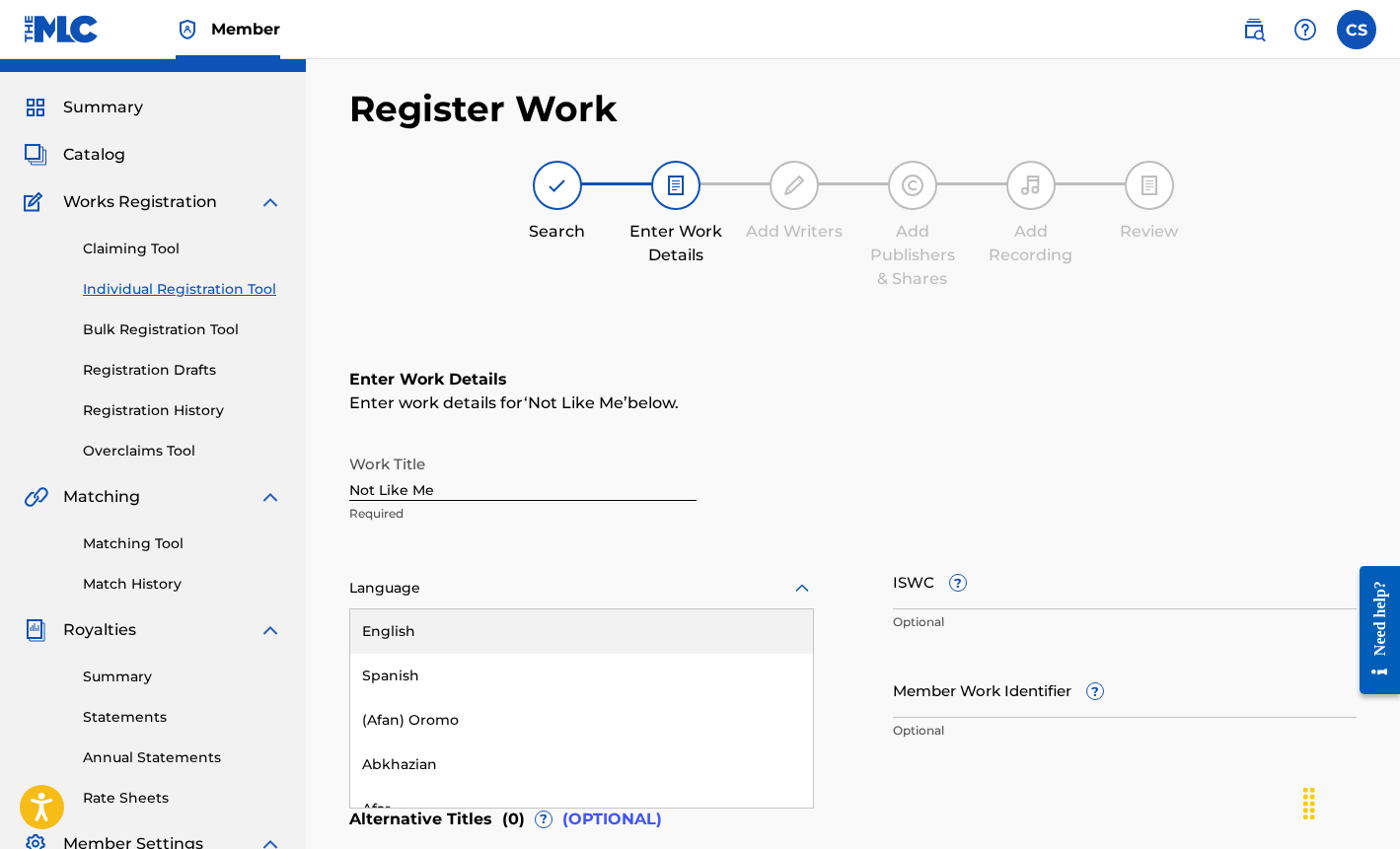 click on "English, 1 of 153. 153 results available. Use Up and Down to choose options, press Enter to select the currently focused option, press Escape to exit the menu, press Tab to select the option and exit the menu. Language English Spanish (Afan) Oromo Abkhazian Afar Afrikaans Albanian Amharic Arabic Armenian Assamese Aymara Azerbaijani Bashkir Basque Bengali Bhutani Bihari Bislama Breton Bulgarian Burmese Byelorussian Cambodian Catalan Chinese Corsican Croatian Czech Danish Dutch Esperanto Estonian Faeroese Farsi Fiji Finnish French Frisian Galician Georgian German Greek Greenlandic Guarani Gujarati Hausa Hawaii Hebrew Hindi Hungarian Icelandic Indonesian Interlingua Interlingue Inupiak Irish Italian Japanese Javanese Kannada Kashmiri Kirghiz Kirundi Korean Kurdish Laothian Latin Latvian Lingala Lithuanian Macedonian Malagasy Malay Malayalam Maltese Maori Marathi Moldavian Mongolian Nauru Ndebele Nepali North Sotho Norwegian Occitan Oriya Oromo Papiamento Pashto Polish Portuguese Punjabi Samoan" at bounding box center [581, 589] 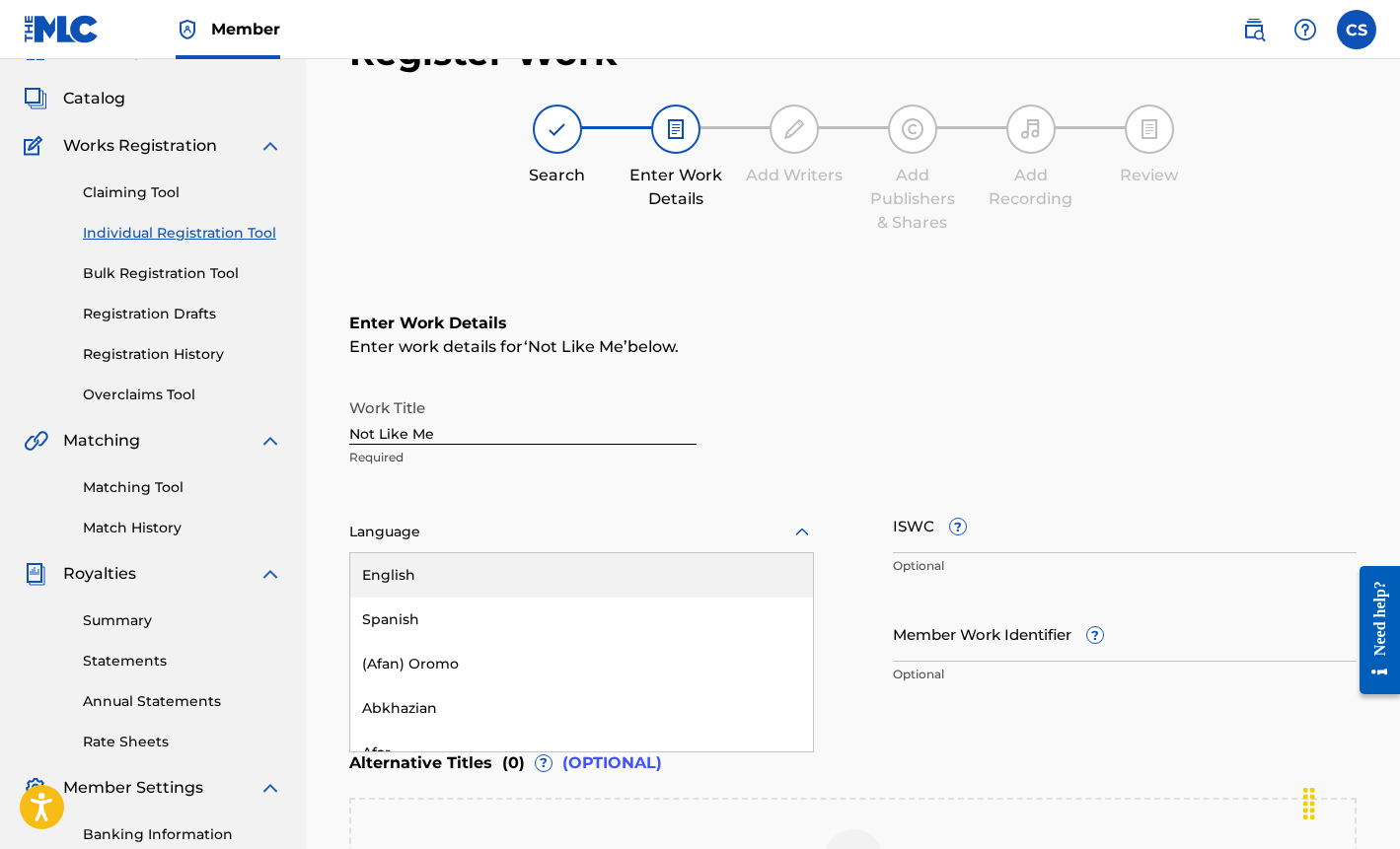 scroll, scrollTop: 99, scrollLeft: 0, axis: vertical 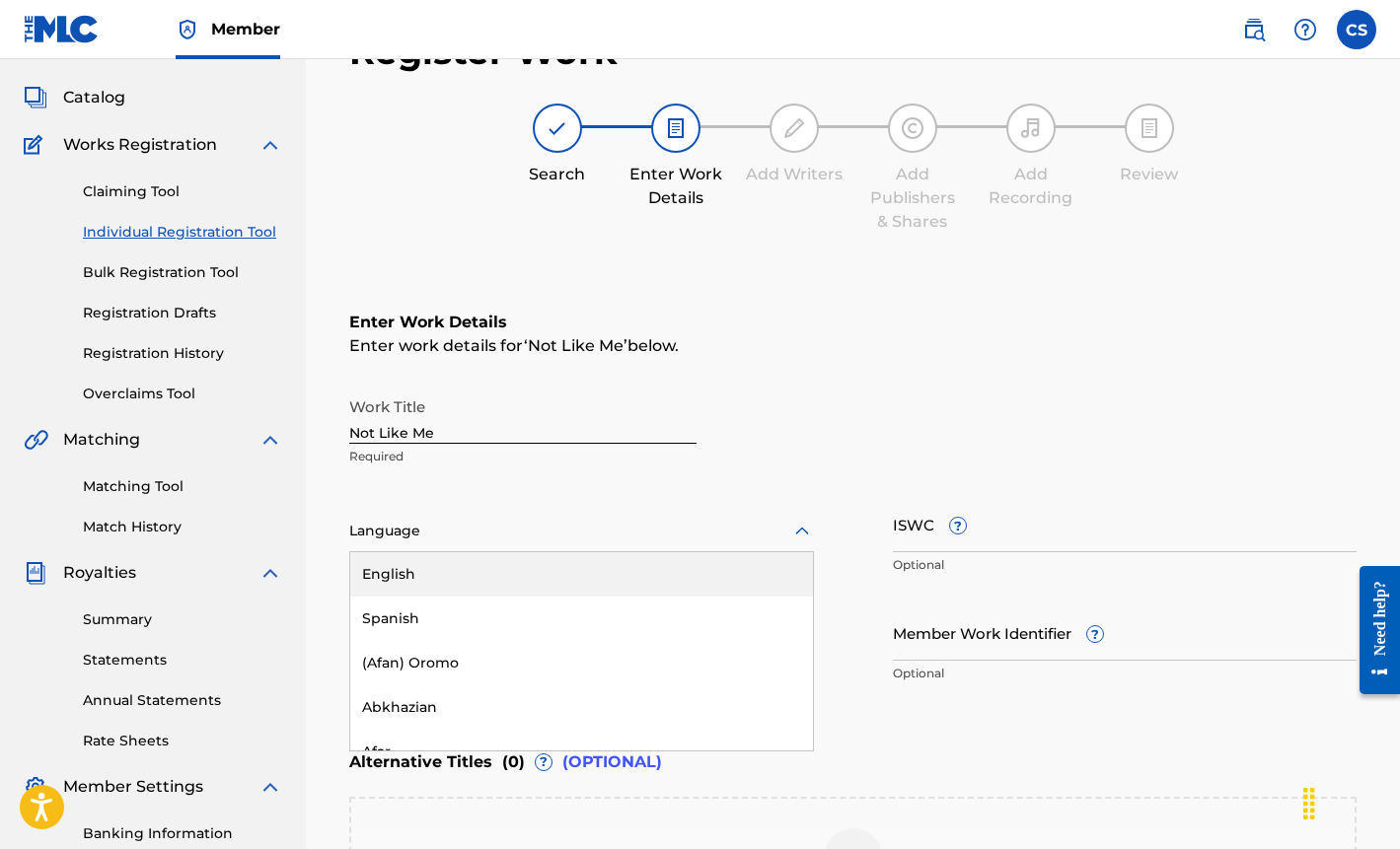 click on "English" at bounding box center (581, 574) 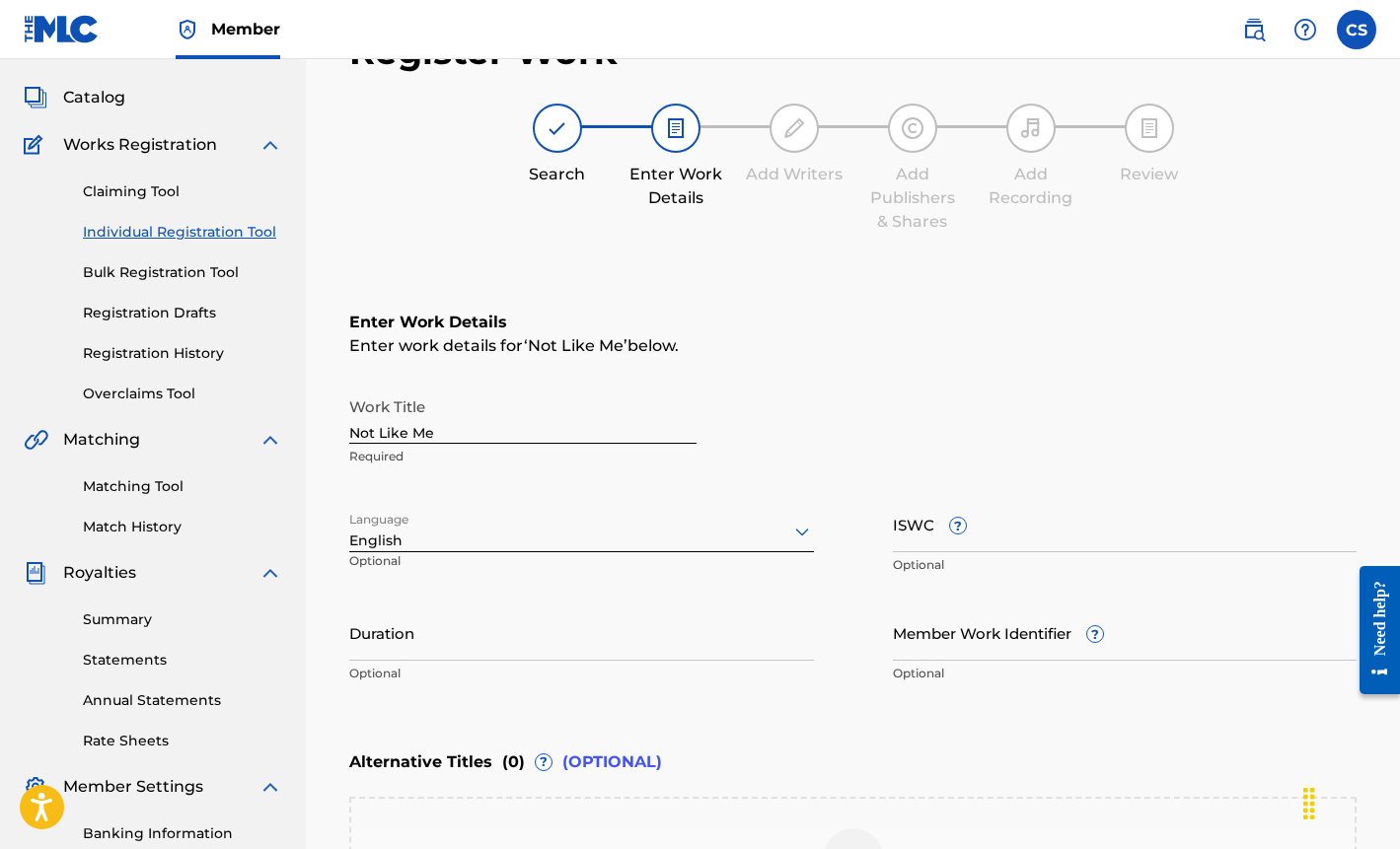 scroll, scrollTop: 140, scrollLeft: 0, axis: vertical 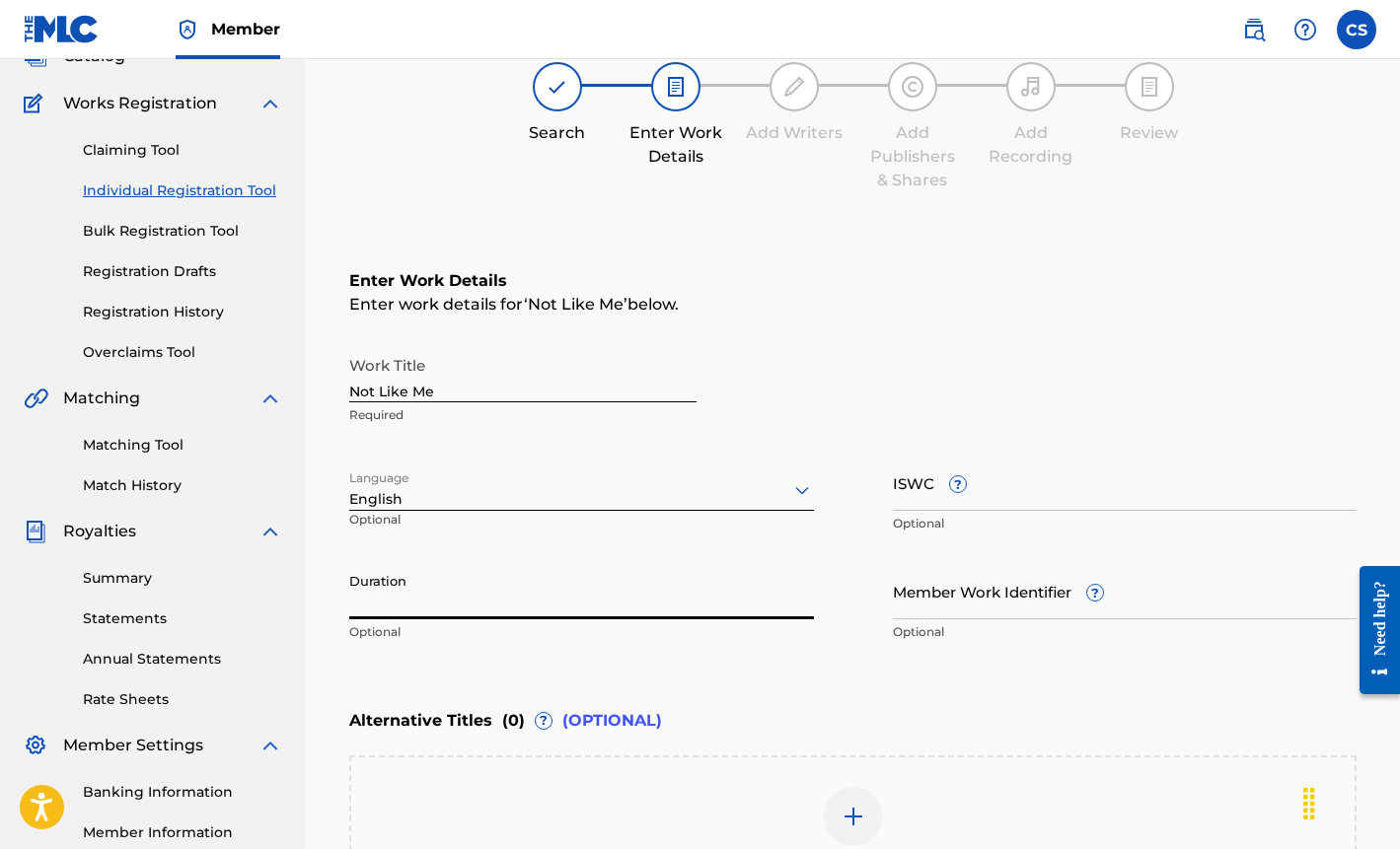 click on "Duration" at bounding box center [581, 591] 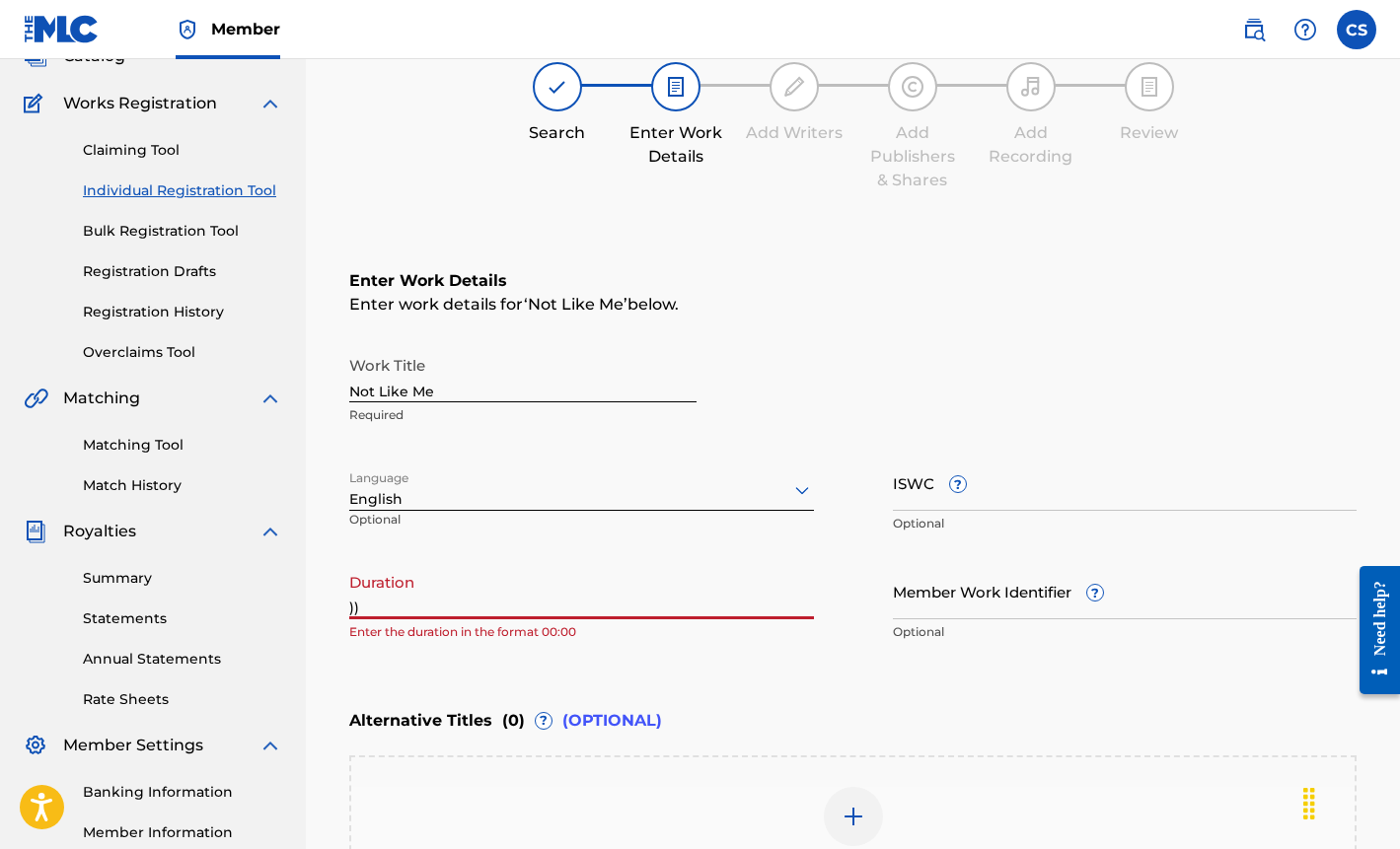 type on ")" 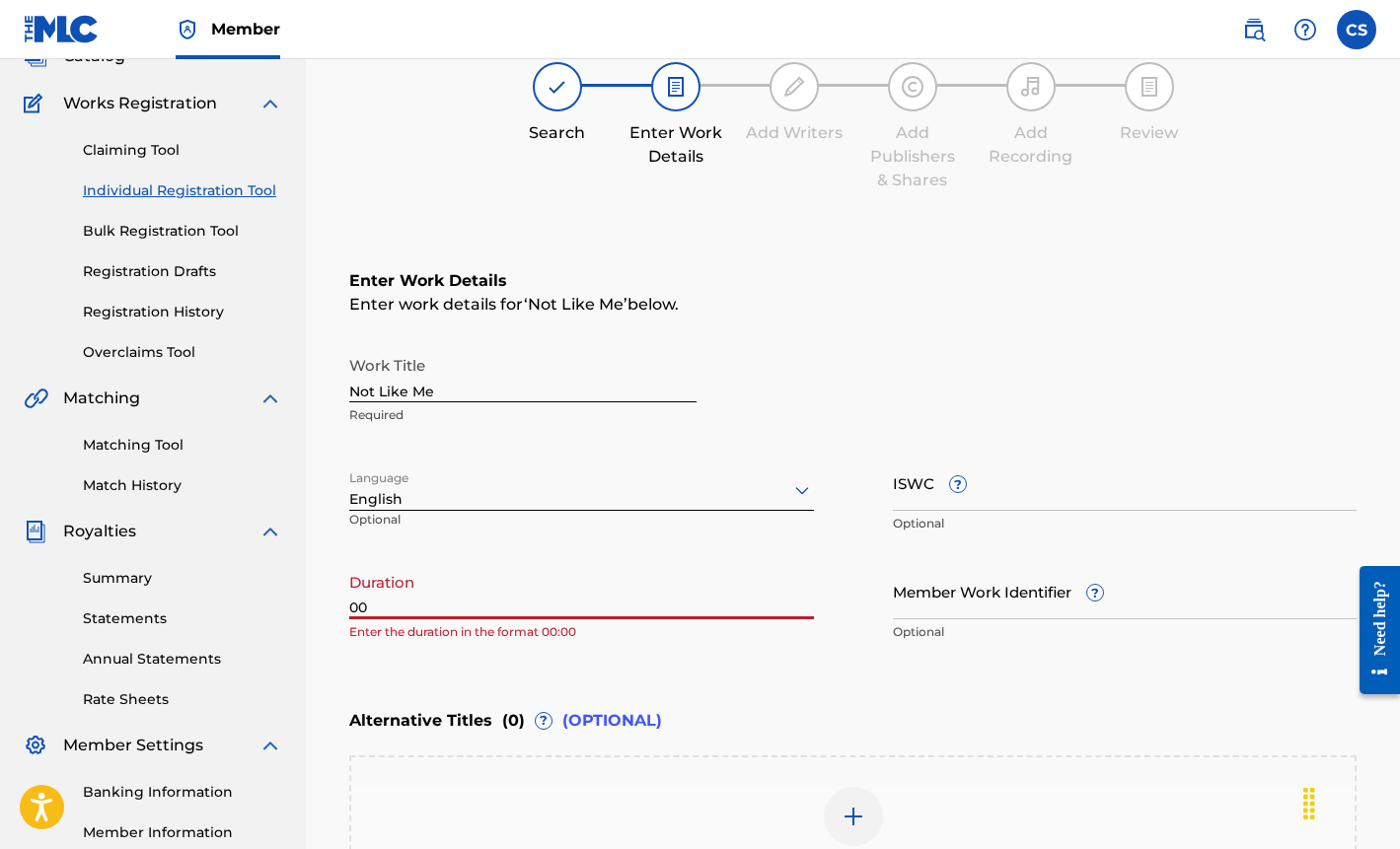 type on "0" 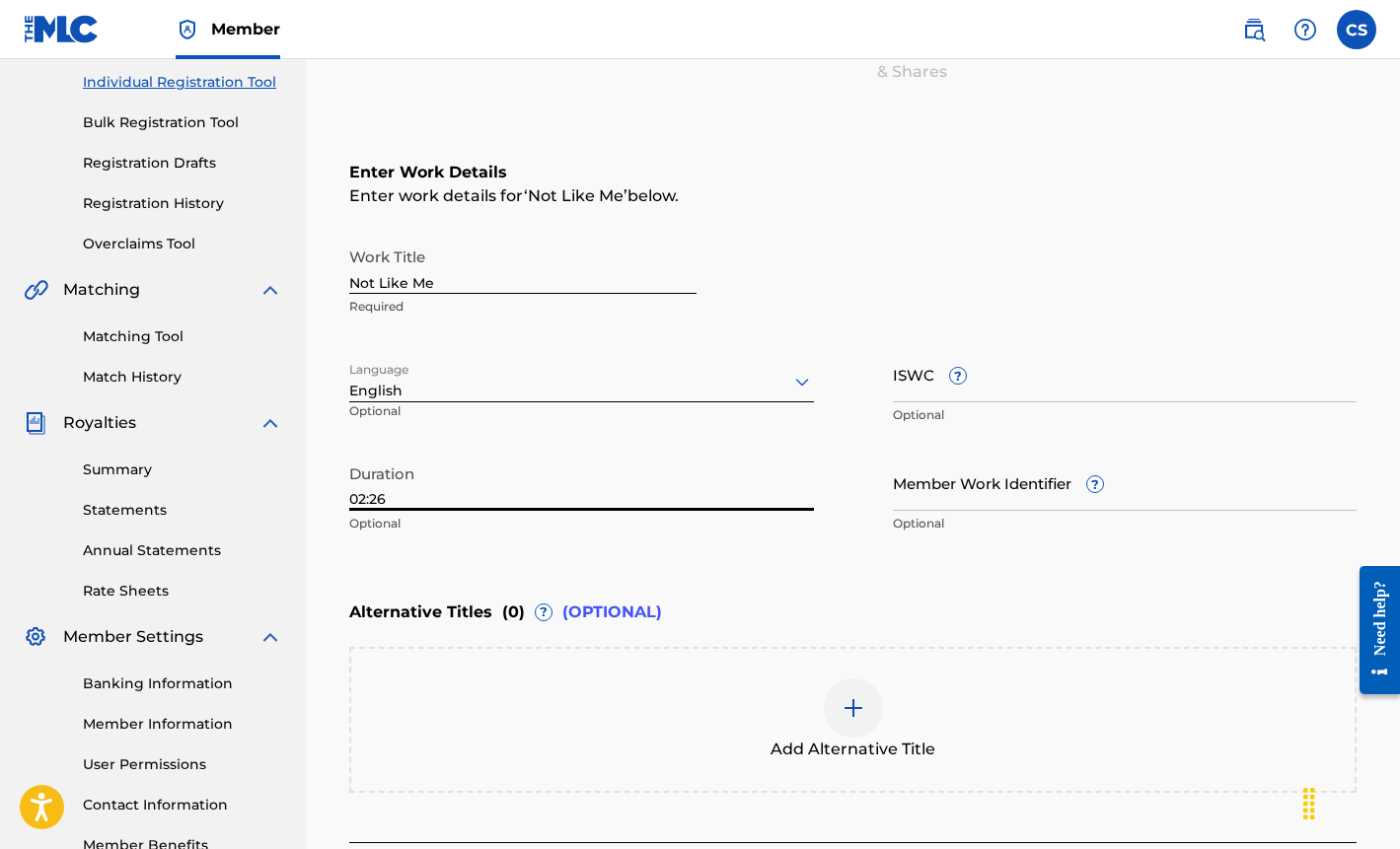 scroll, scrollTop: 264, scrollLeft: 1, axis: both 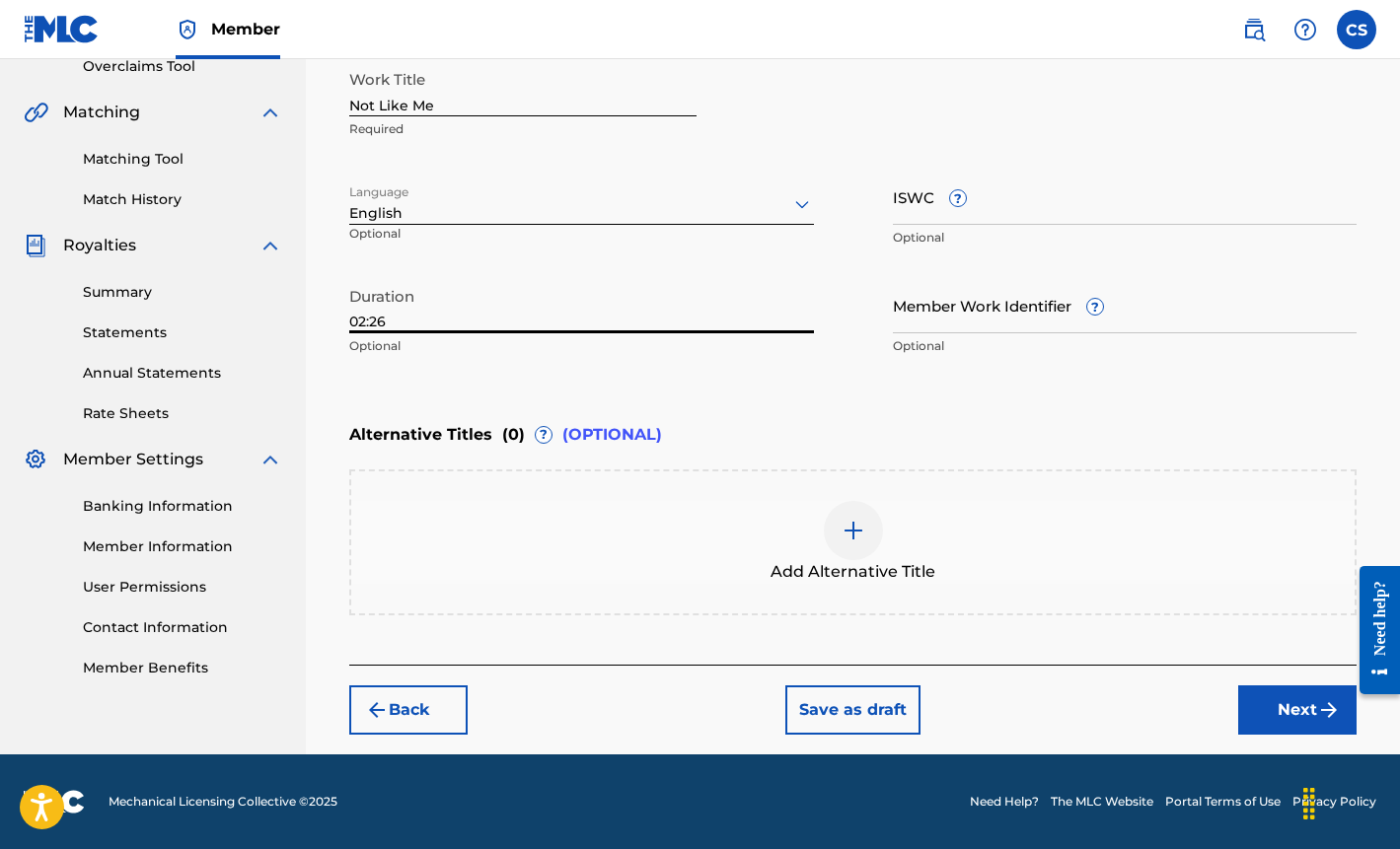type on "02:26" 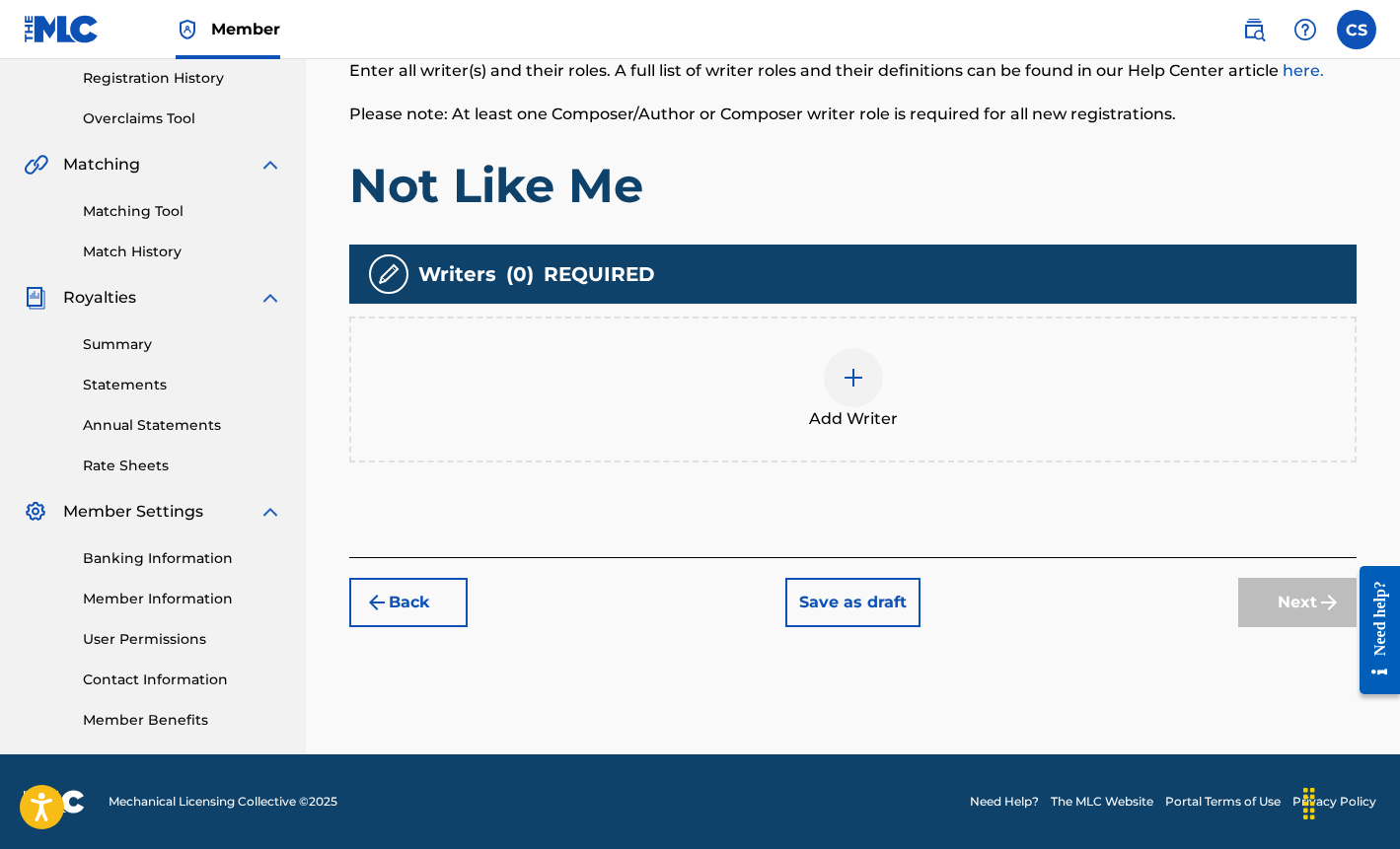 scroll, scrollTop: 374, scrollLeft: 0, axis: vertical 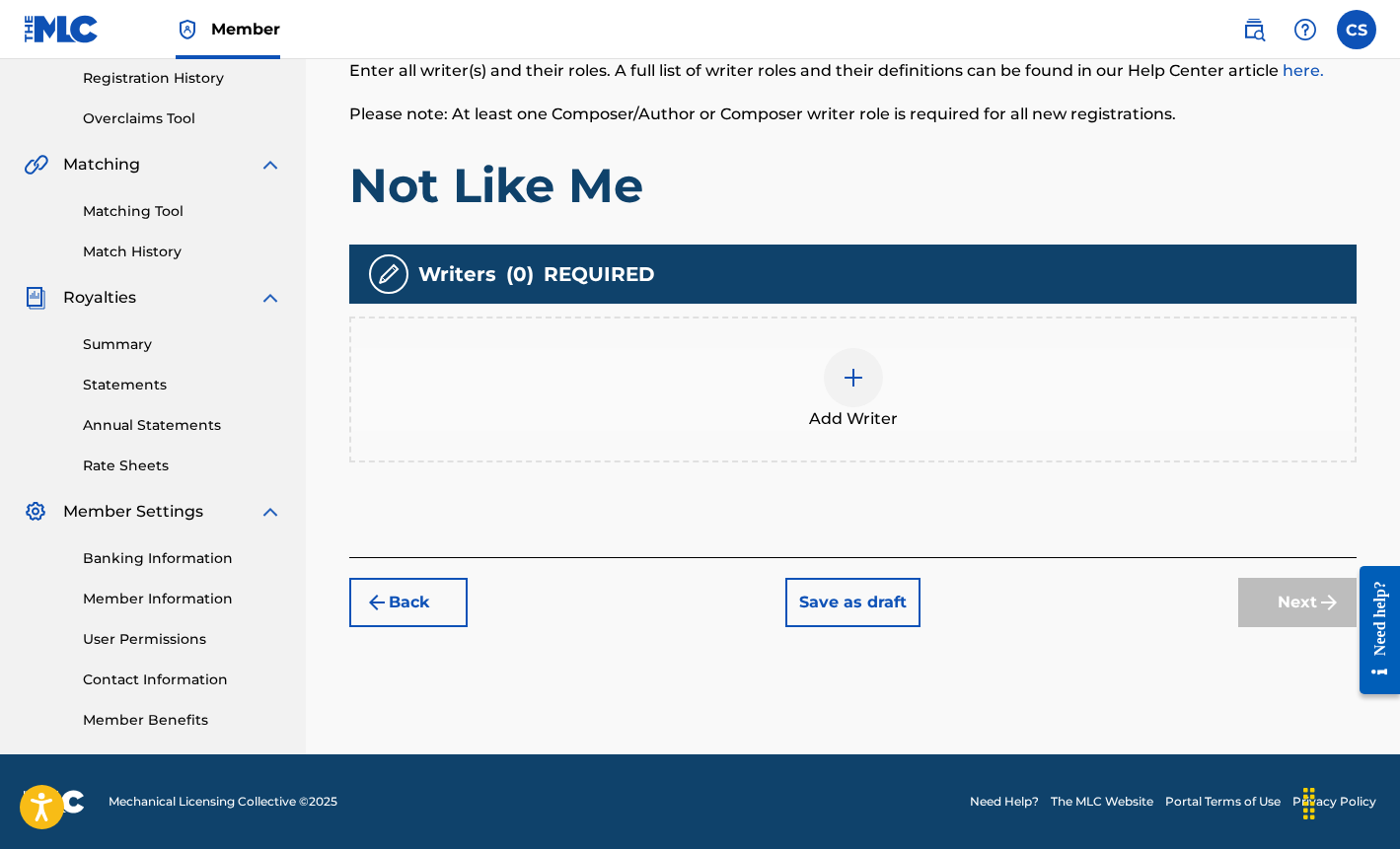 click at bounding box center [853, 378] 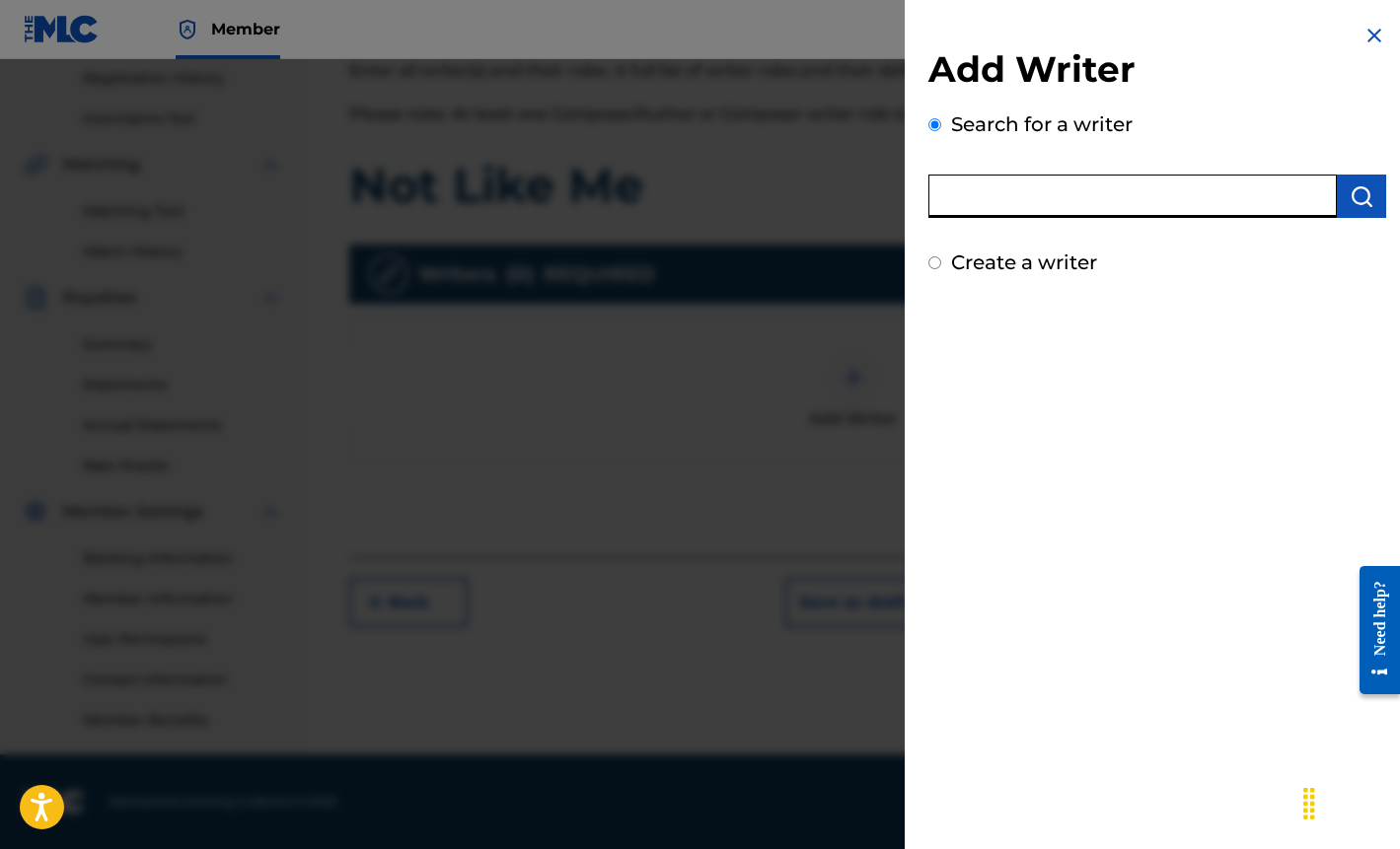 click at bounding box center (1133, 196) 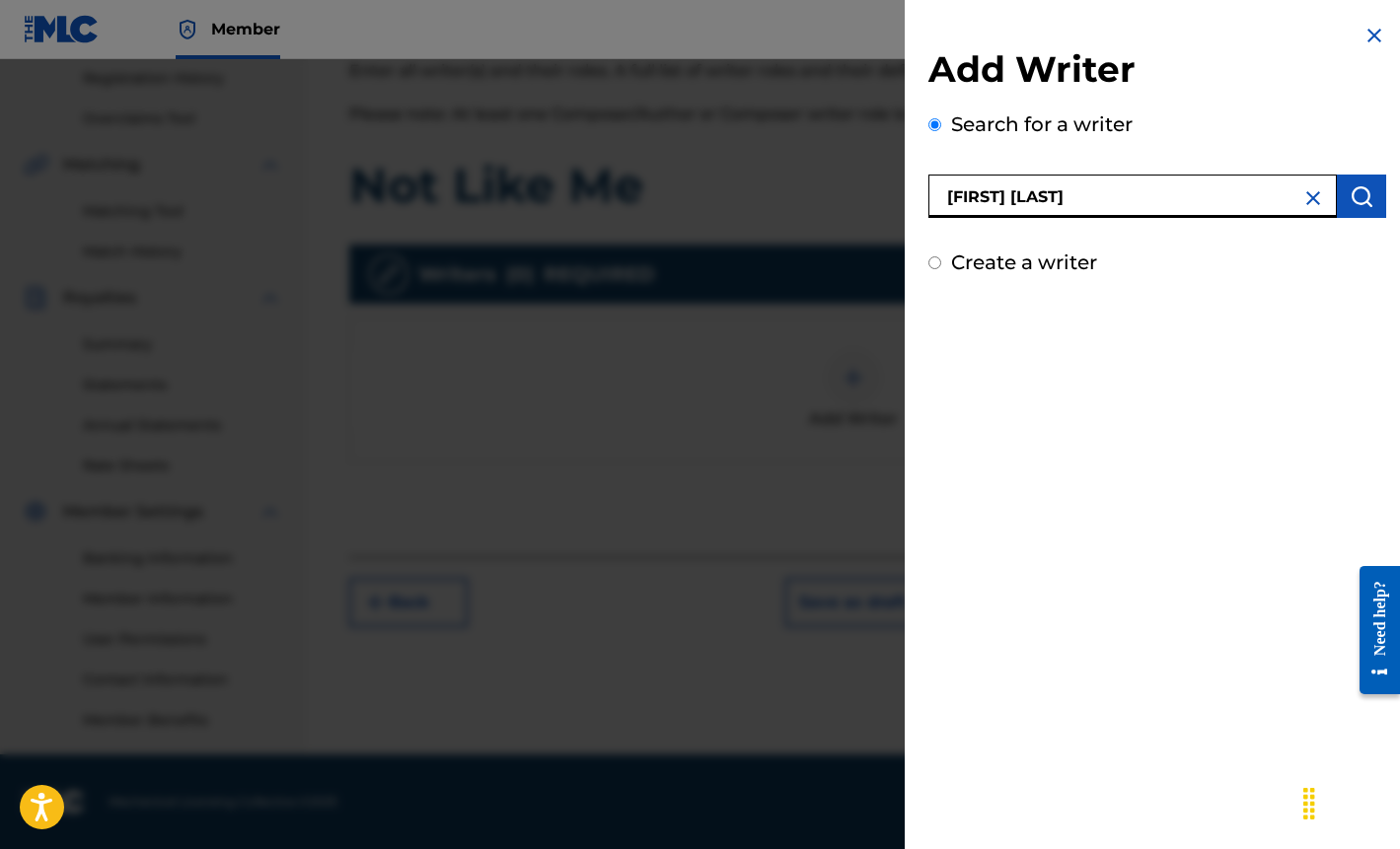 type on "[FIRST] [LAST]" 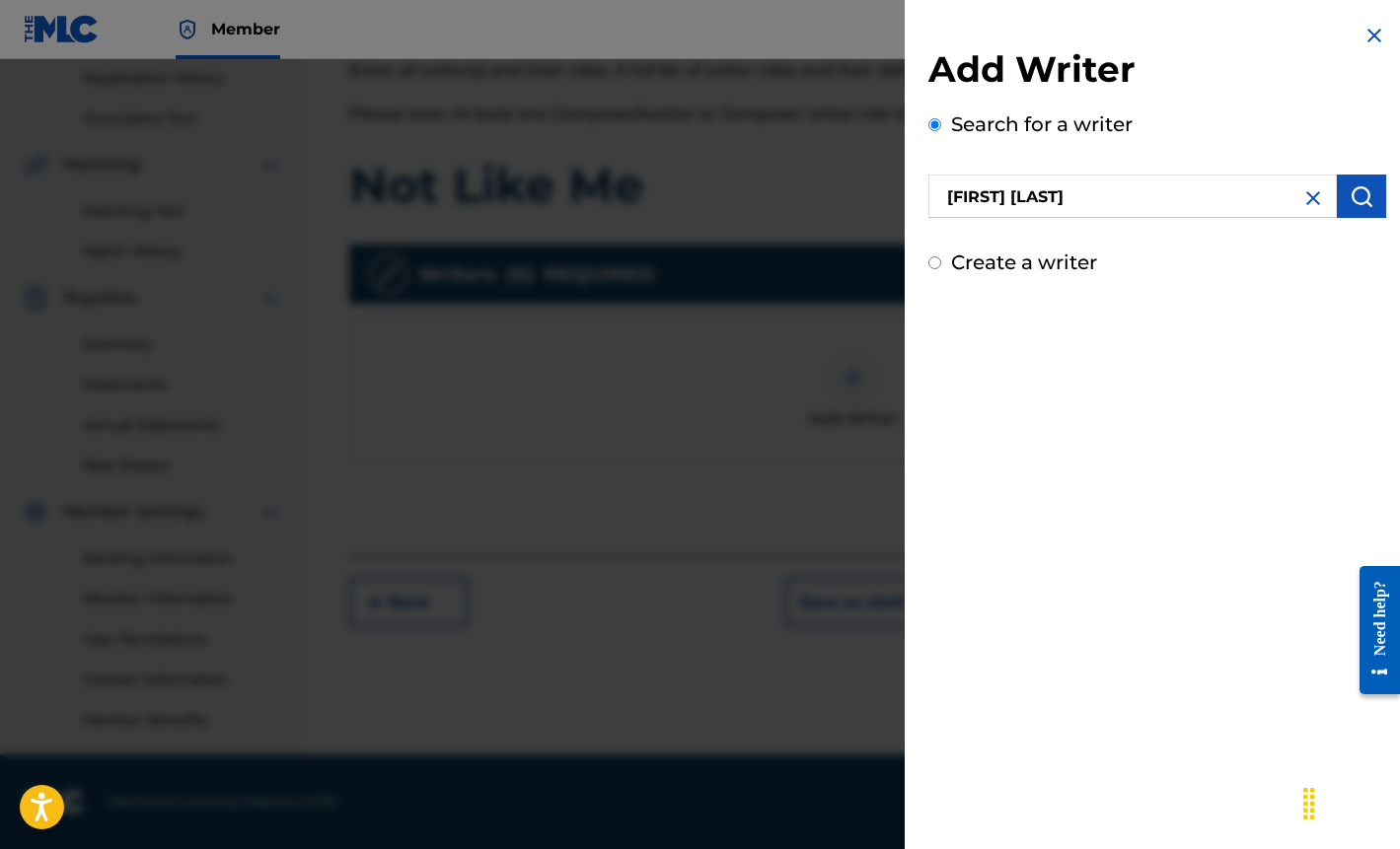 click at bounding box center [1362, 196] 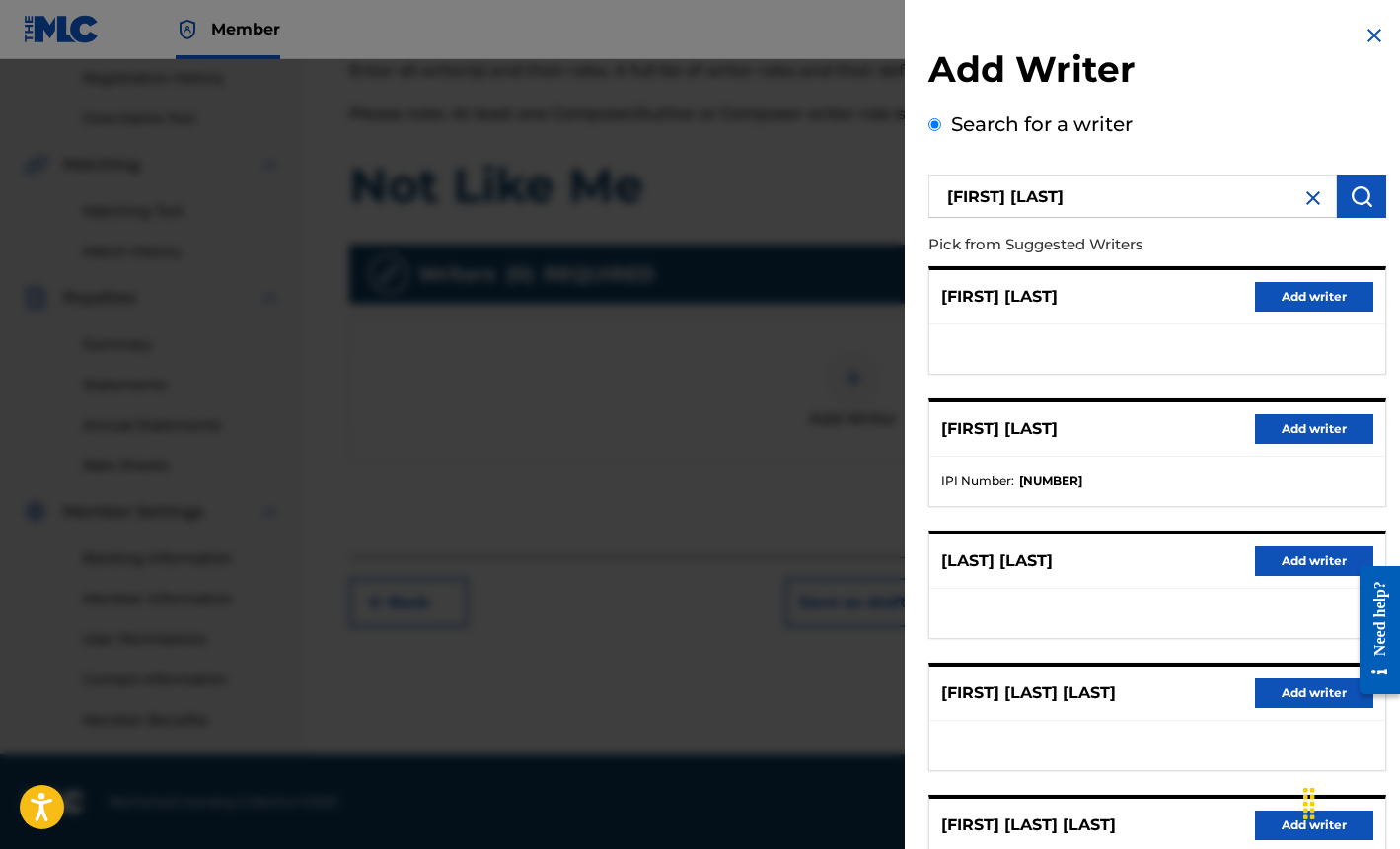 scroll, scrollTop: 0, scrollLeft: 0, axis: both 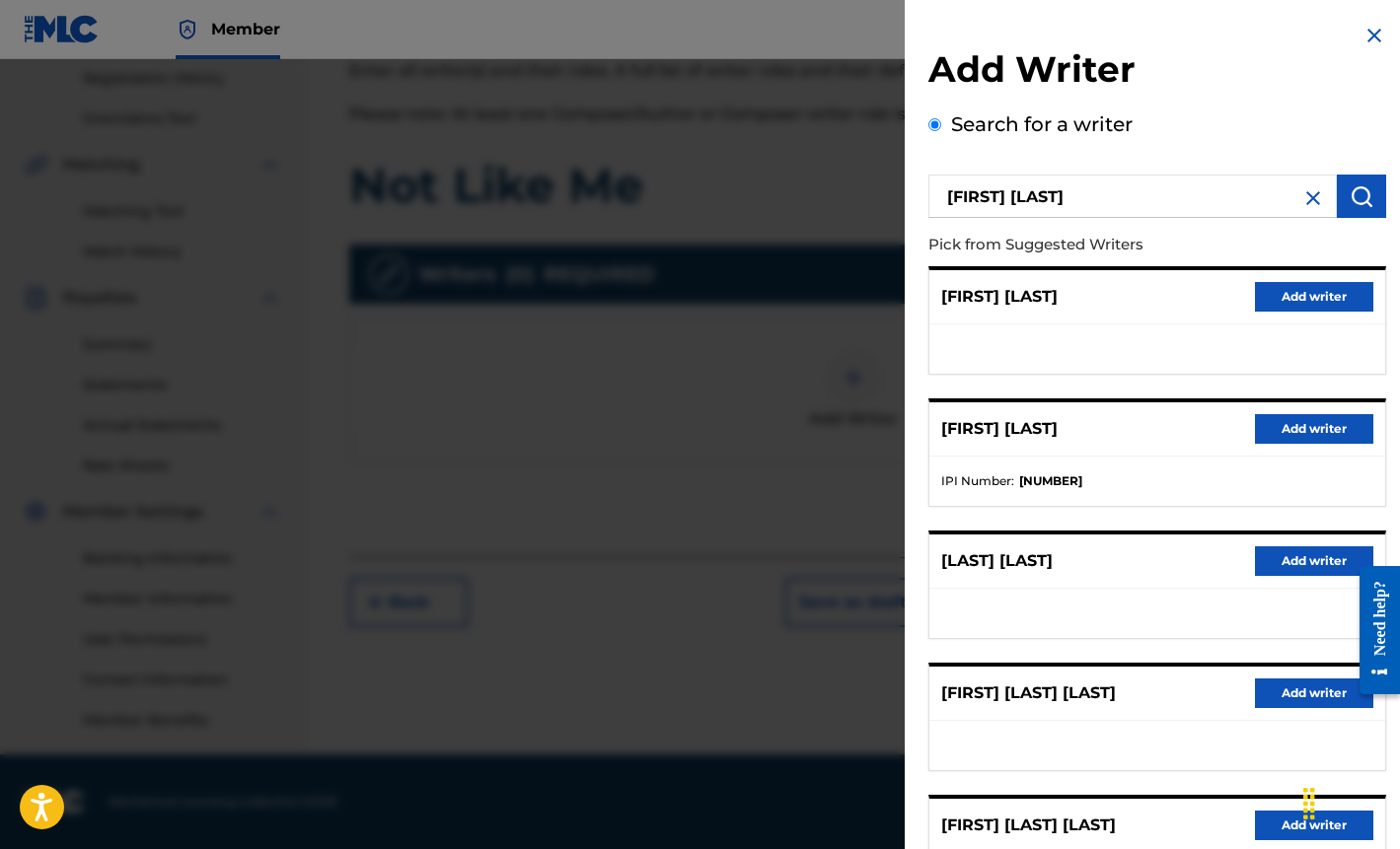 click on "Add writer" at bounding box center [1314, 429] 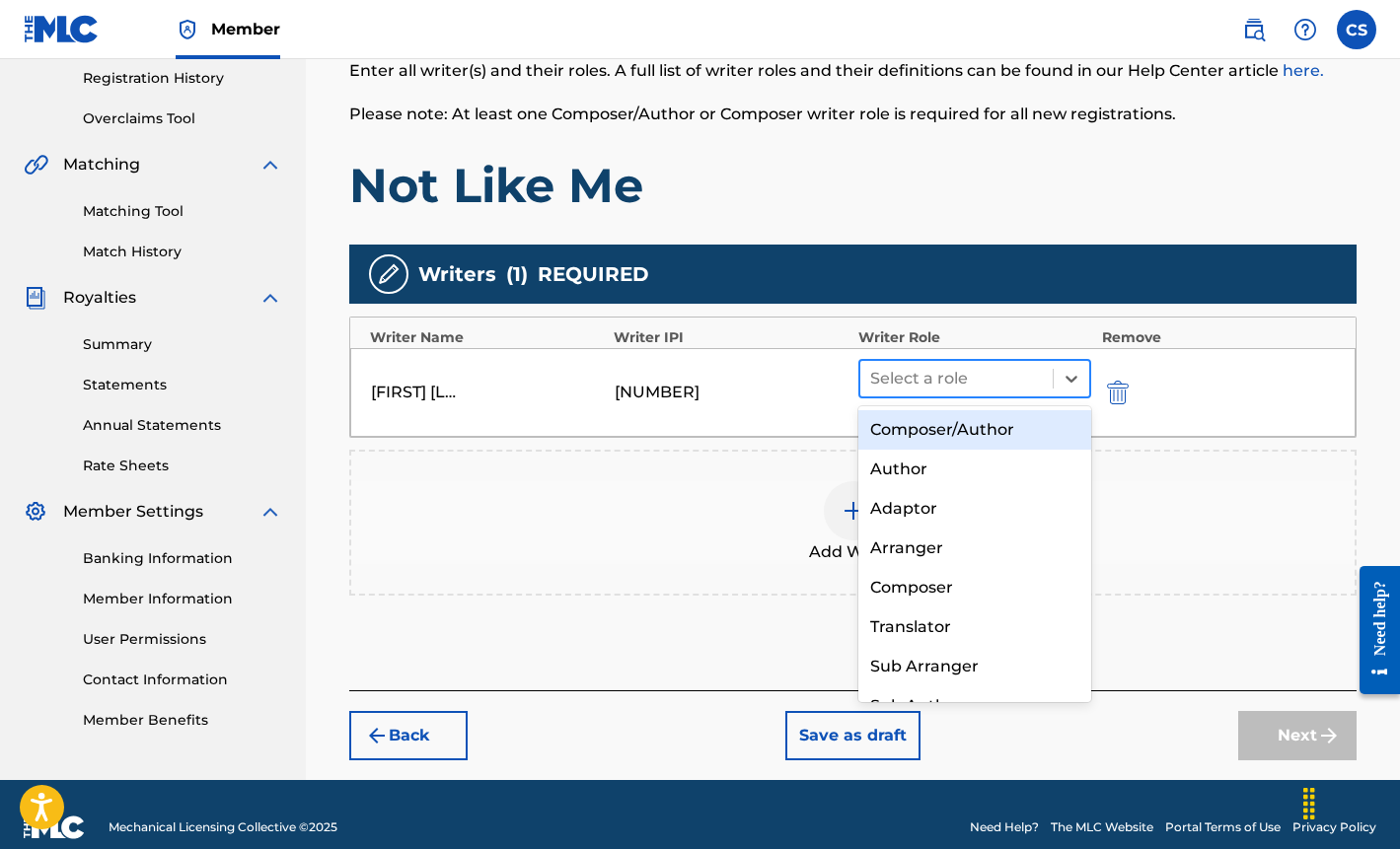 click at bounding box center (957, 379) 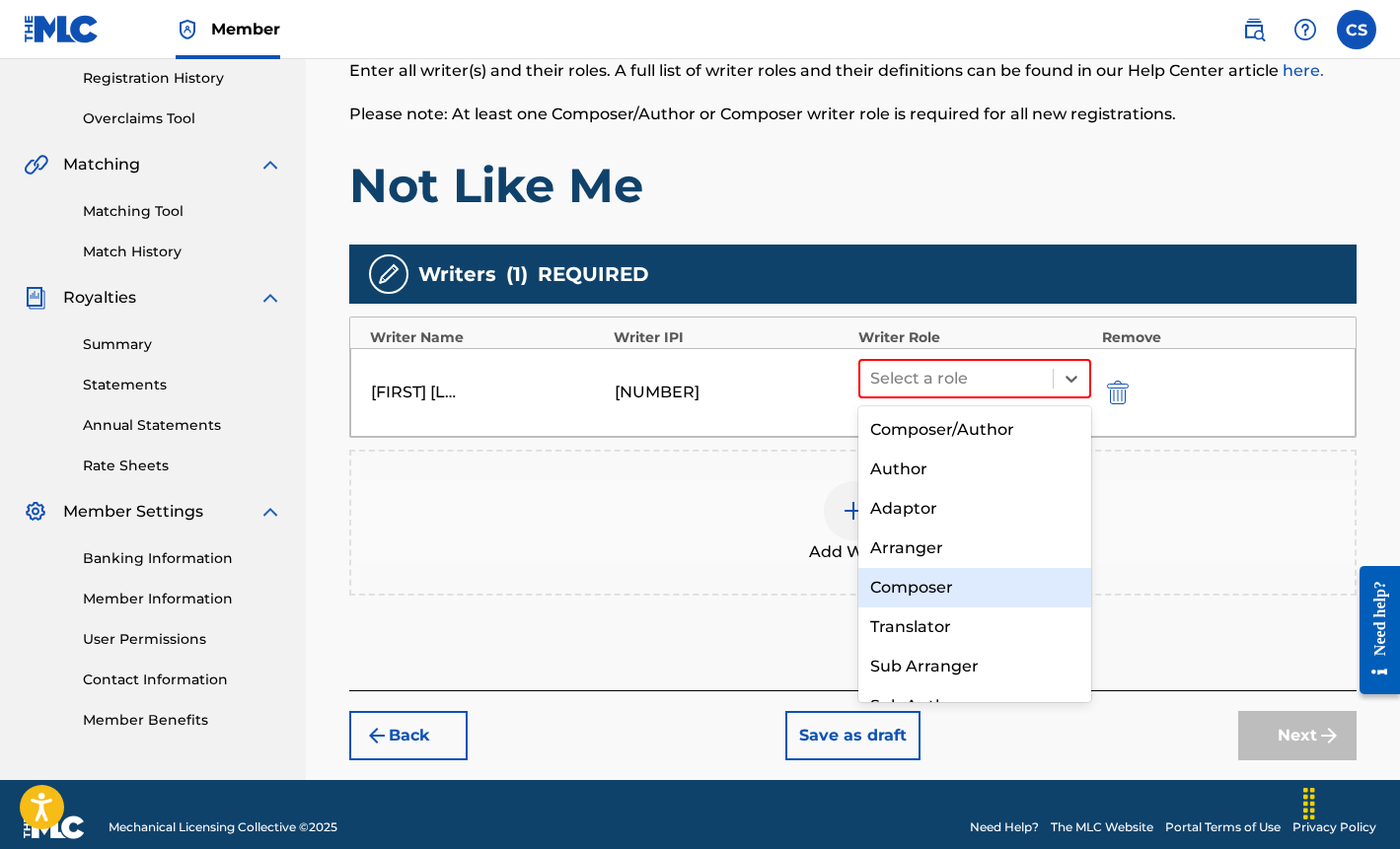 click on "Composer" at bounding box center [975, 588] 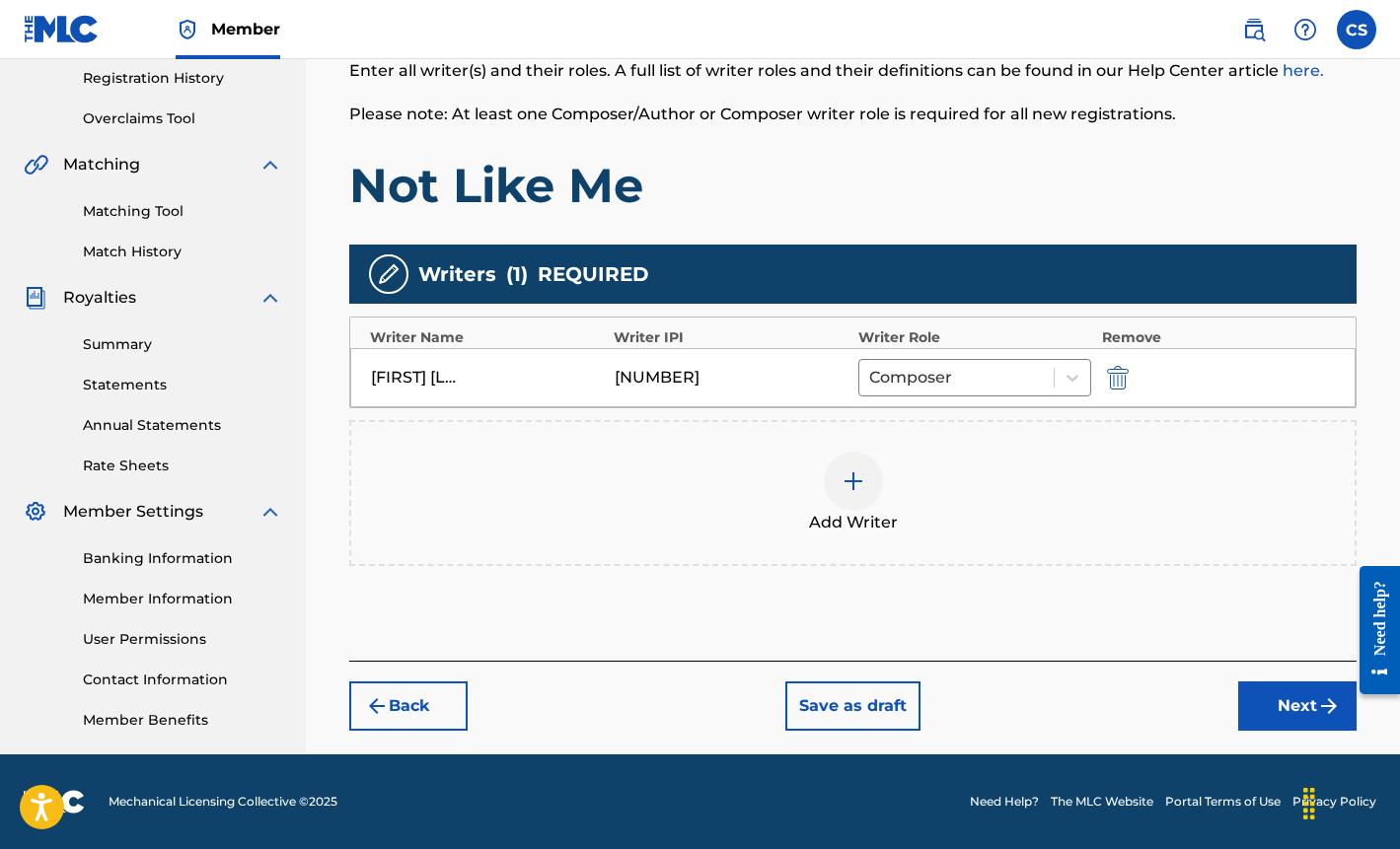 click on "Next" at bounding box center (1297, 706) 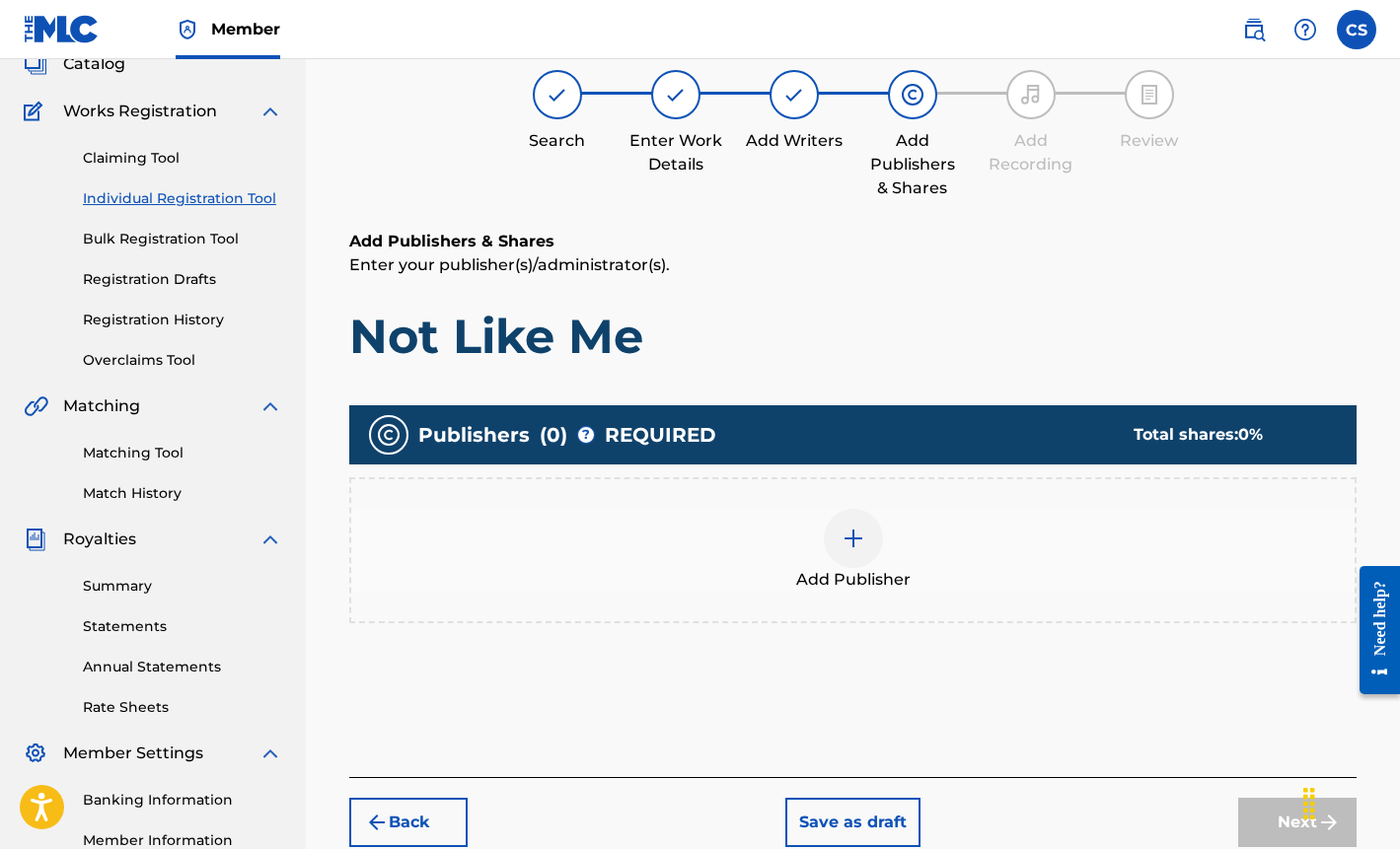 scroll, scrollTop: 89, scrollLeft: 0, axis: vertical 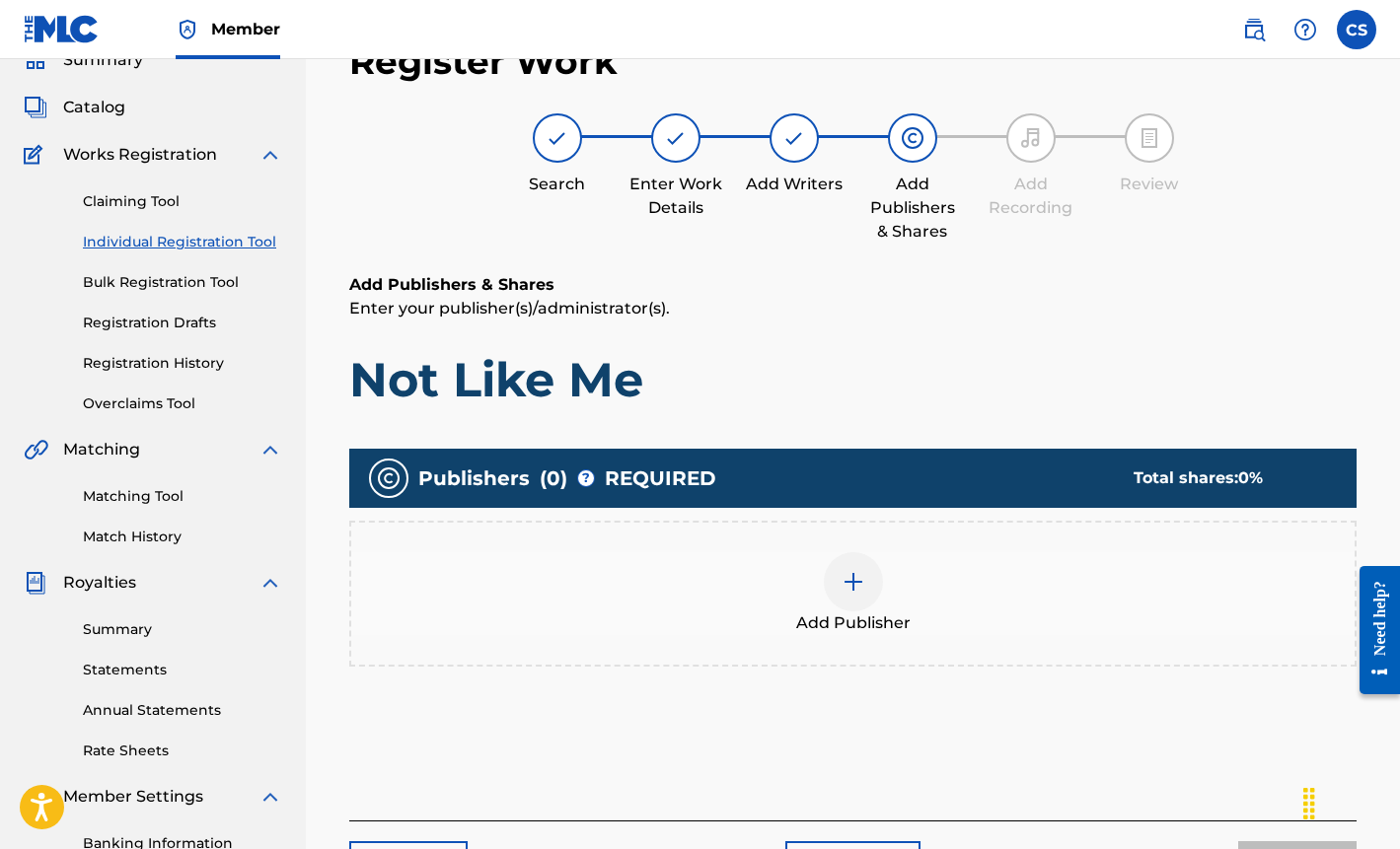 click at bounding box center [853, 582] 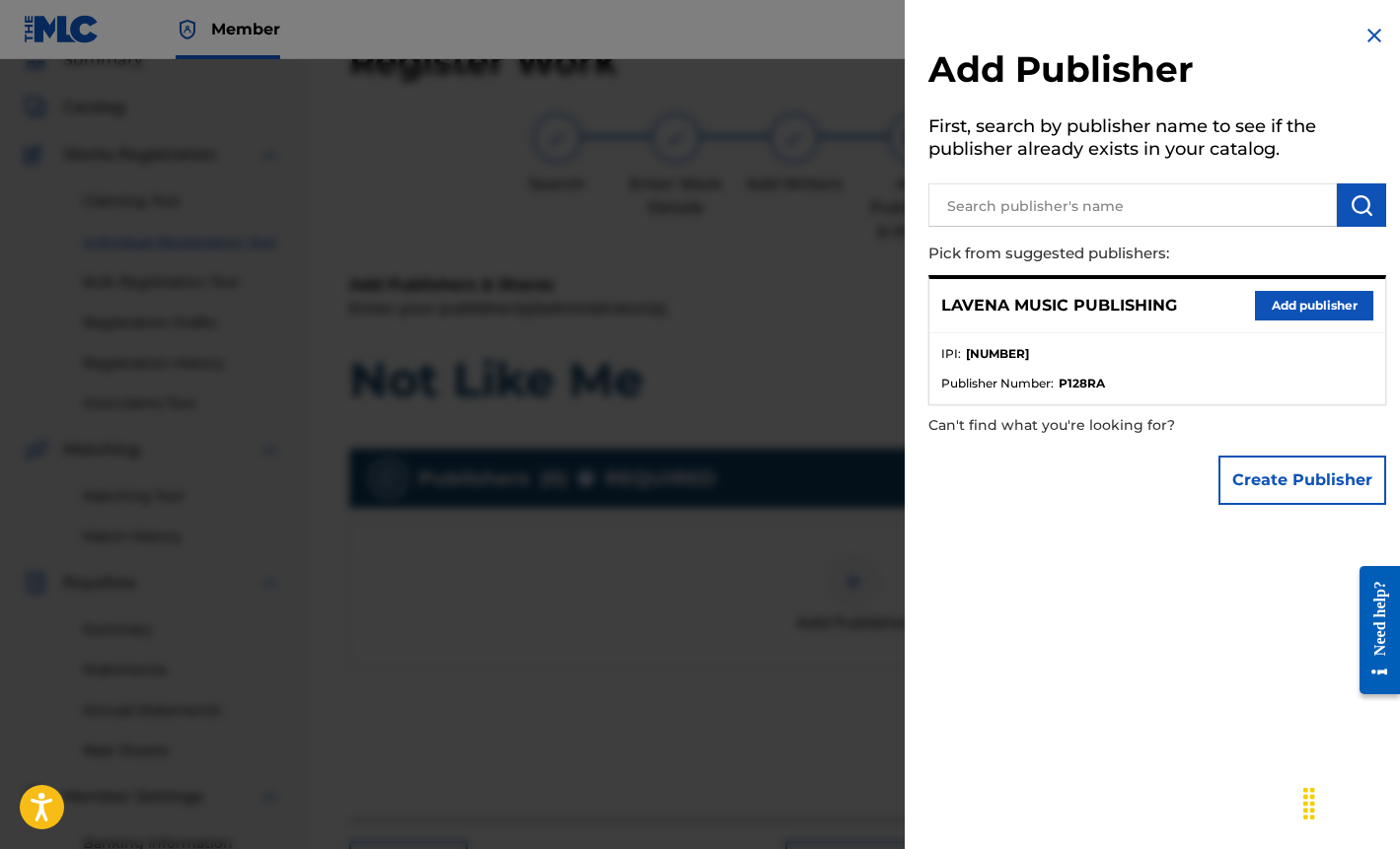 click on "Add publisher" at bounding box center (1314, 306) 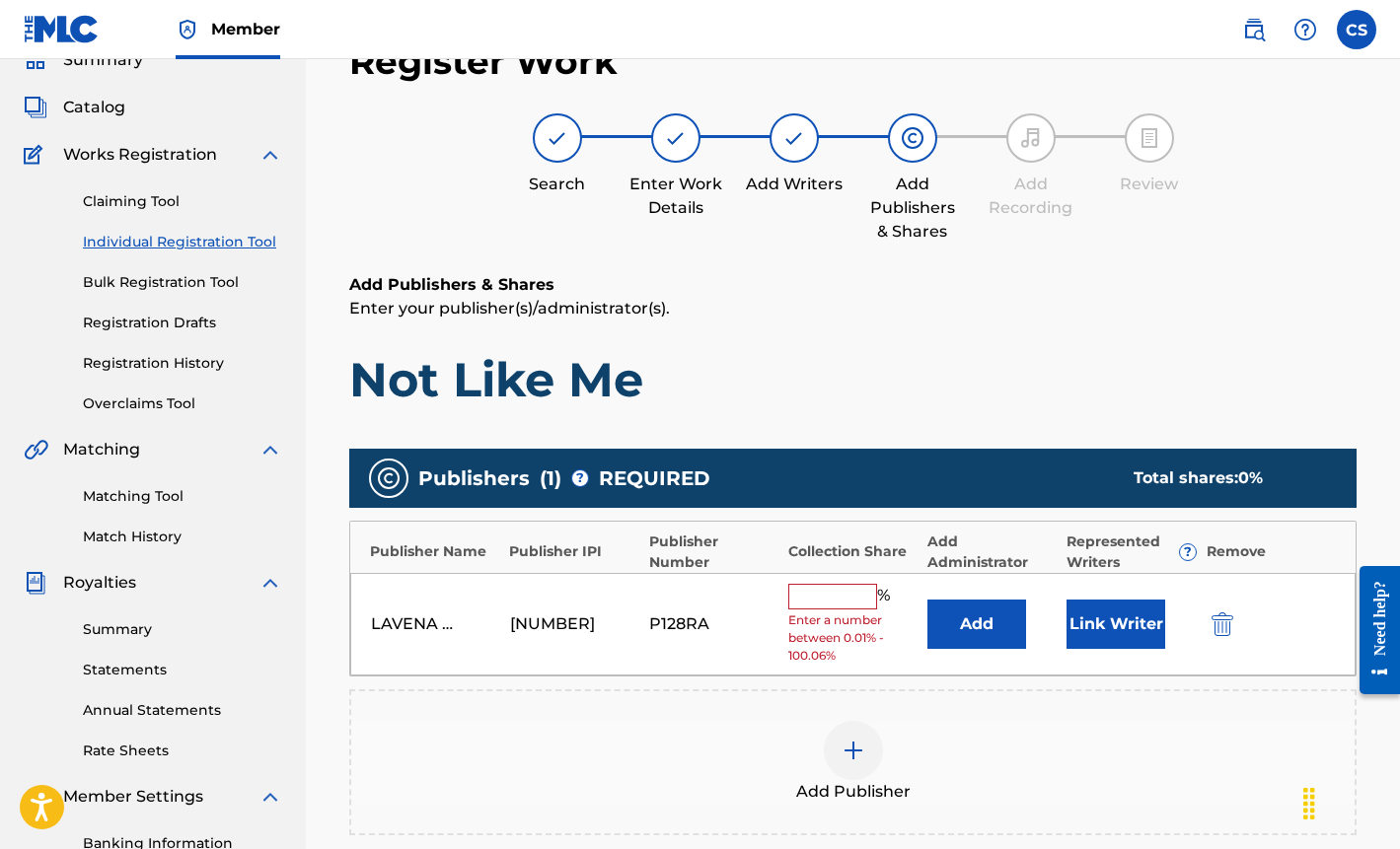 click at bounding box center [833, 597] 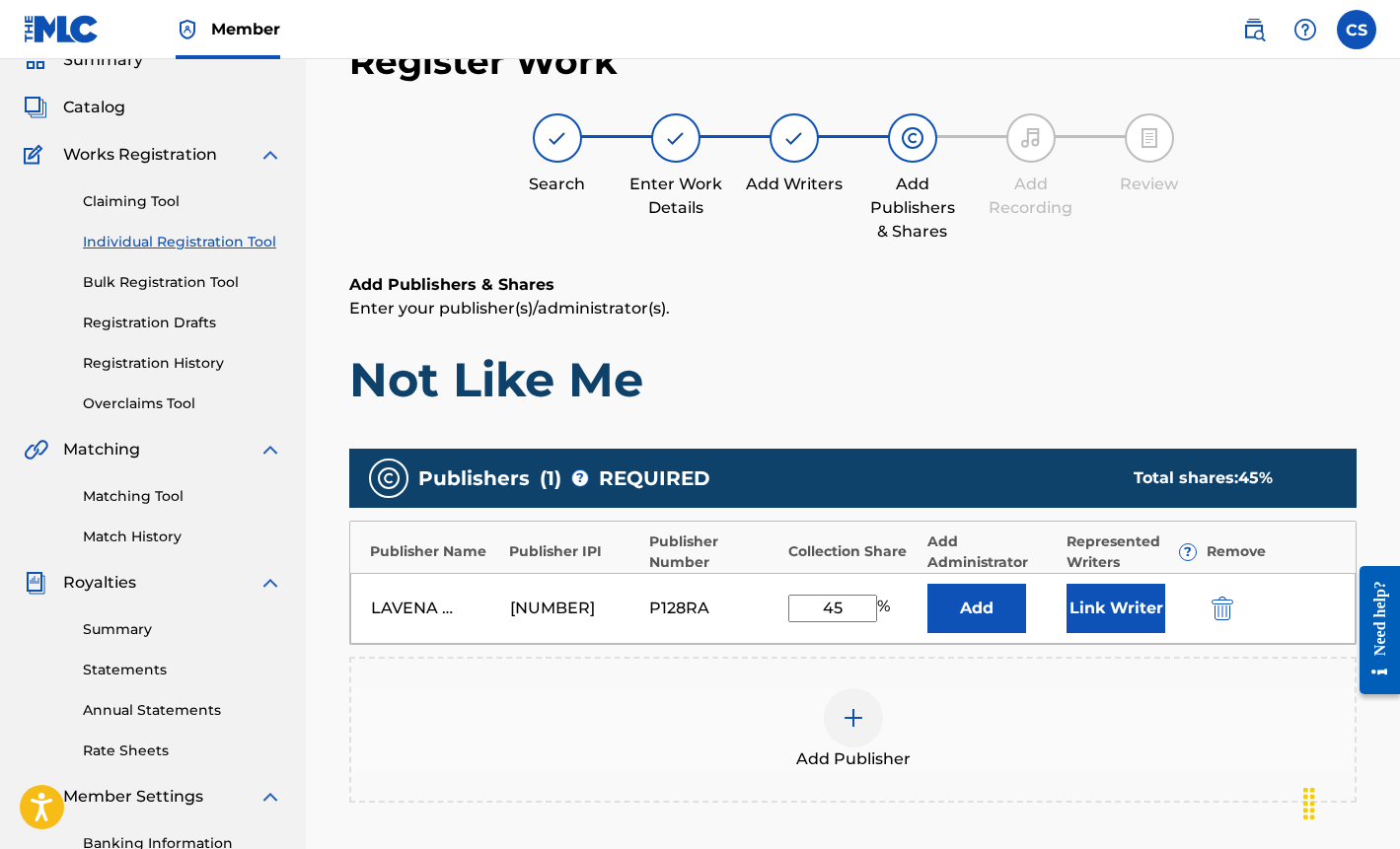 type on "45" 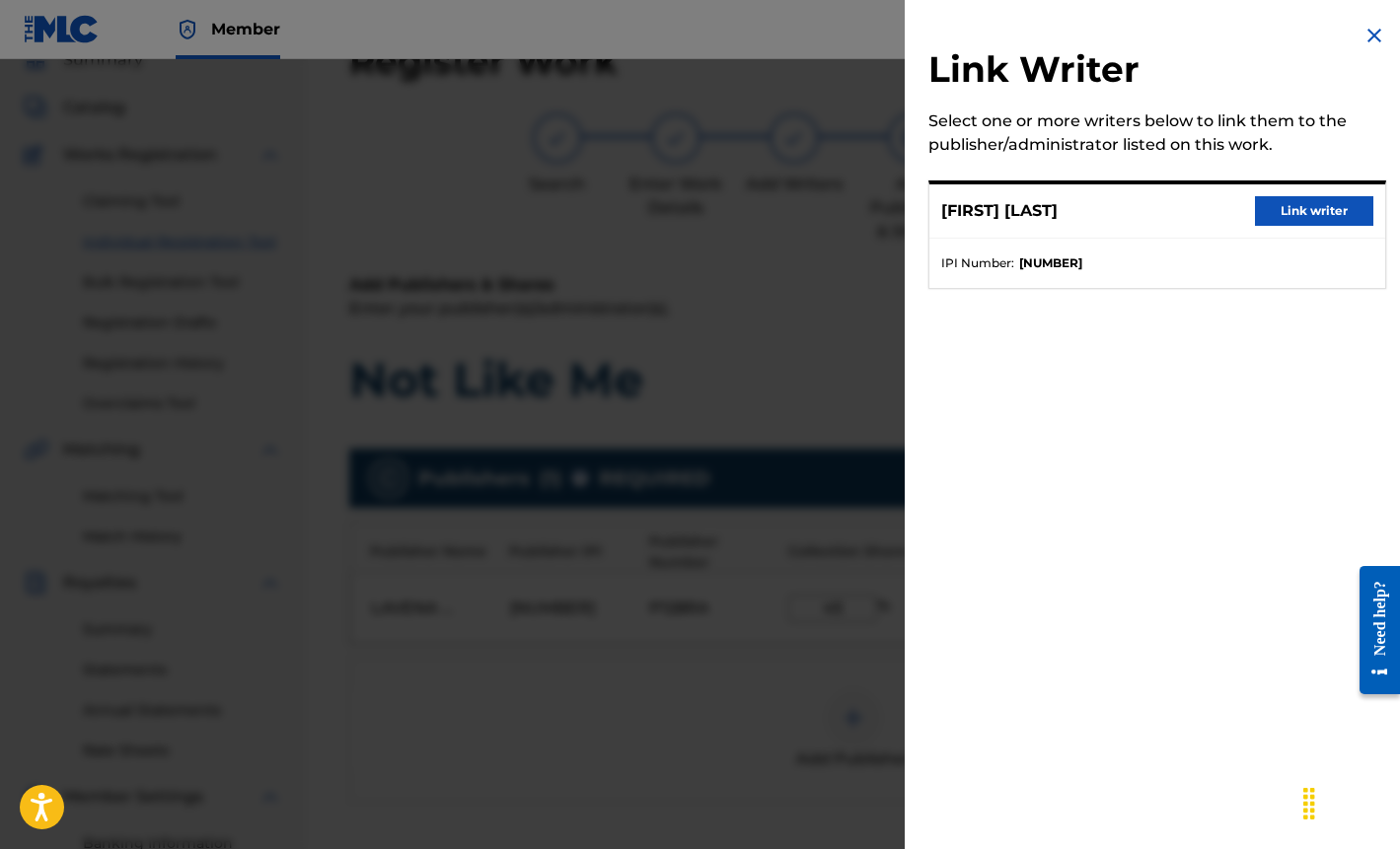 click on "Link writer" at bounding box center (1314, 211) 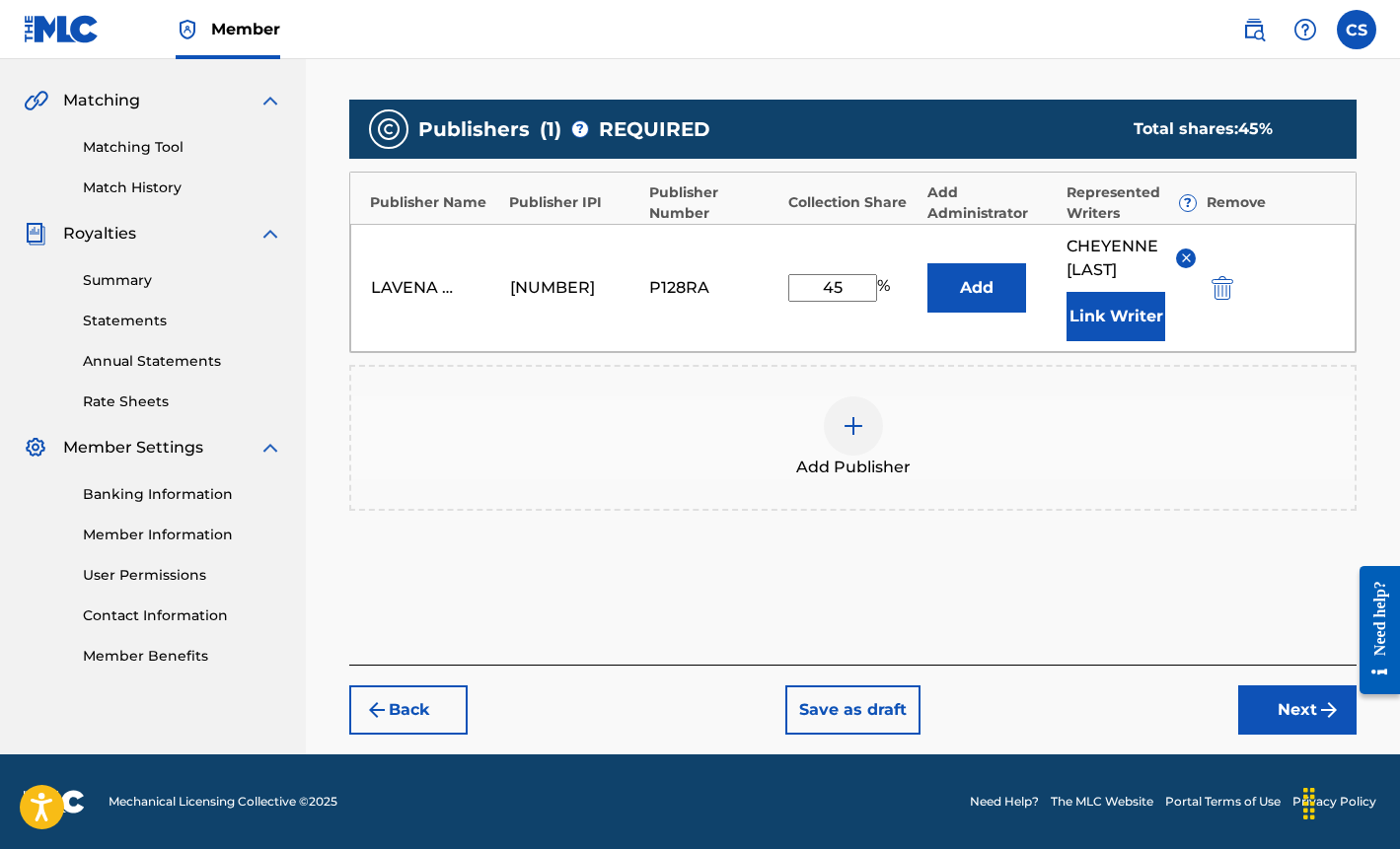 scroll, scrollTop: 438, scrollLeft: 0, axis: vertical 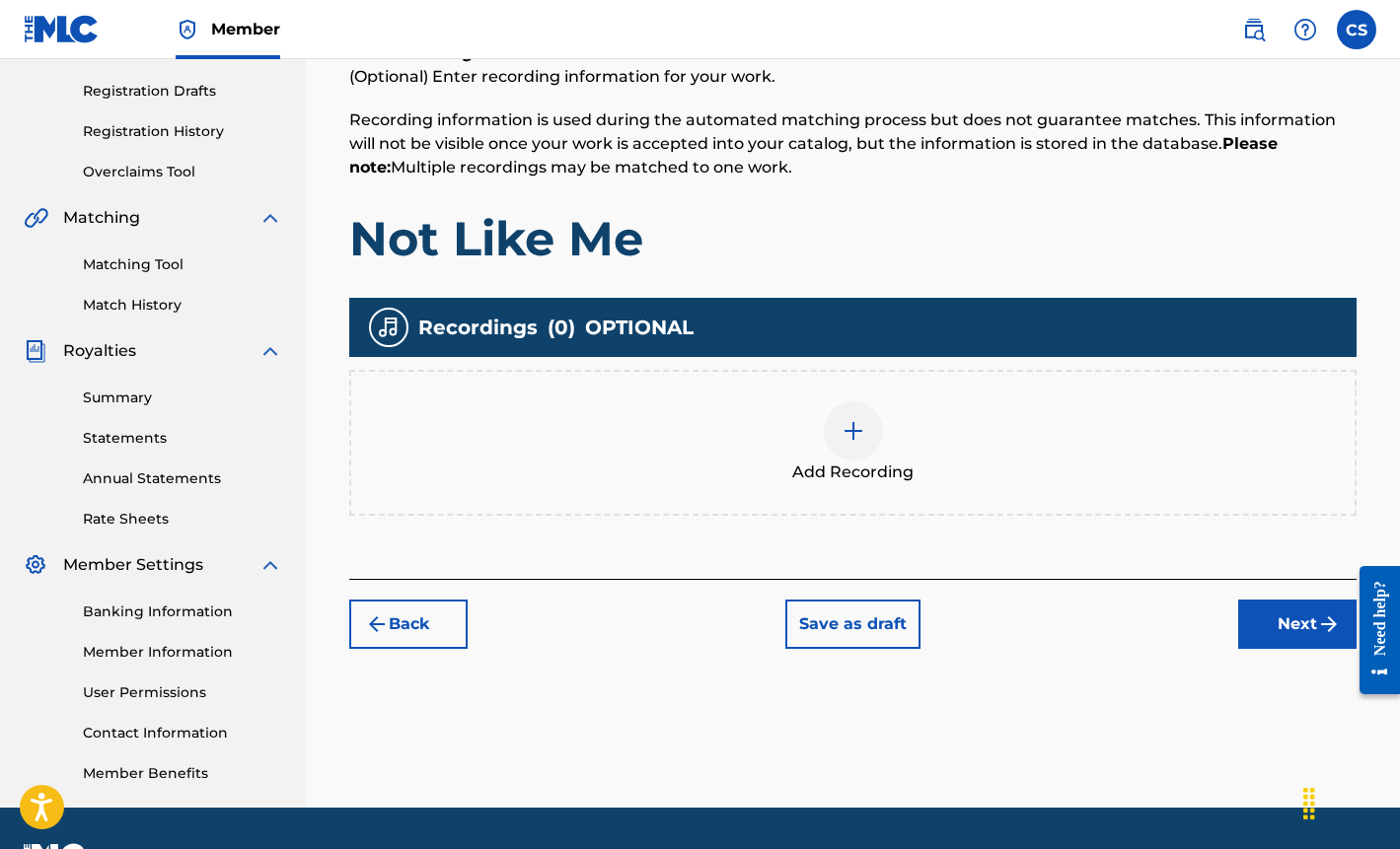 click at bounding box center [853, 431] 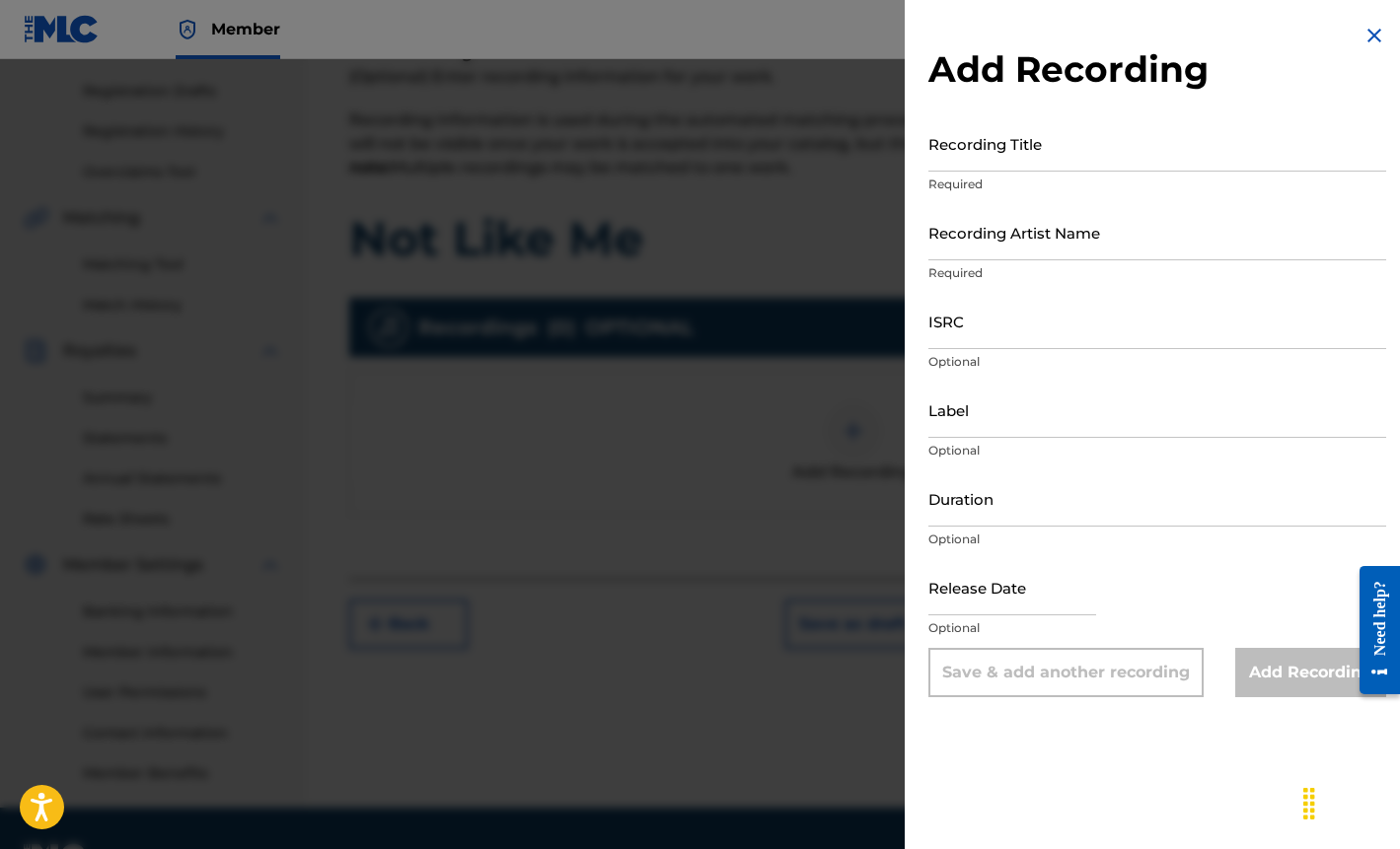 click on "ISRC" at bounding box center [1157, 320] 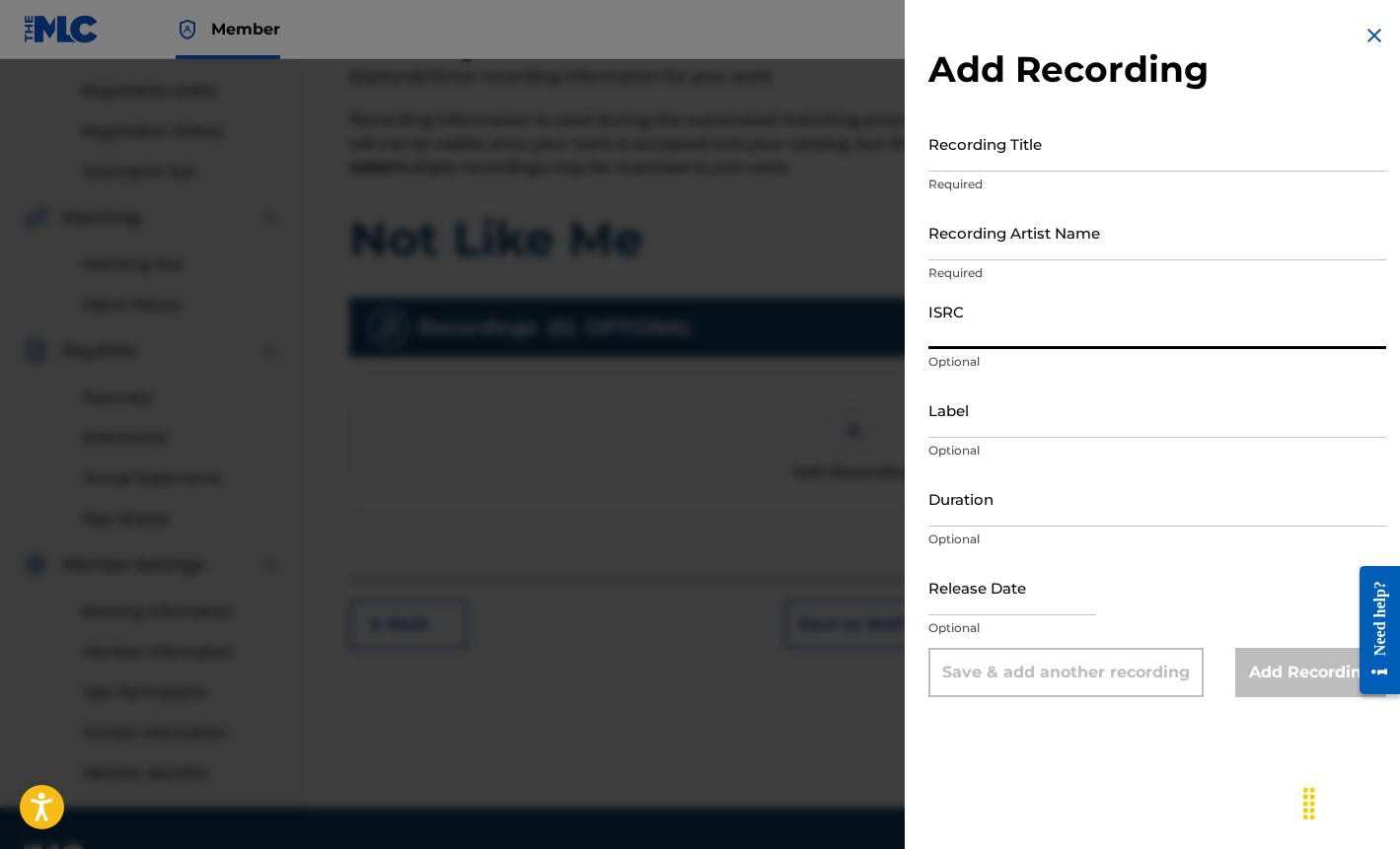 click on "Recording Title" at bounding box center (1157, 143) 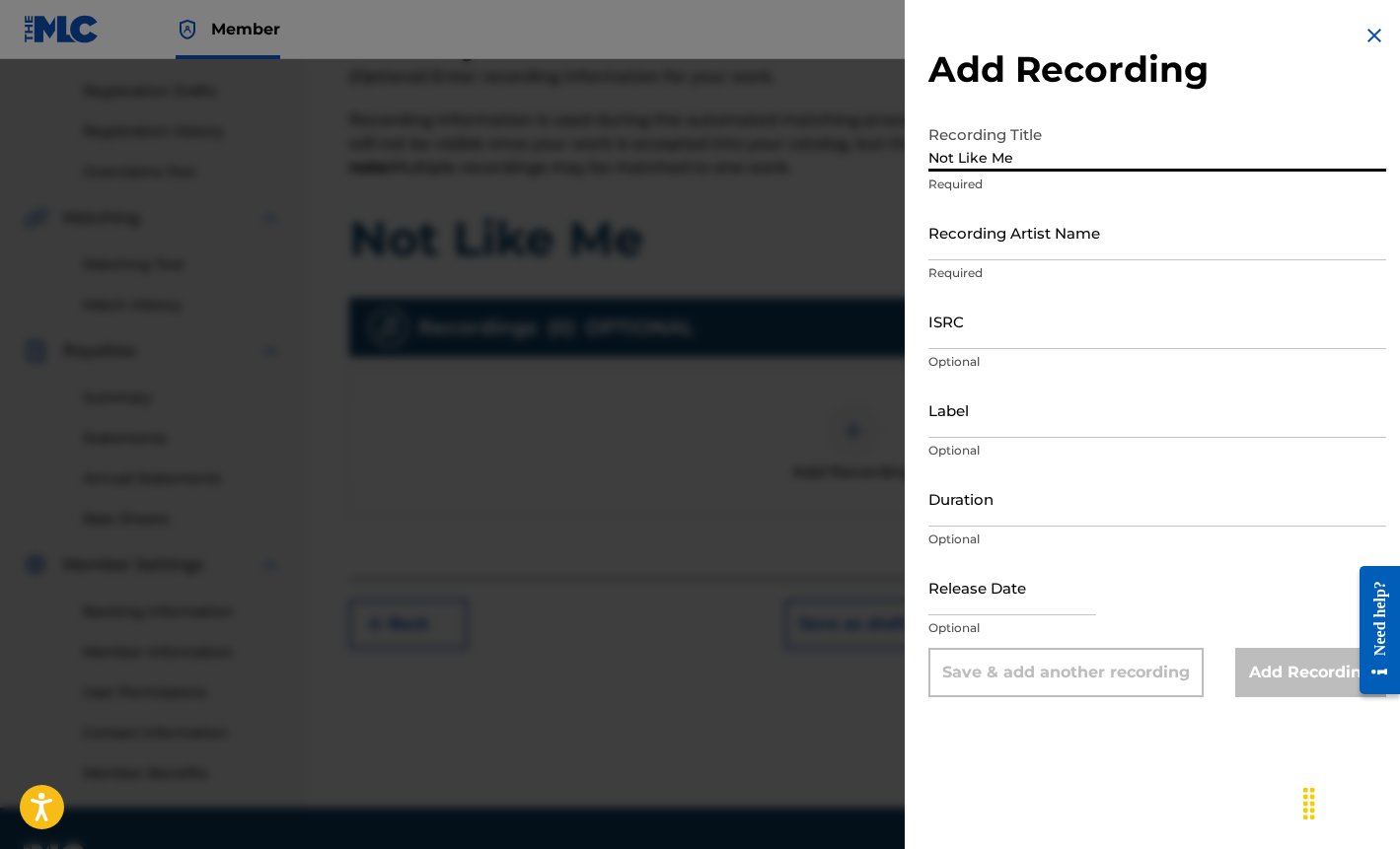 type on "Not Like Me" 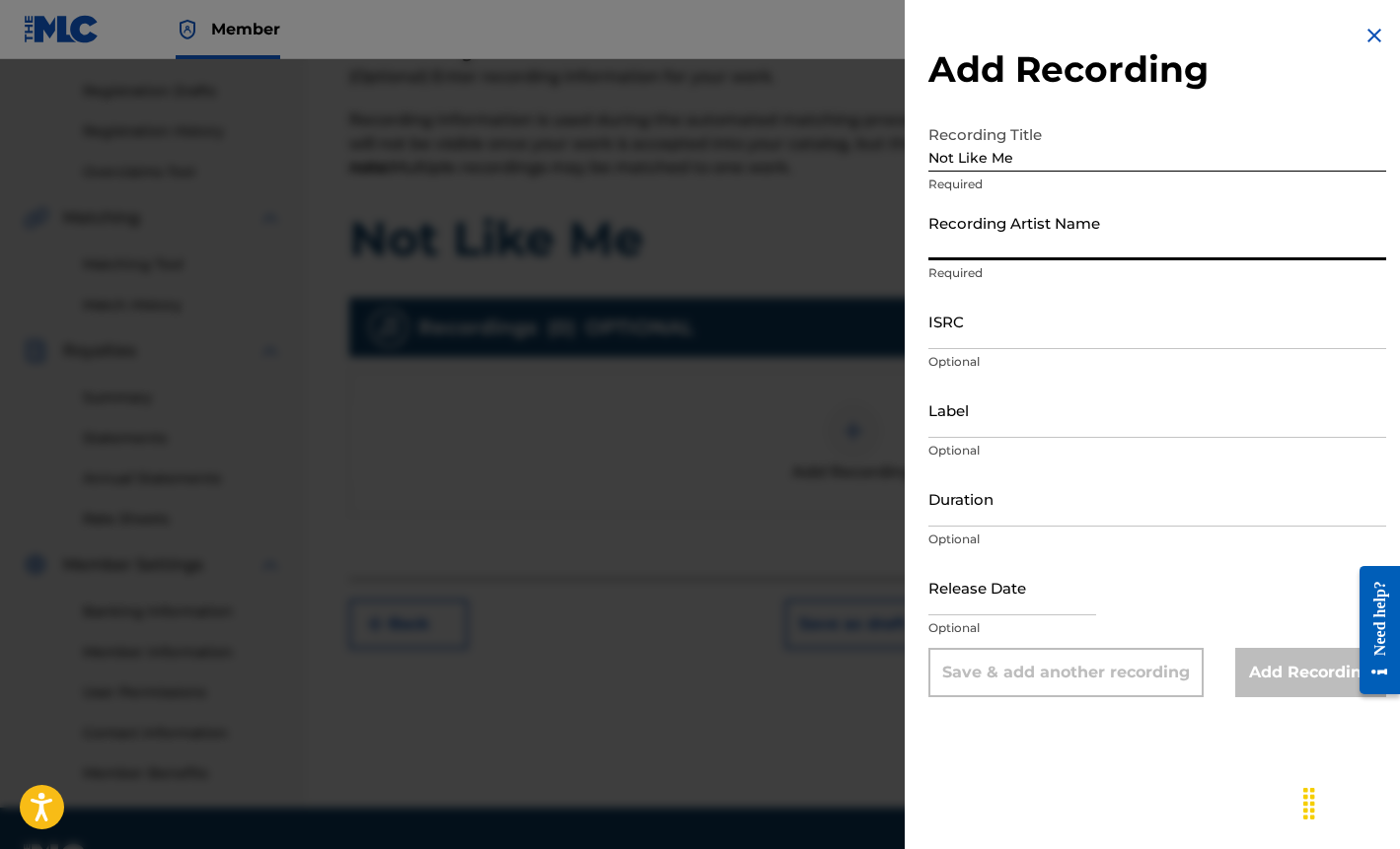 click on "Recording Artist Name" at bounding box center (1157, 232) 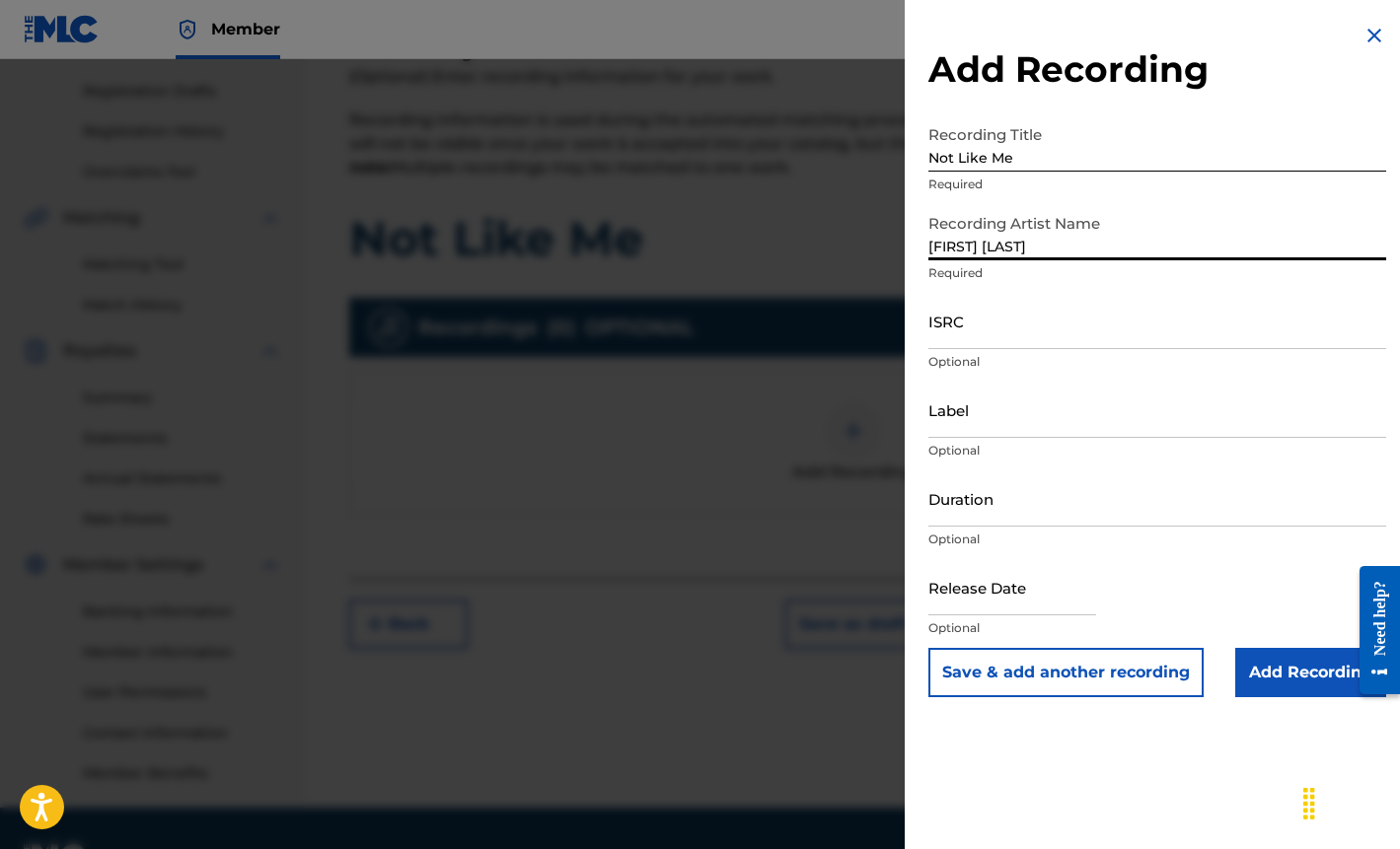 type on "[FIRST] [LAST]" 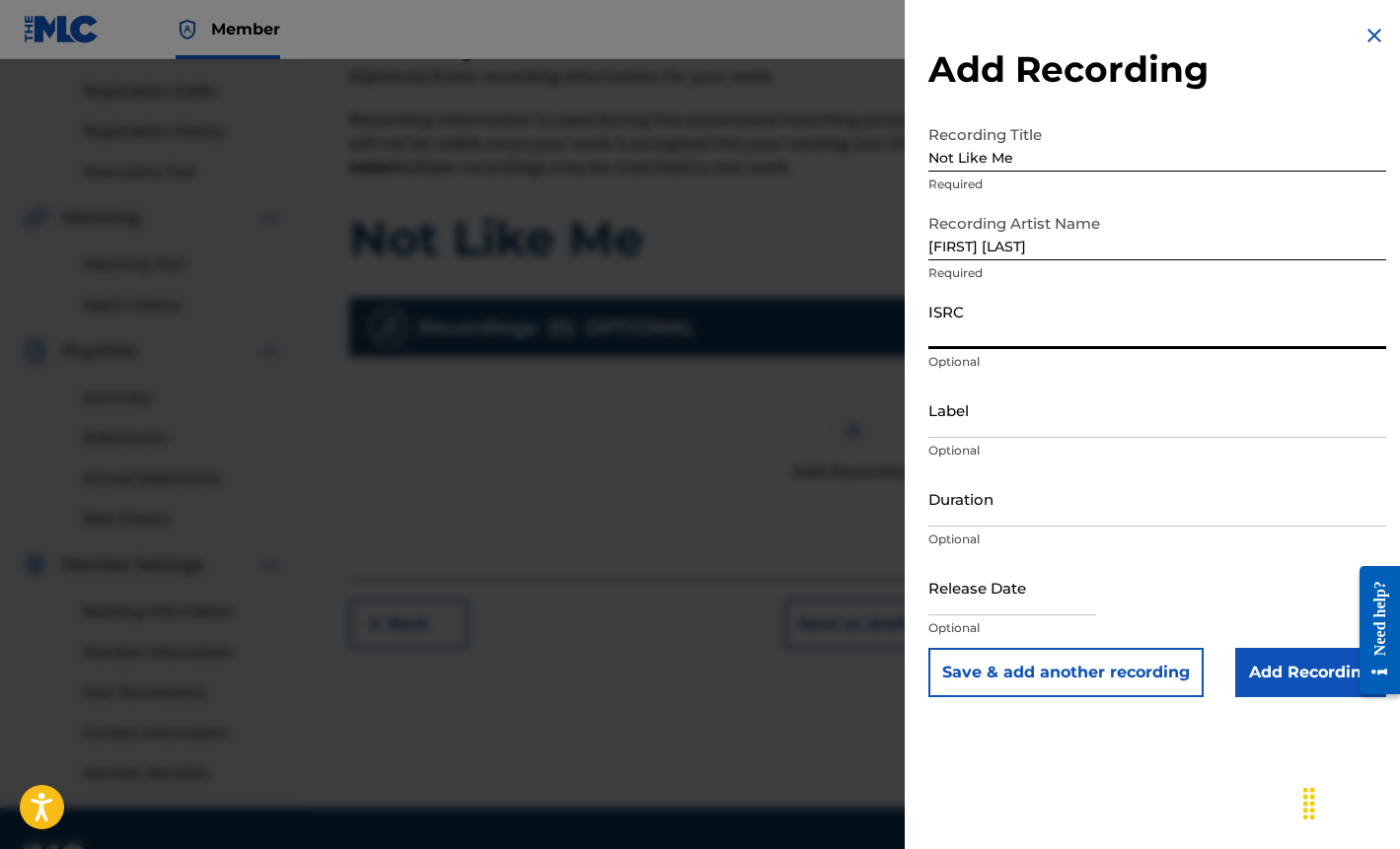 click on "ISRC" at bounding box center [1157, 320] 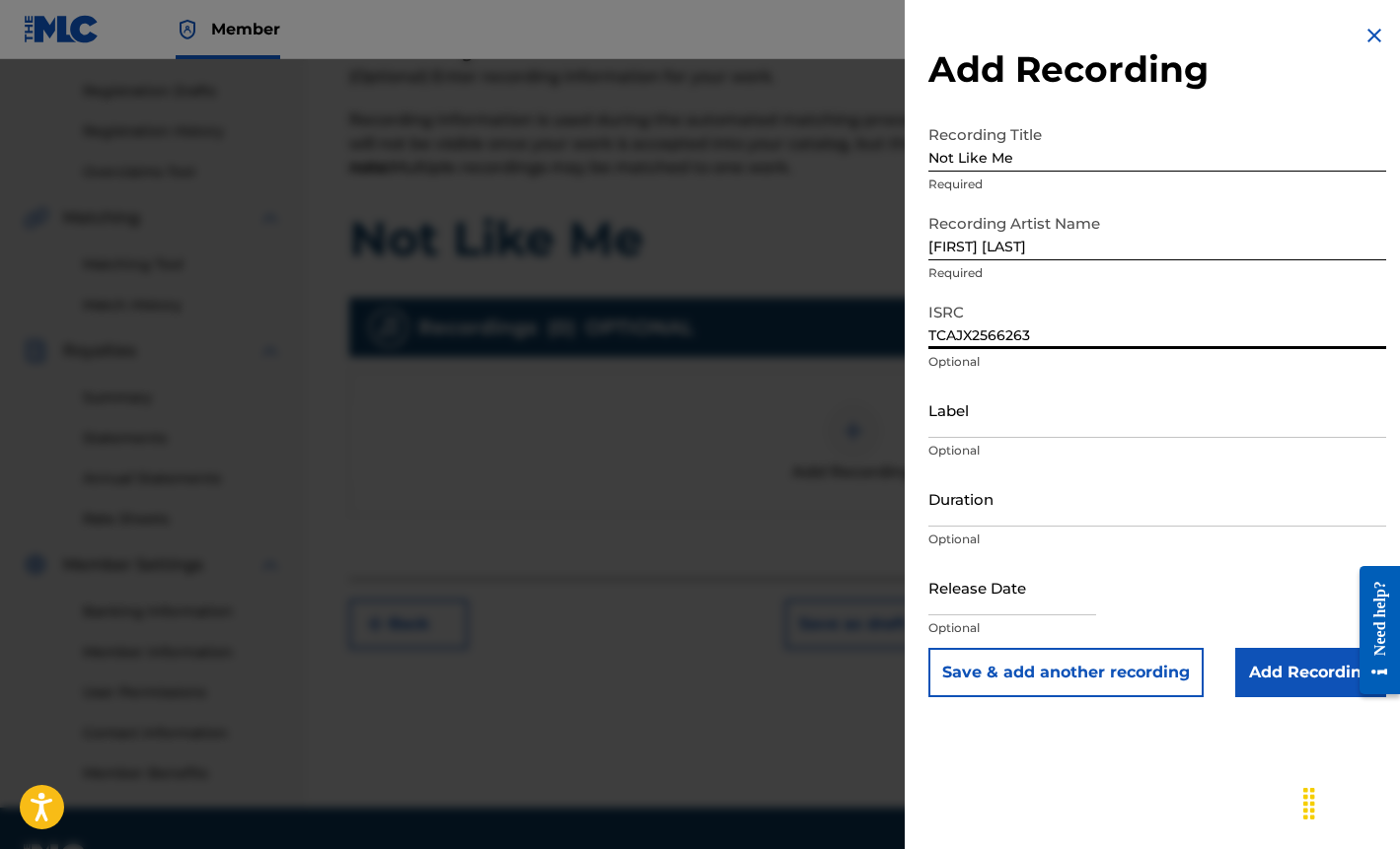type on "TCAJX2566263" 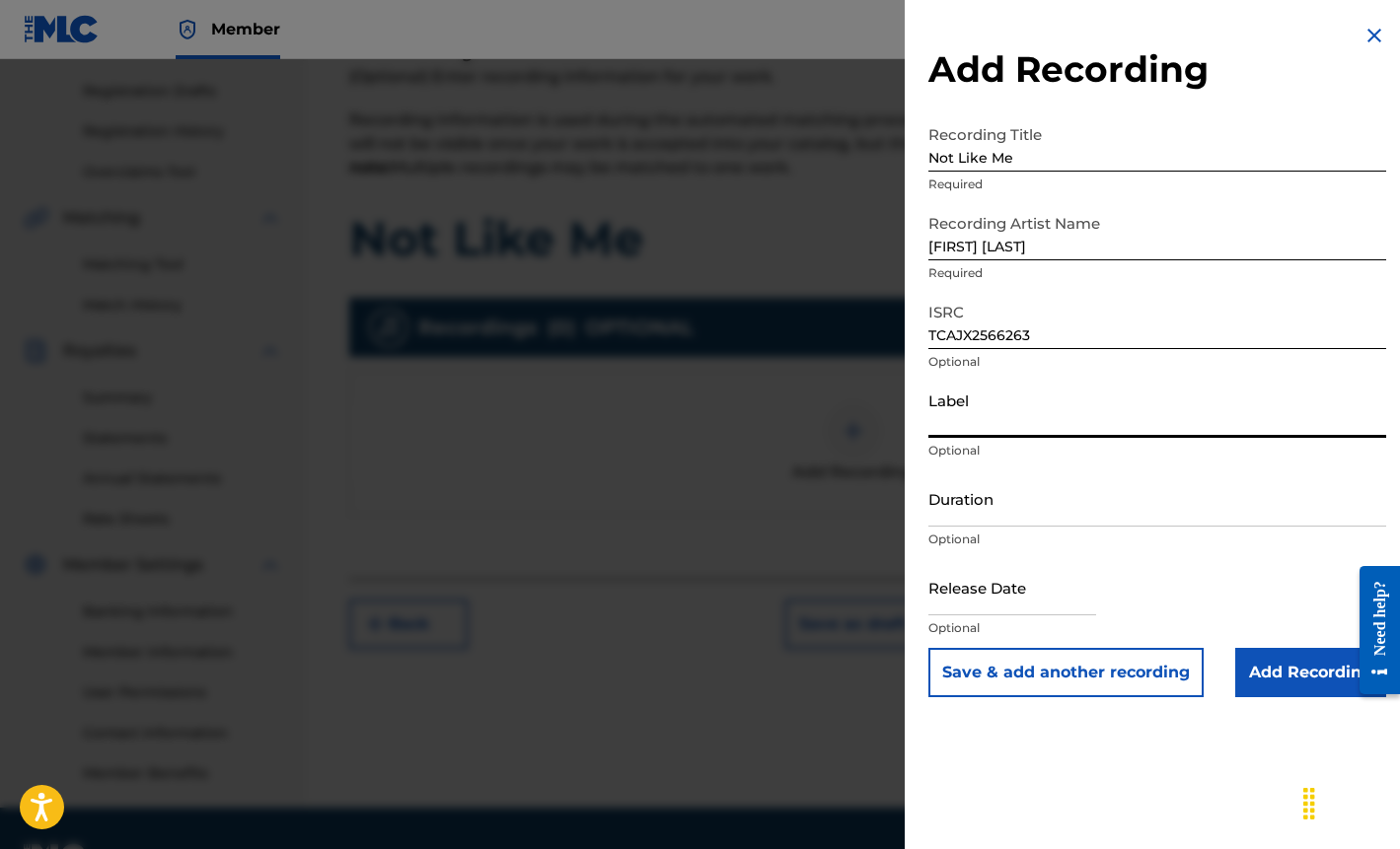 click on "Label" at bounding box center [1157, 409] 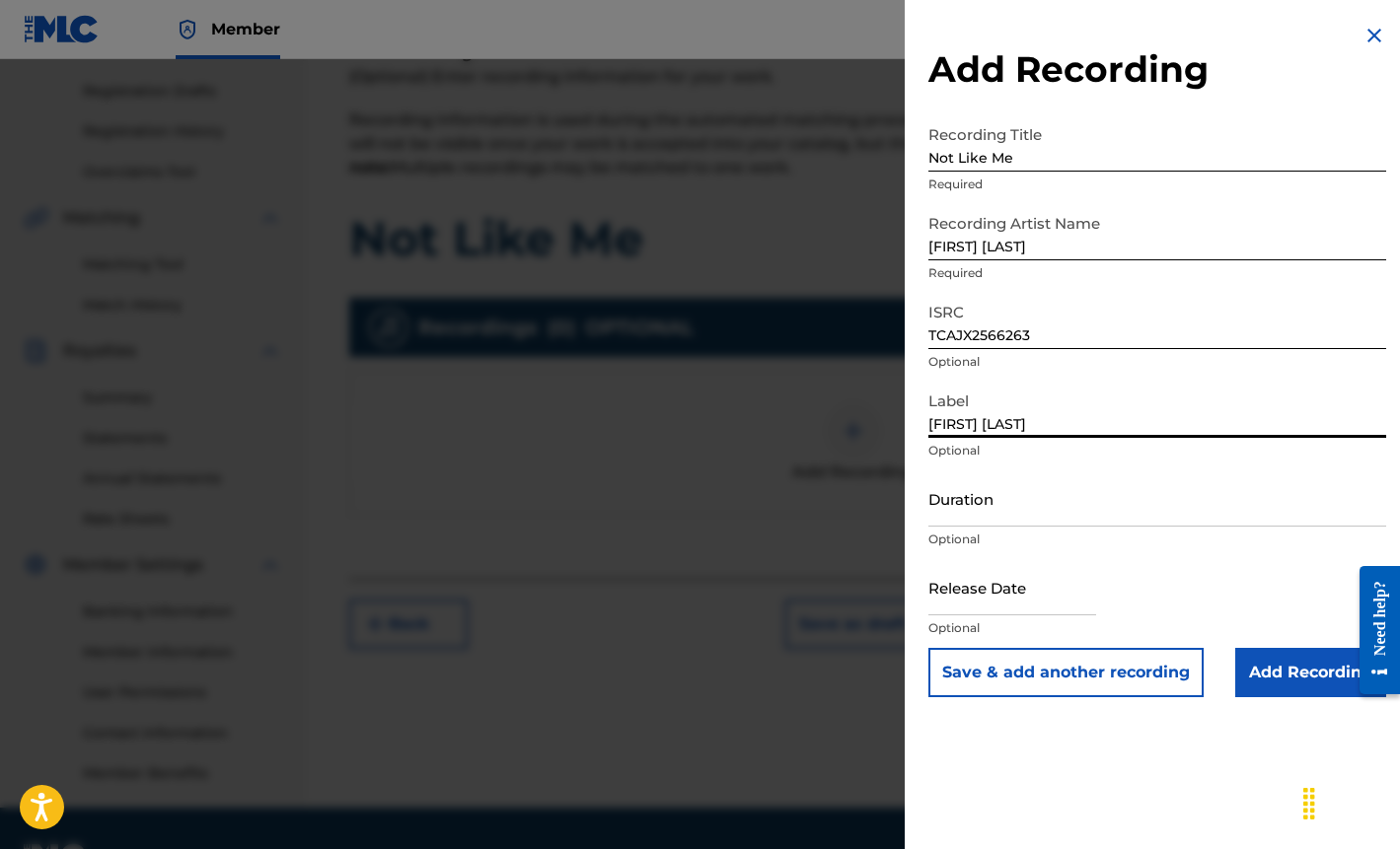 type on "[FIRST] [LAST]" 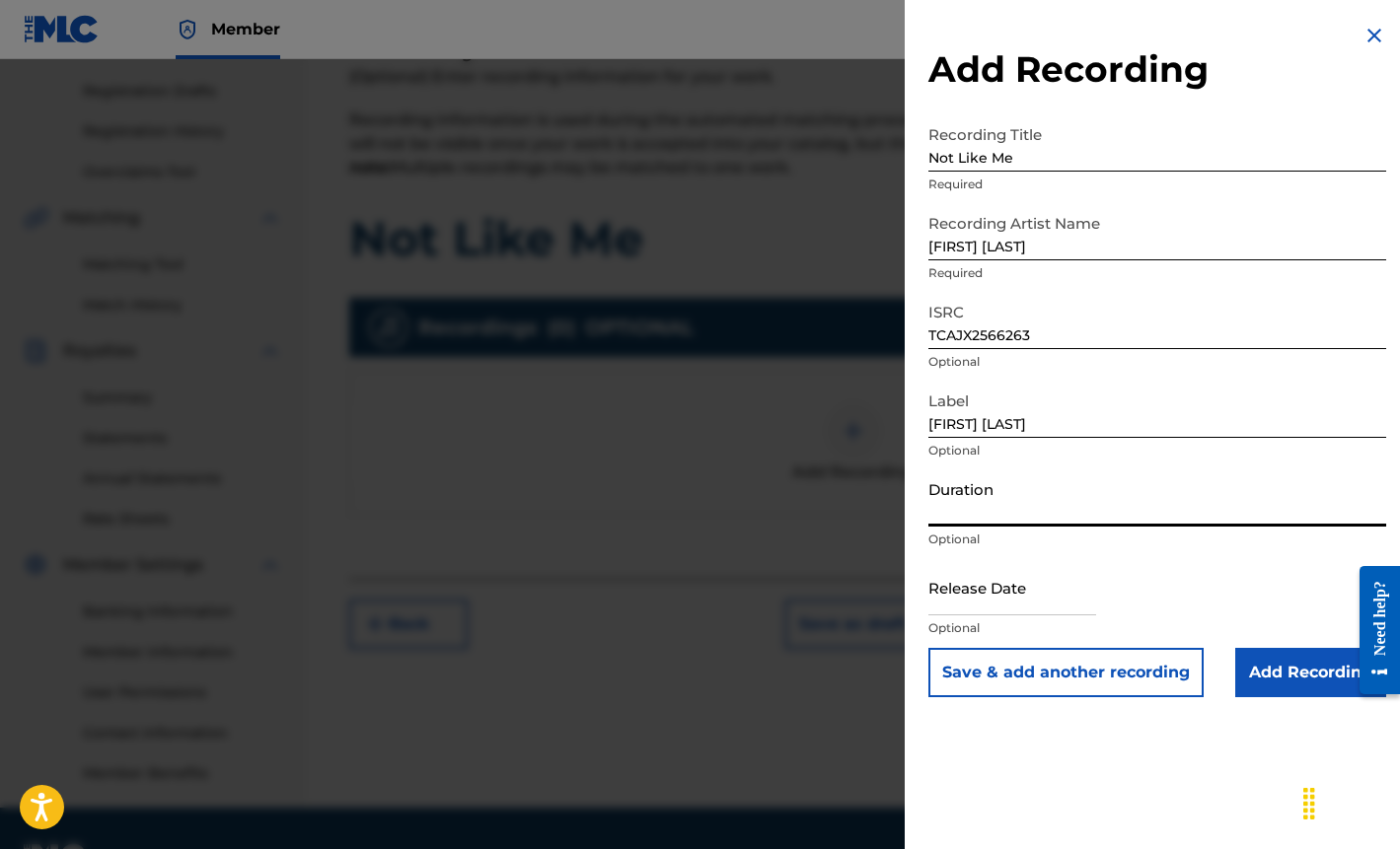 click on "Duration" at bounding box center (1157, 498) 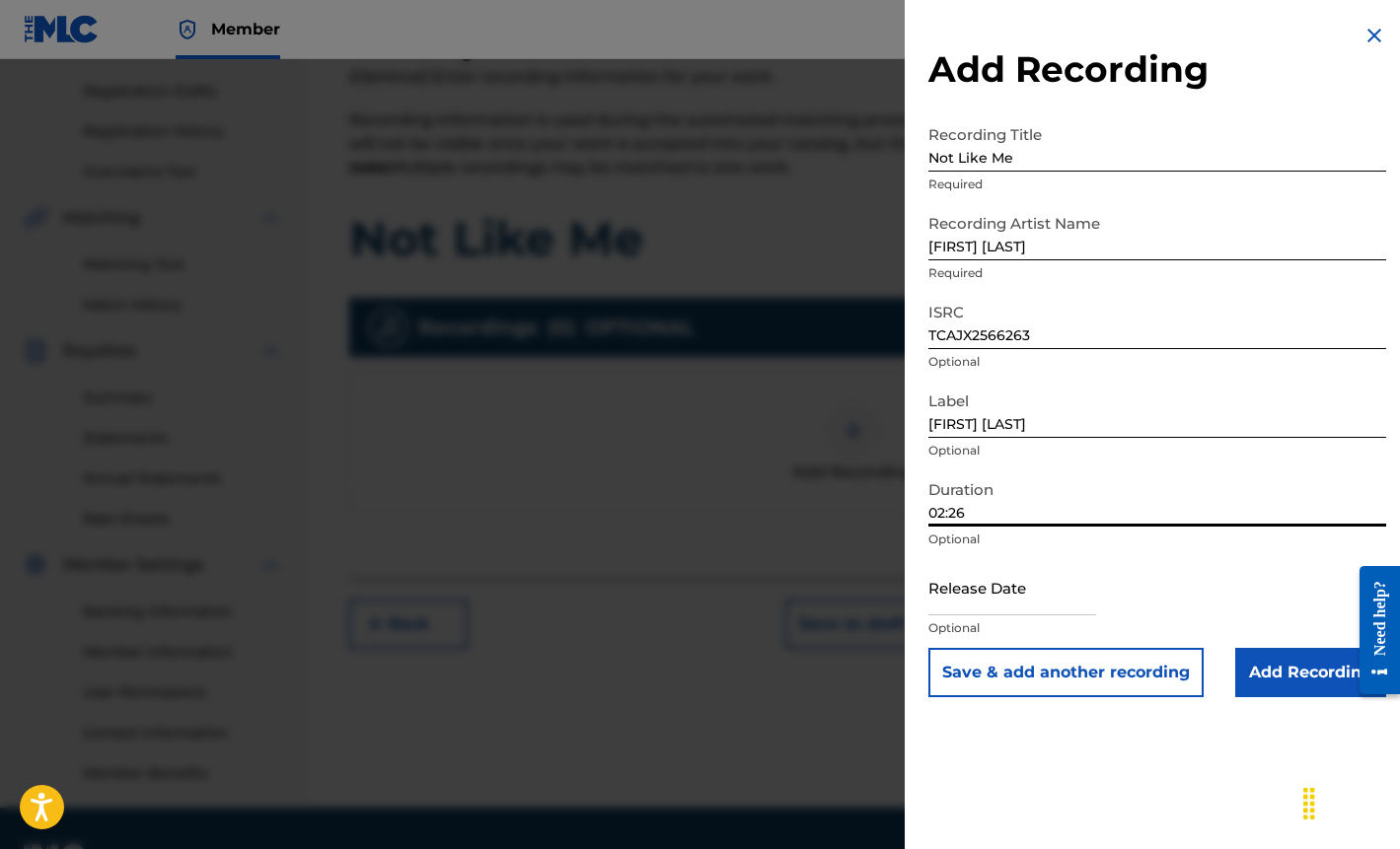 type on "02:26" 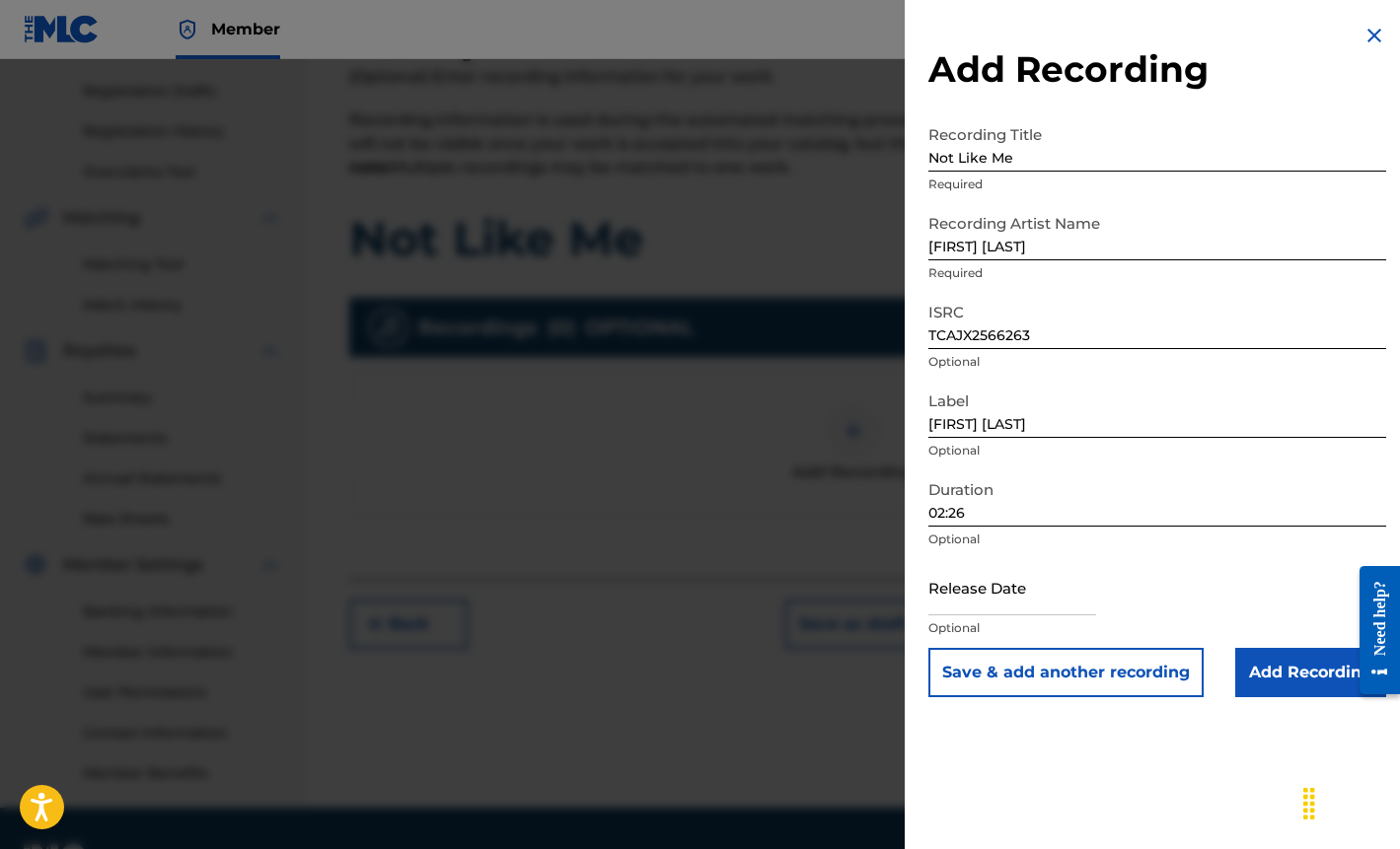 click at bounding box center (1012, 587) 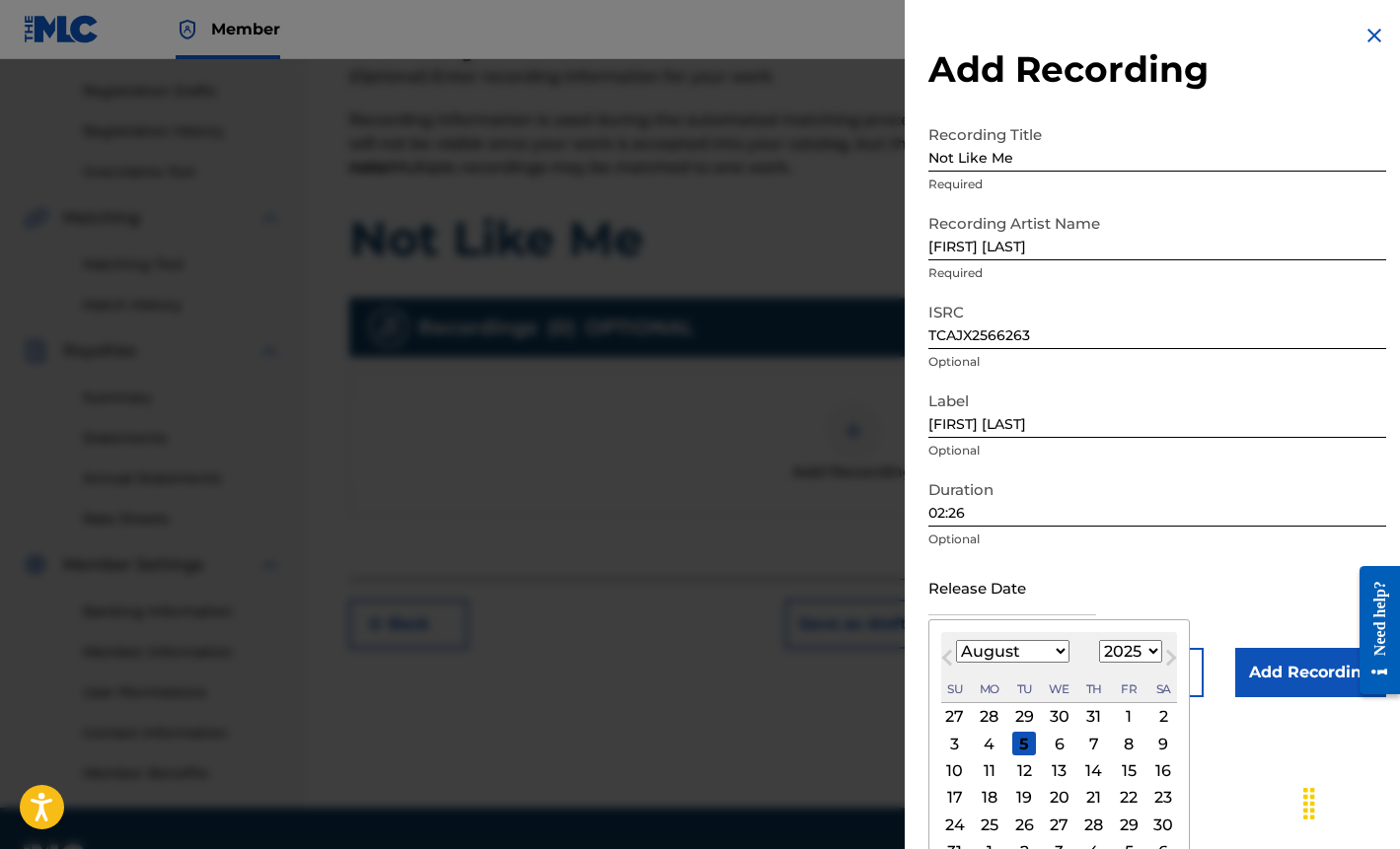 select on "6" 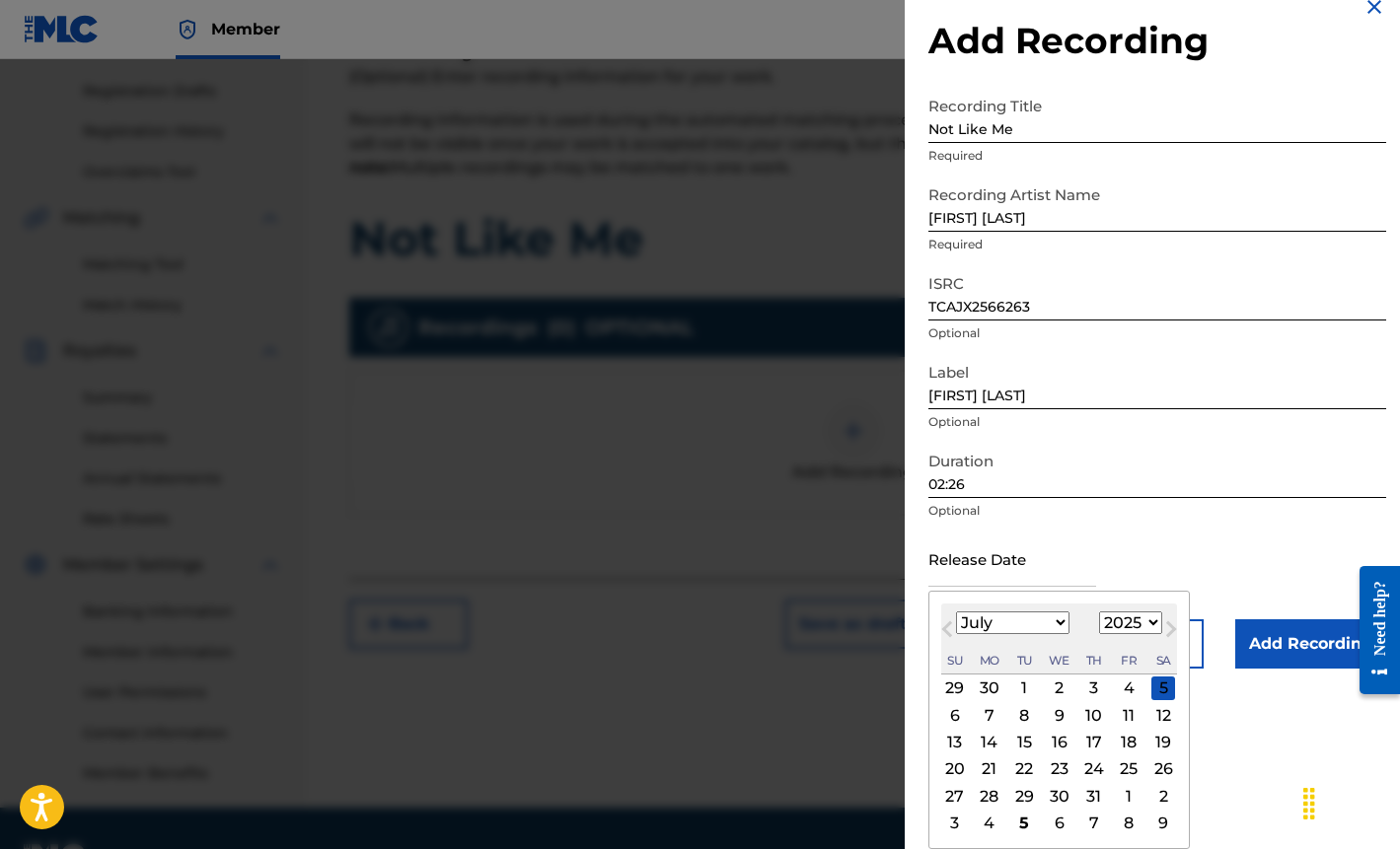 scroll, scrollTop: 29, scrollLeft: 0, axis: vertical 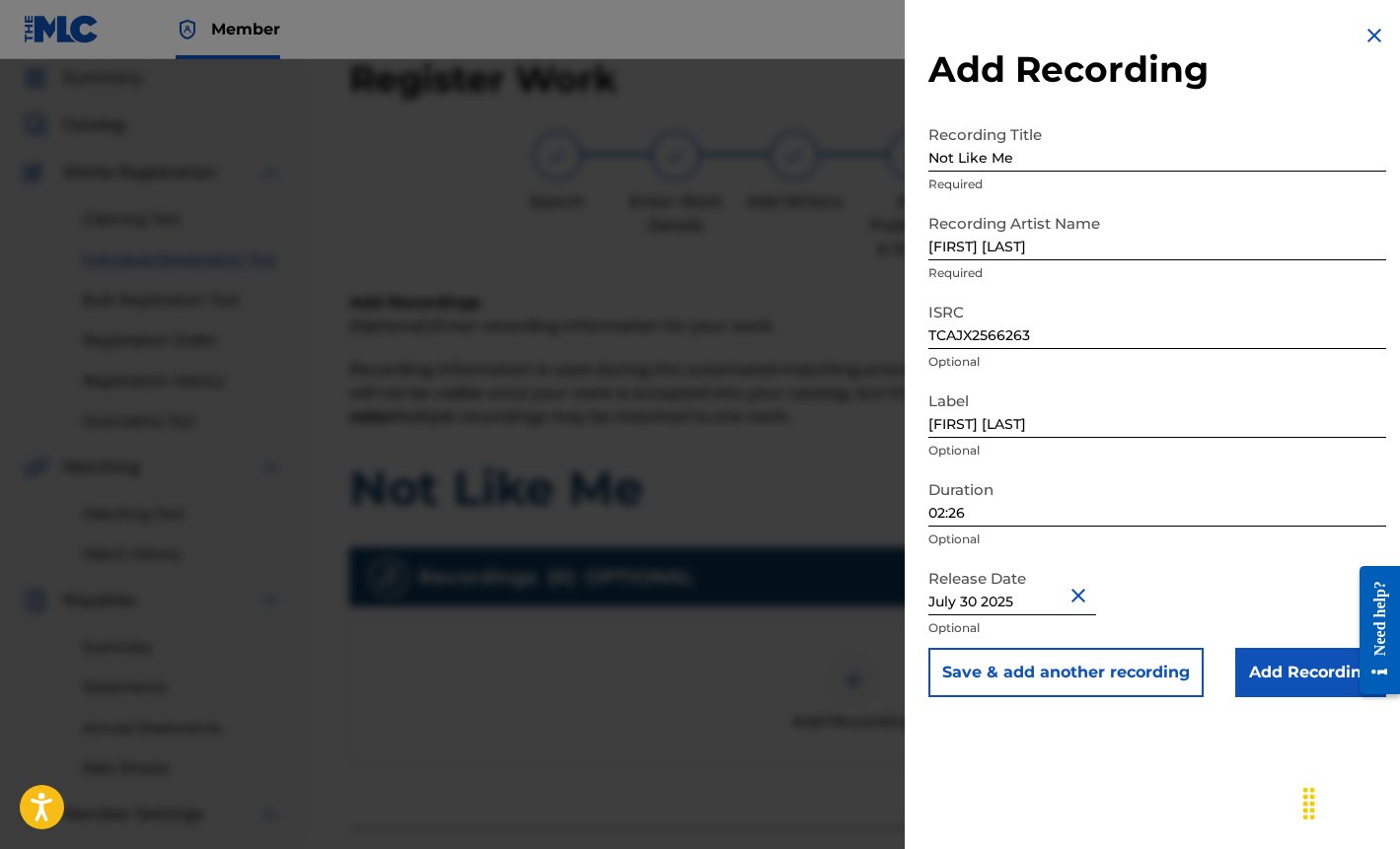 click on "Add Recording" at bounding box center [1310, 672] 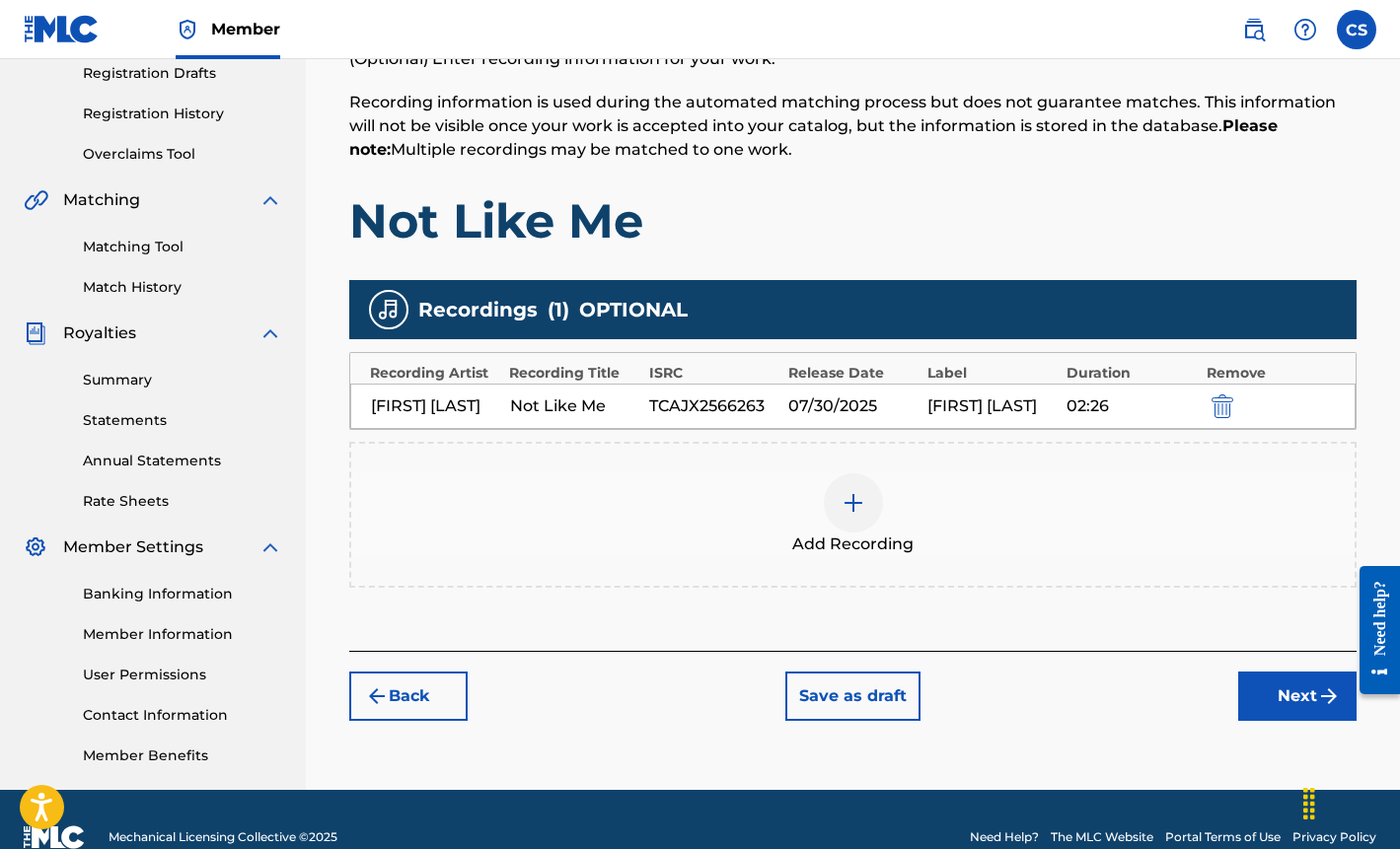 scroll, scrollTop: 341, scrollLeft: 0, axis: vertical 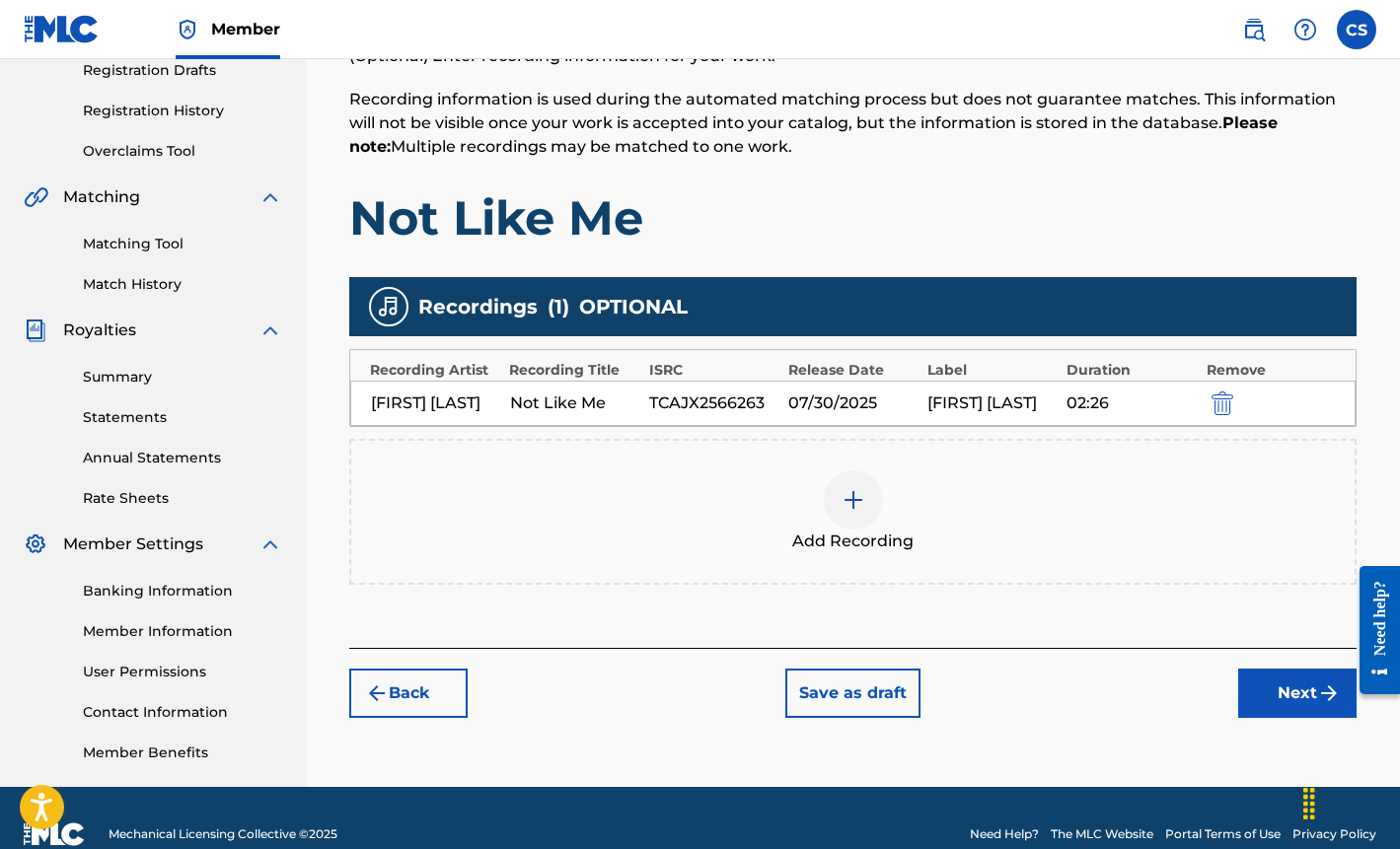 click on "Next" at bounding box center (1297, 693) 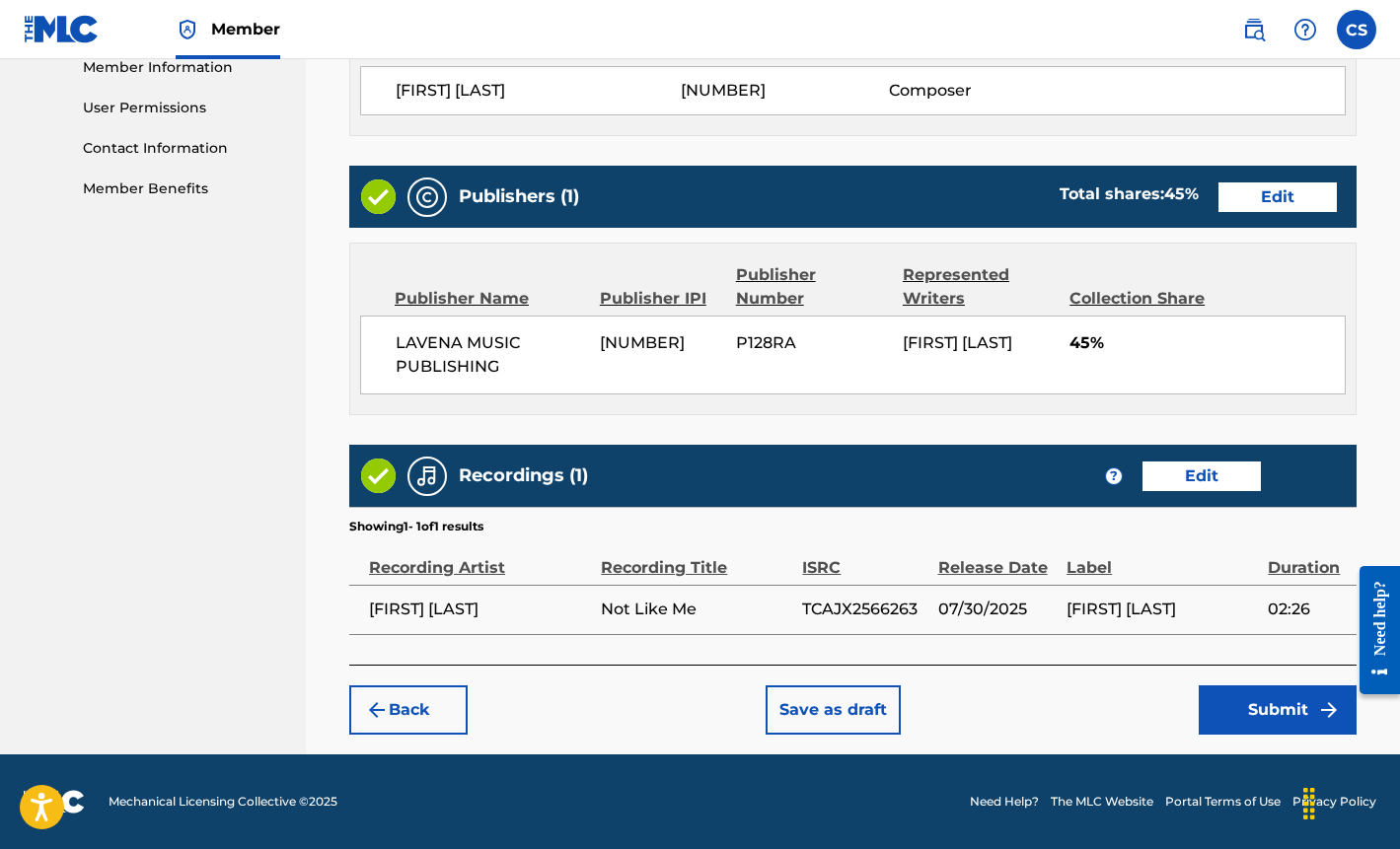 scroll, scrollTop: 904, scrollLeft: 0, axis: vertical 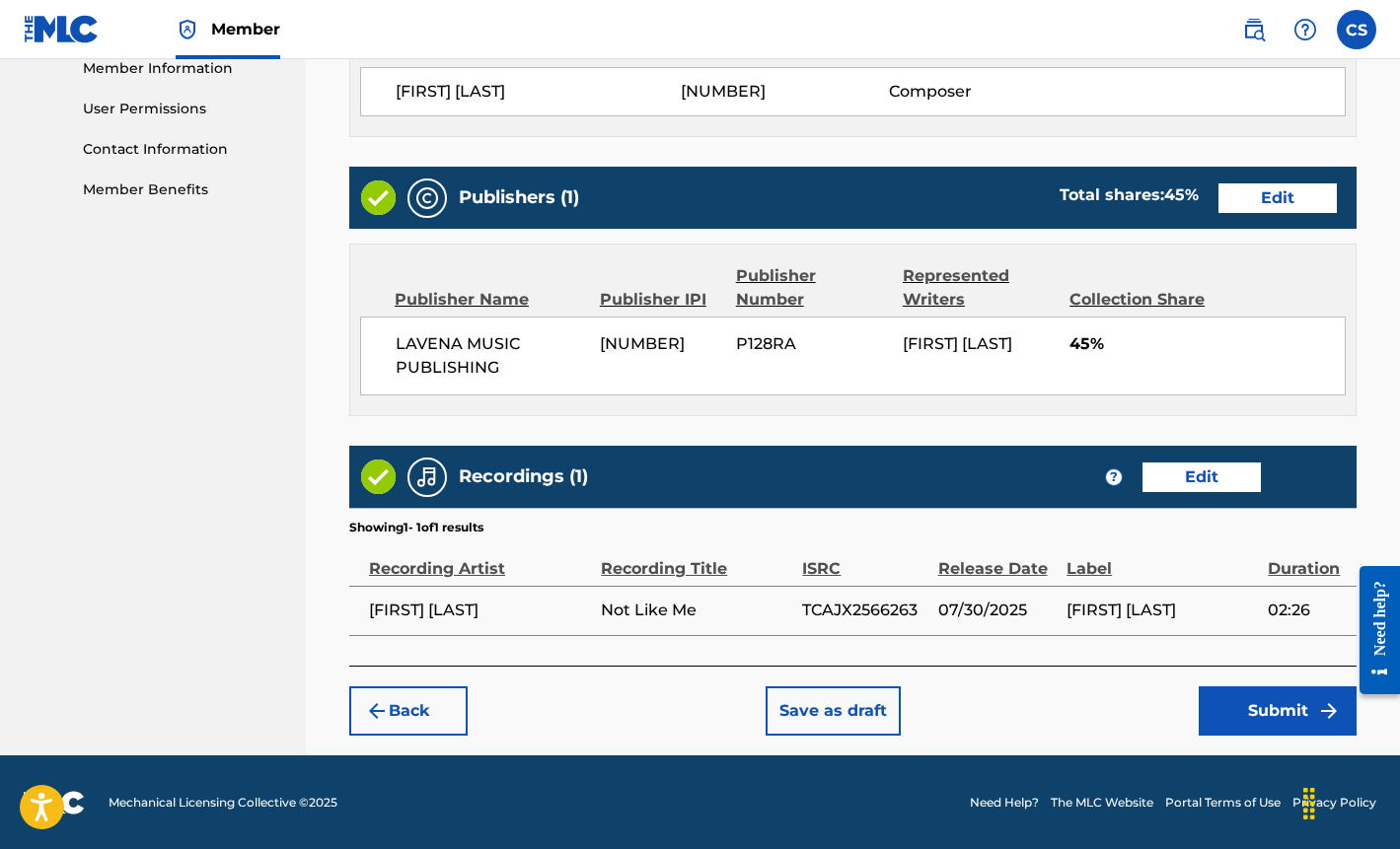 click on "Submit" at bounding box center (1278, 711) 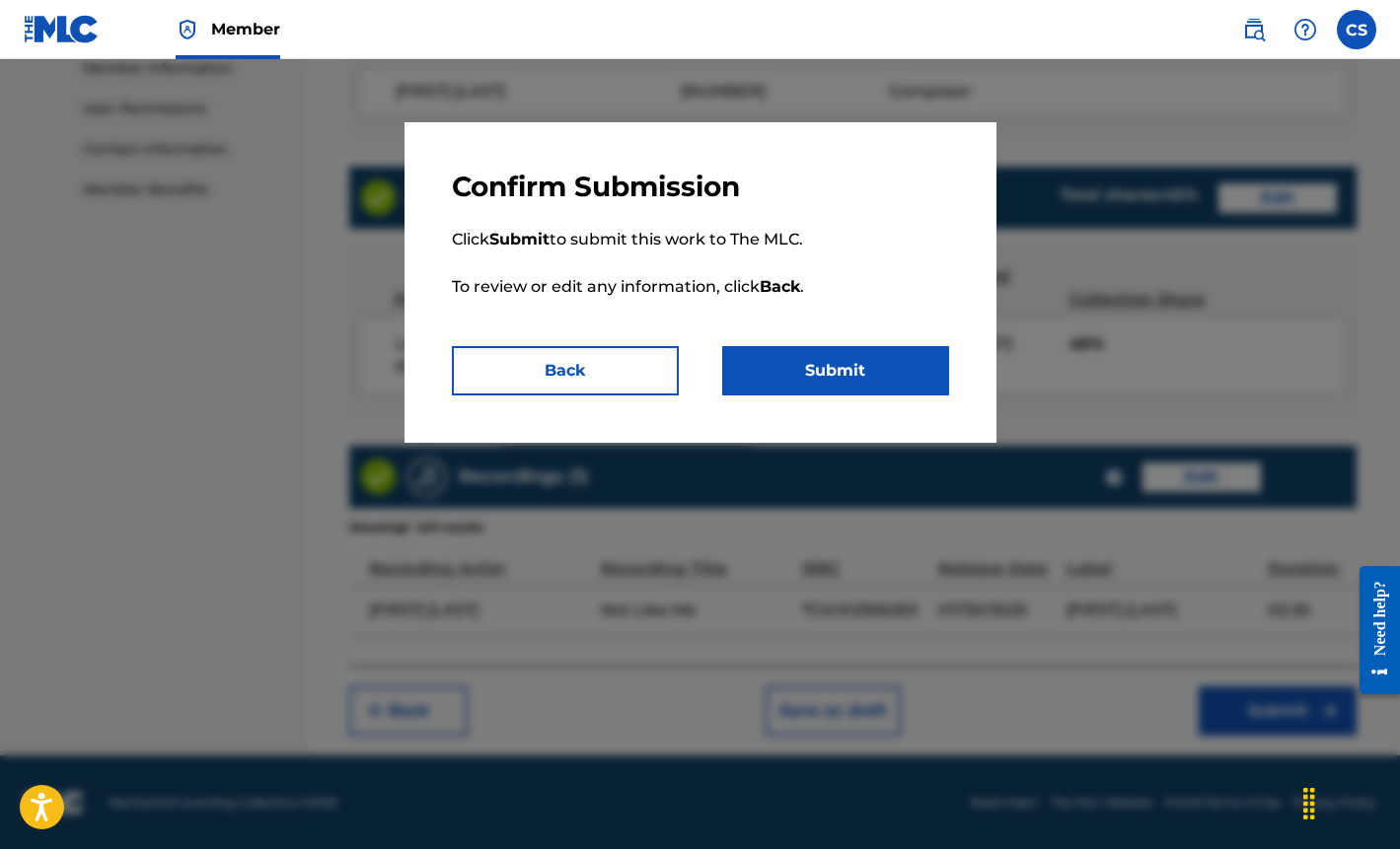 click on "Submit" at bounding box center [836, 371] 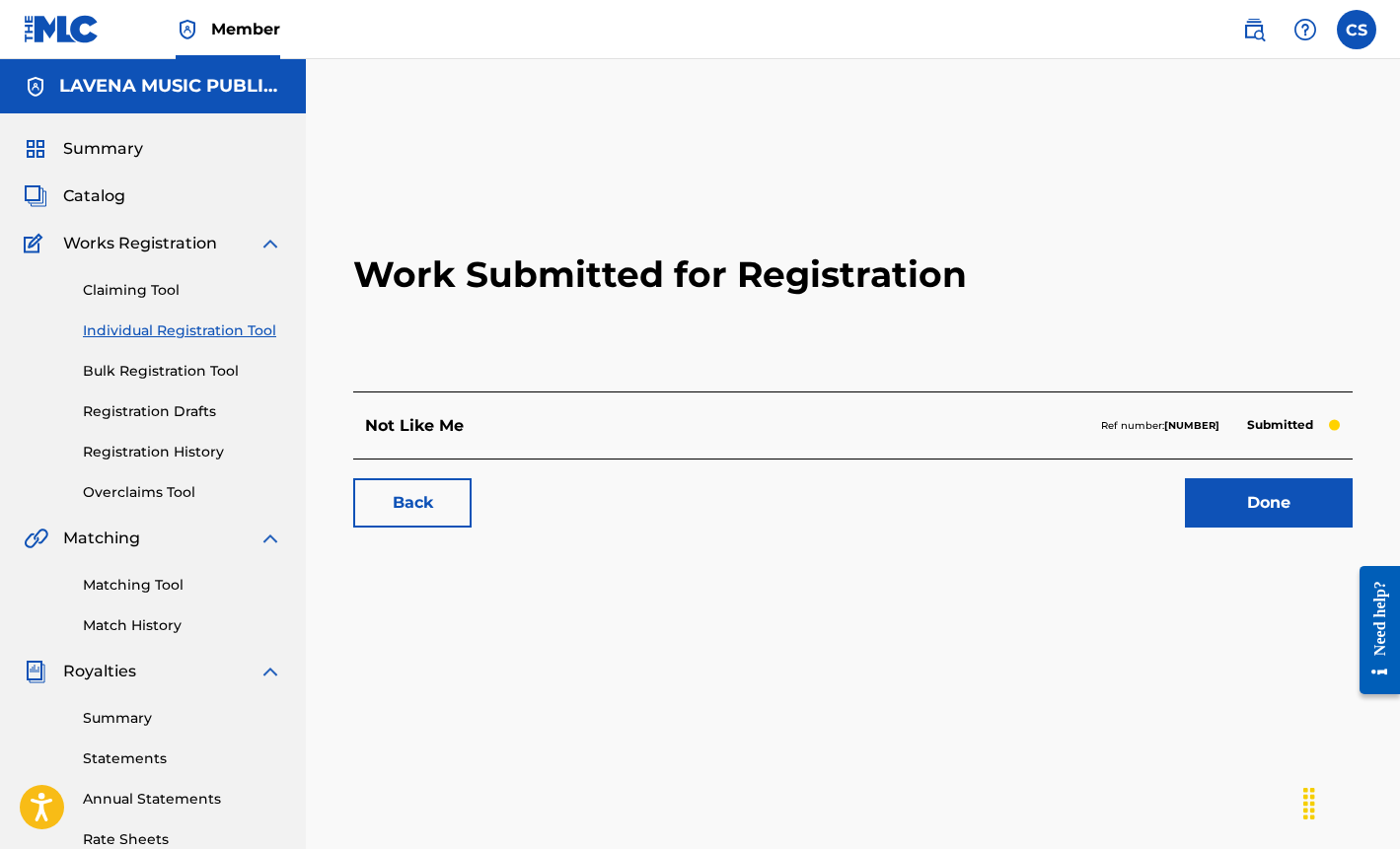 click on "Back" at bounding box center [412, 503] 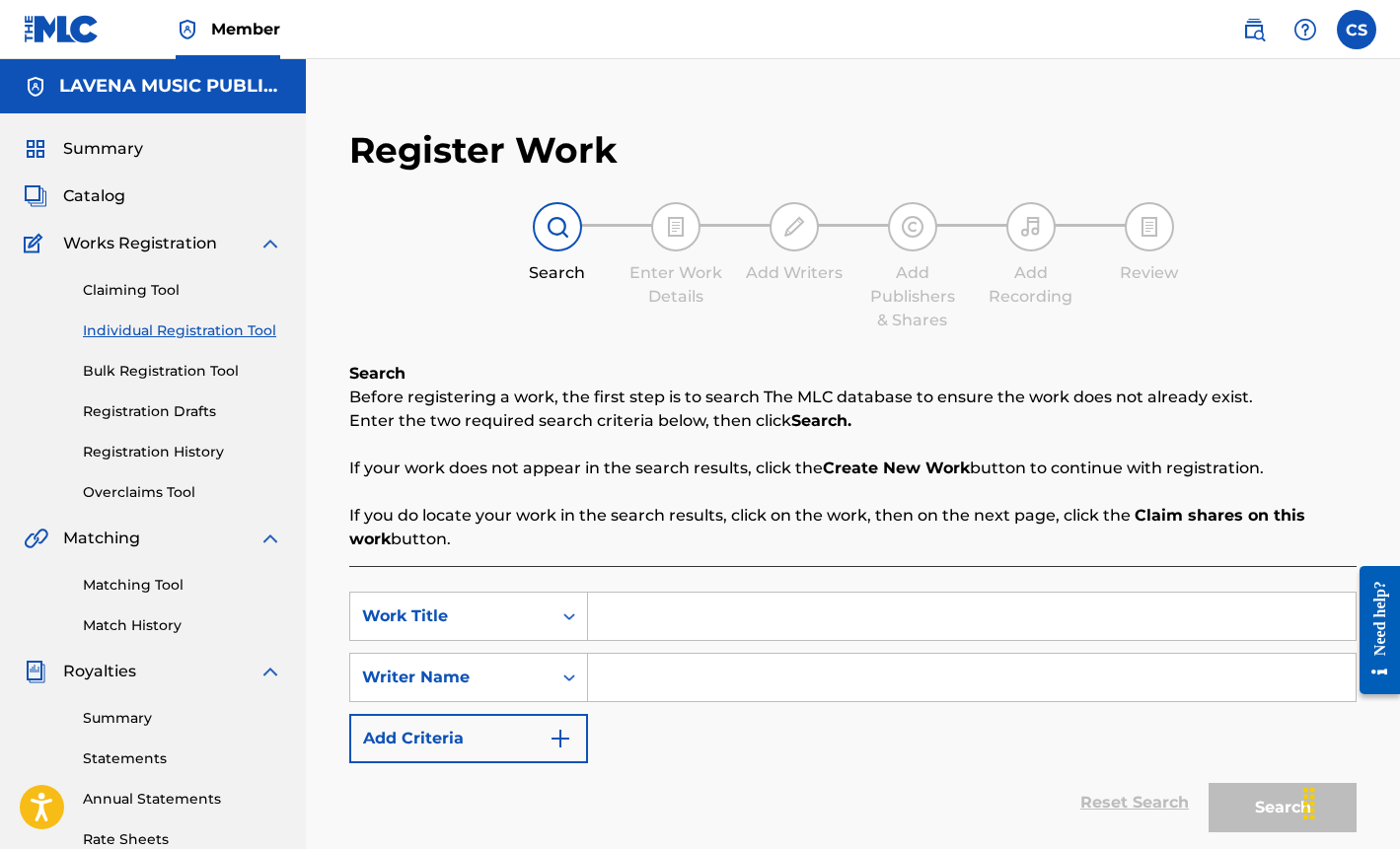 scroll, scrollTop: 0, scrollLeft: 0, axis: both 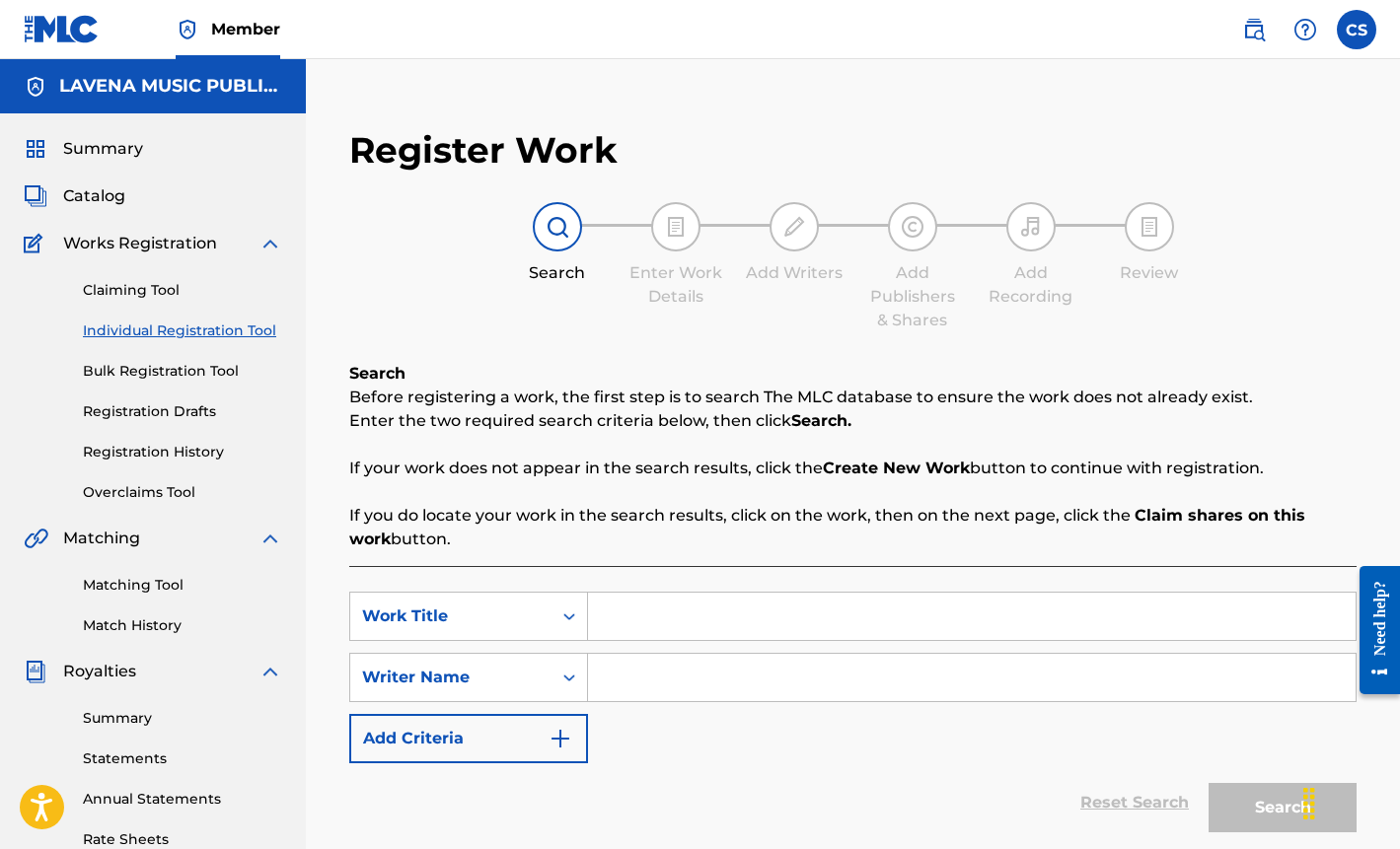 click on "Catalog" at bounding box center (94, 196) 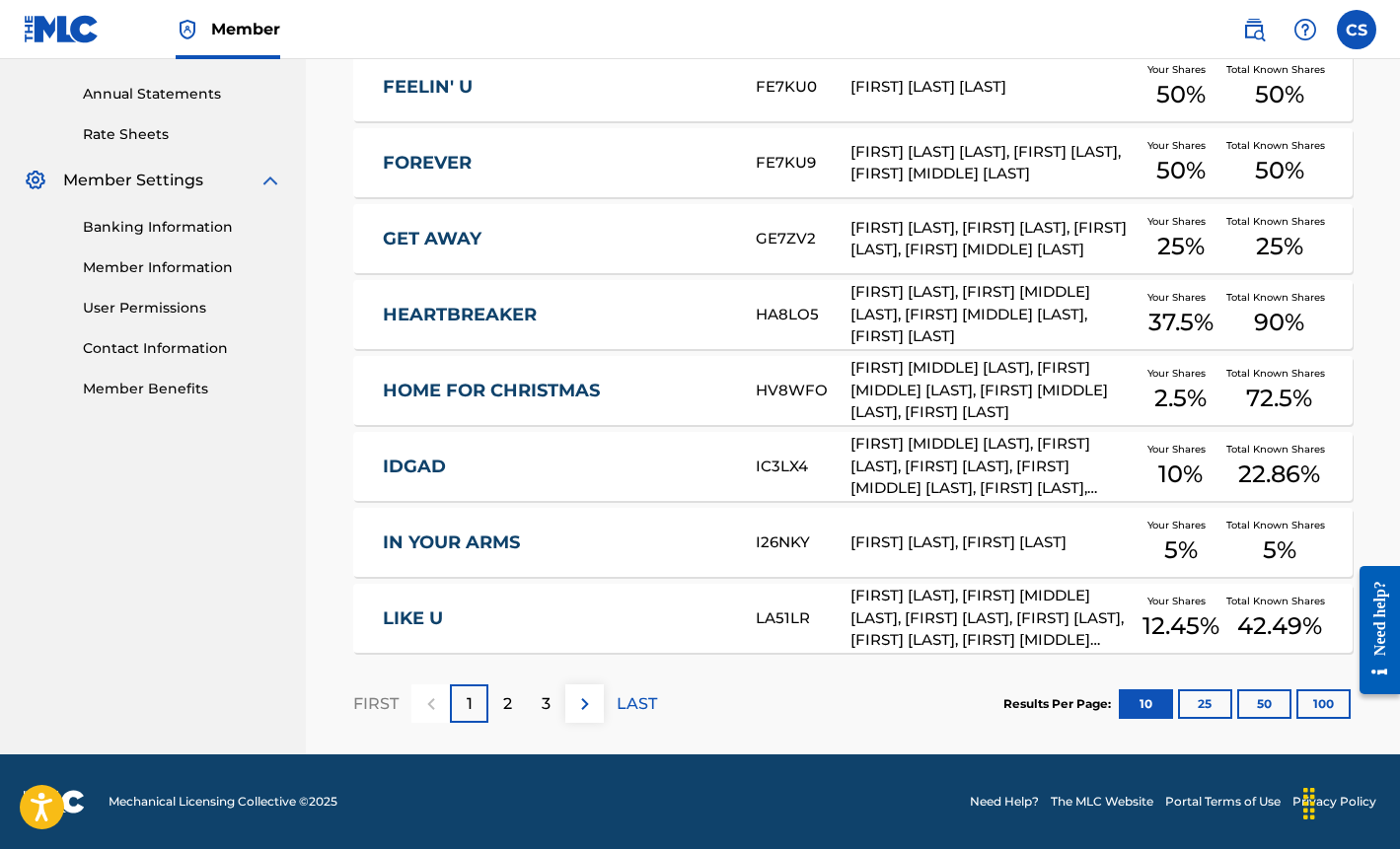 scroll, scrollTop: 705, scrollLeft: 0, axis: vertical 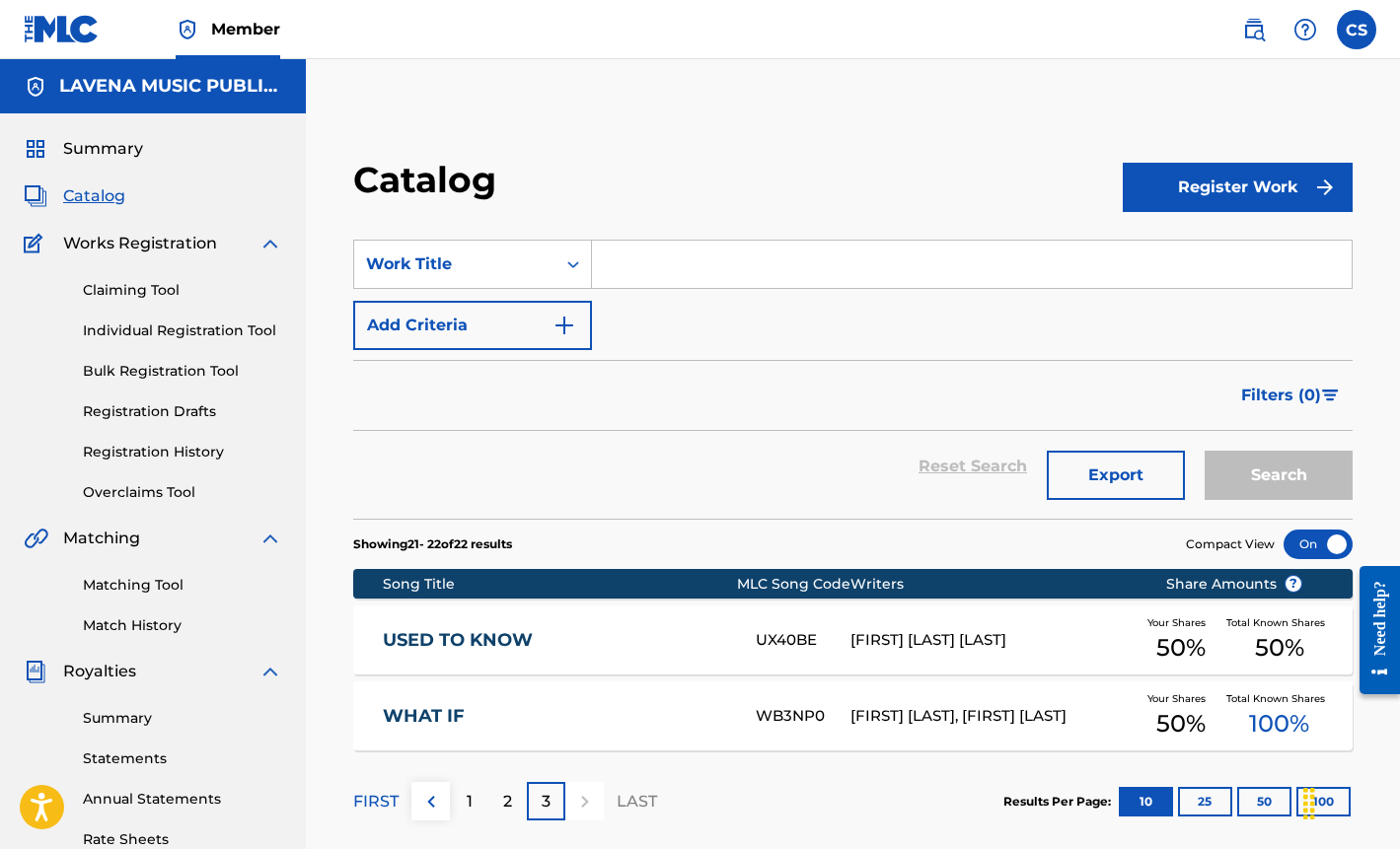 click on "Catalog" at bounding box center (94, 196) 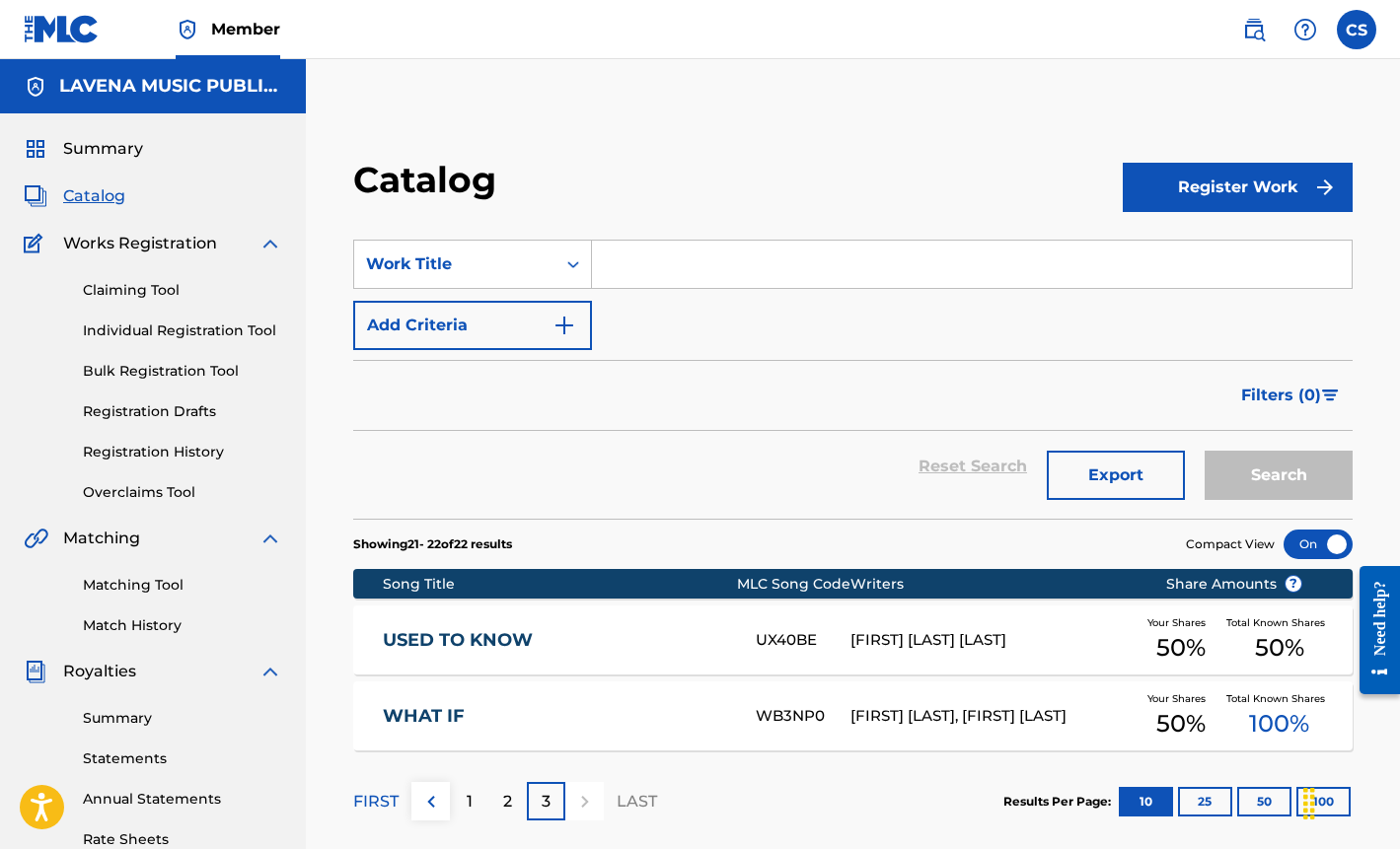 click on "Registration History" at bounding box center [183, 452] 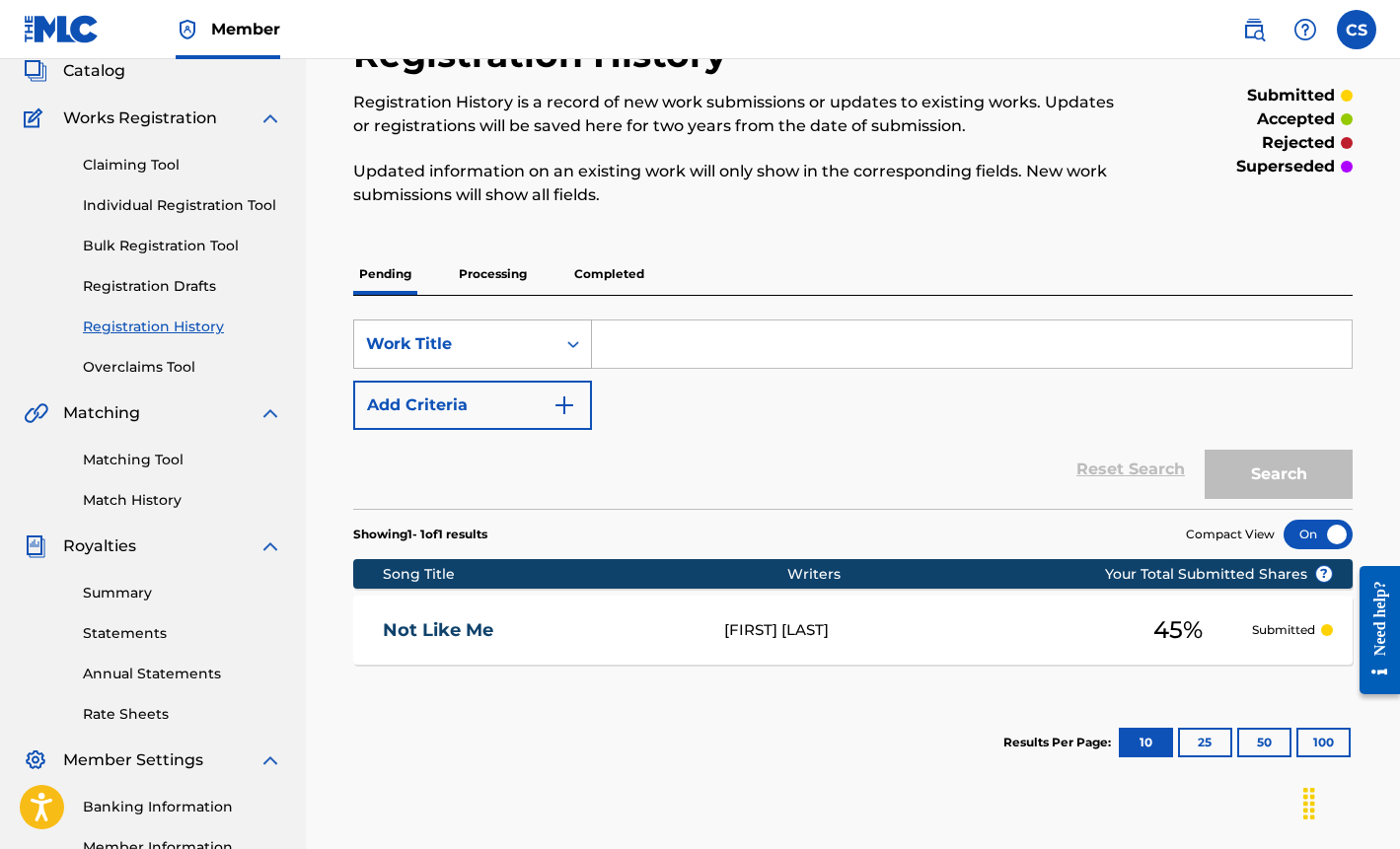 scroll, scrollTop: 152, scrollLeft: 0, axis: vertical 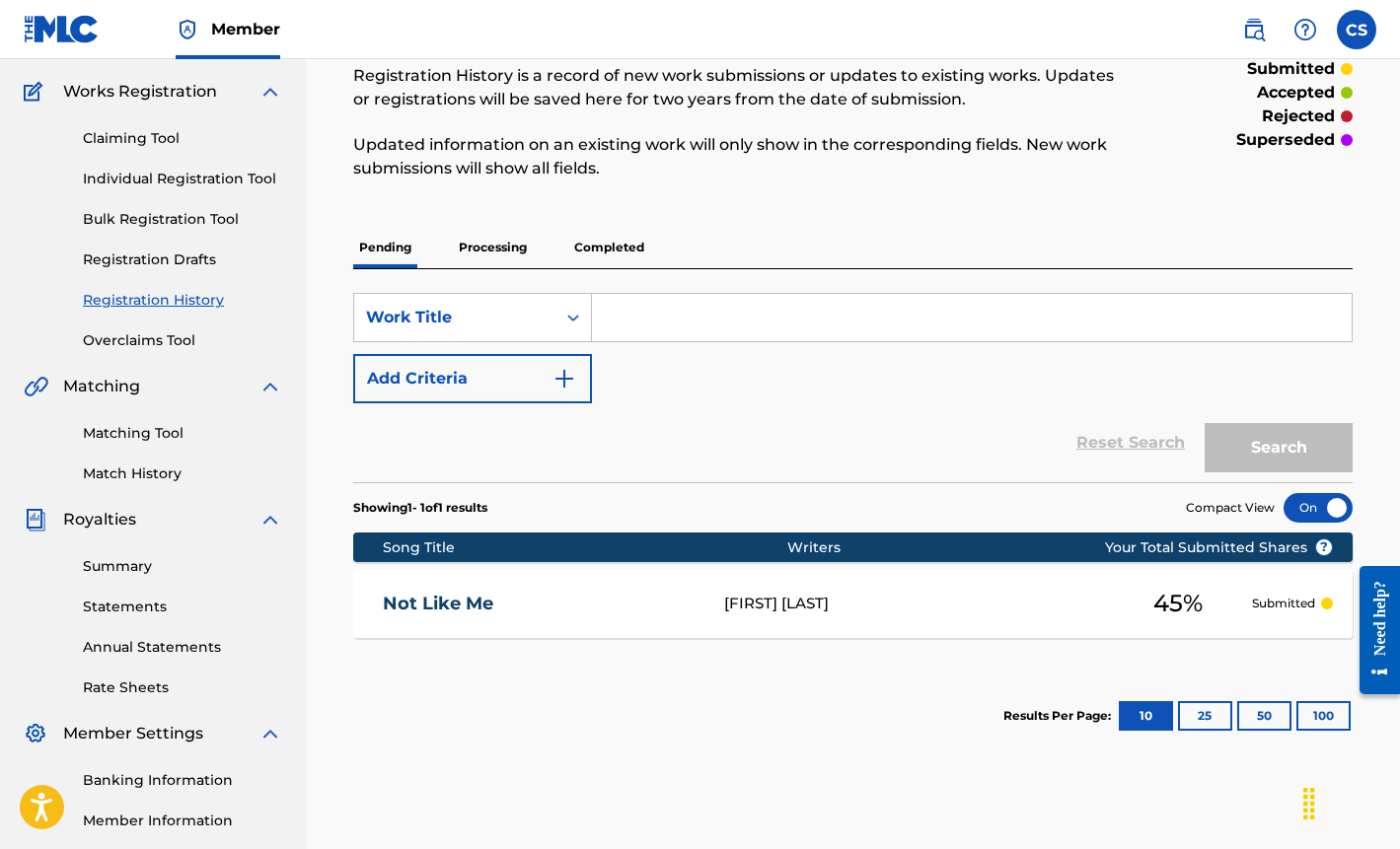 click on "Submitted" at bounding box center (1284, 603) 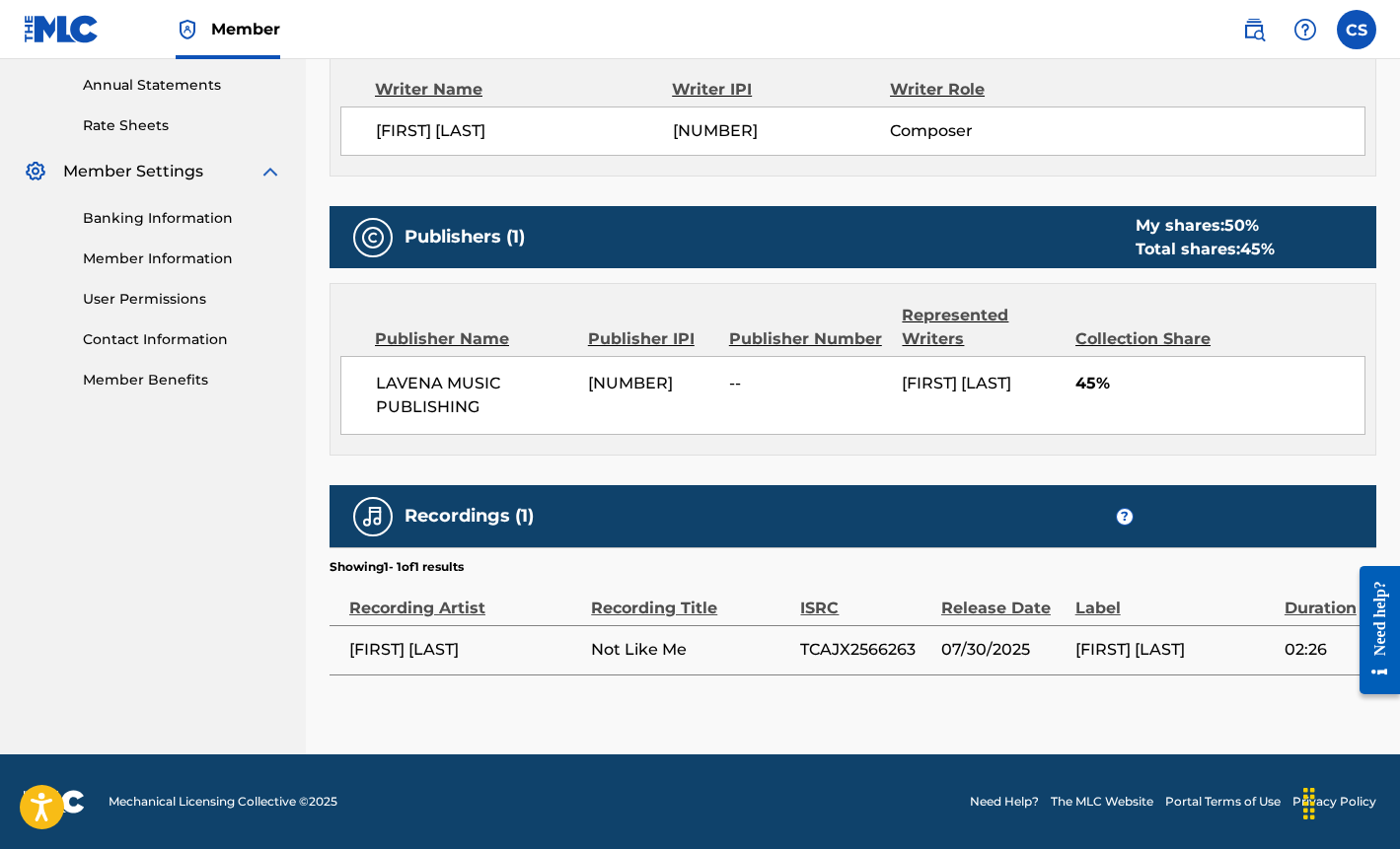 scroll, scrollTop: 713, scrollLeft: 0, axis: vertical 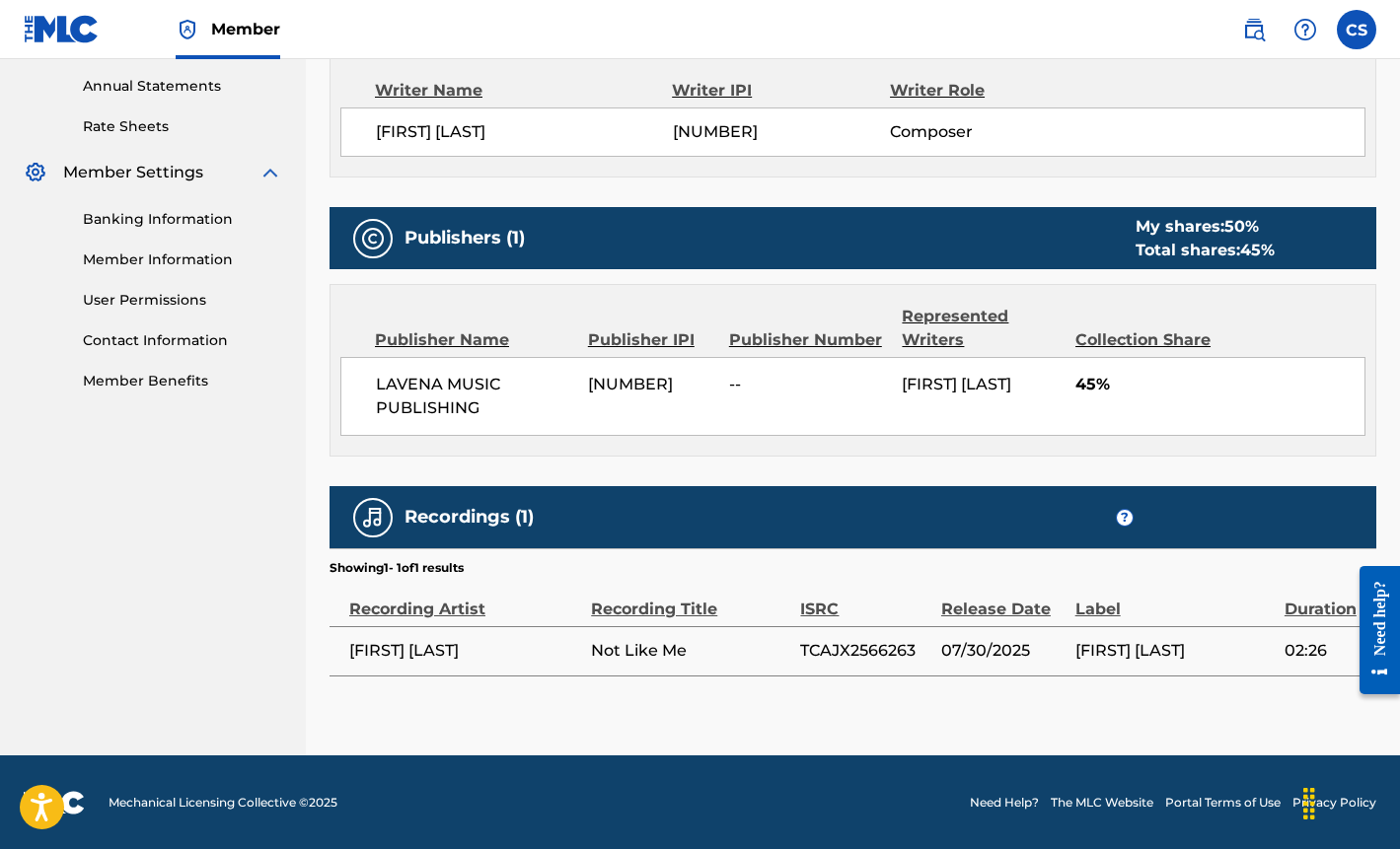 click on "45%" at bounding box center [1219, 385] 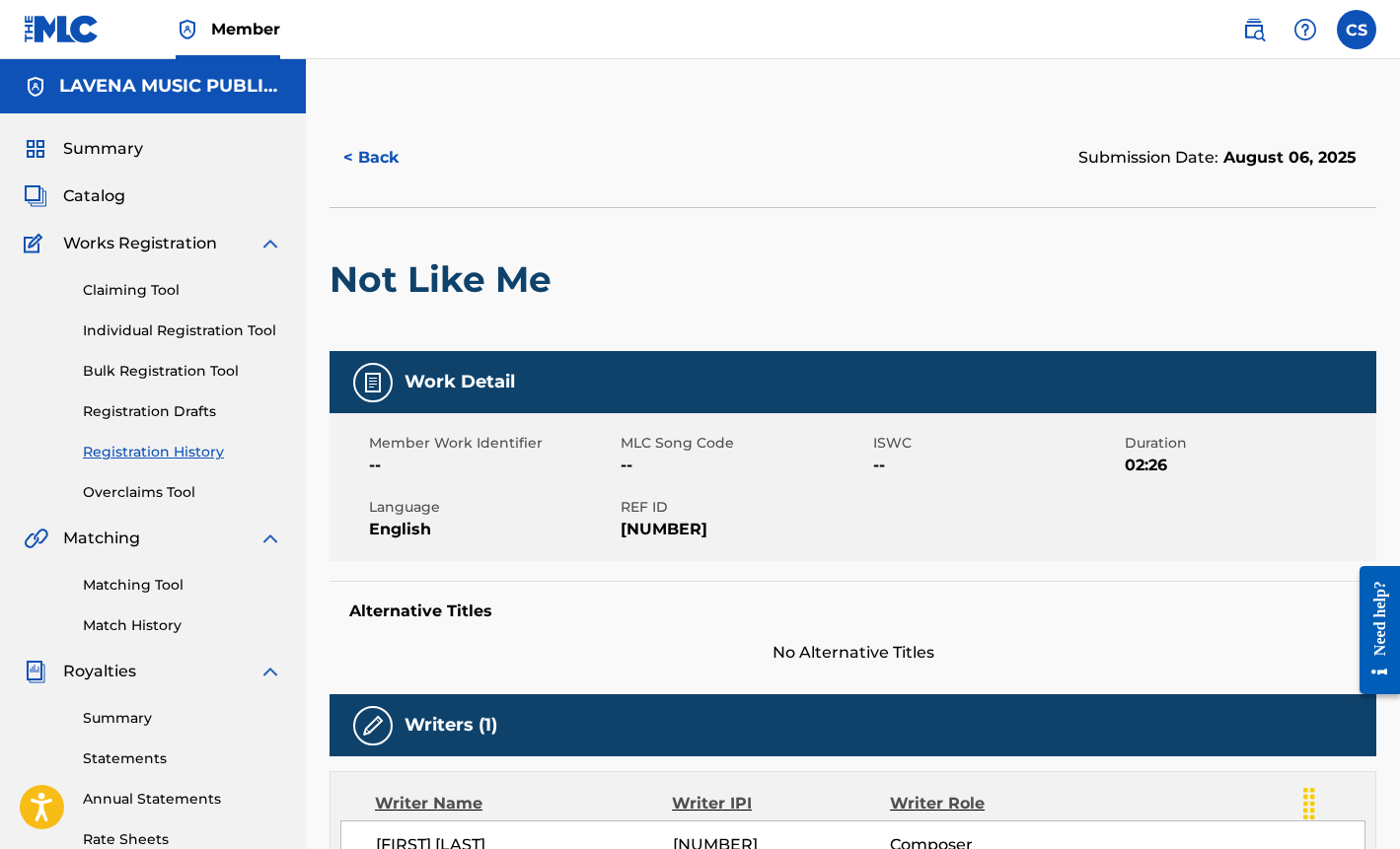 scroll, scrollTop: 0, scrollLeft: 0, axis: both 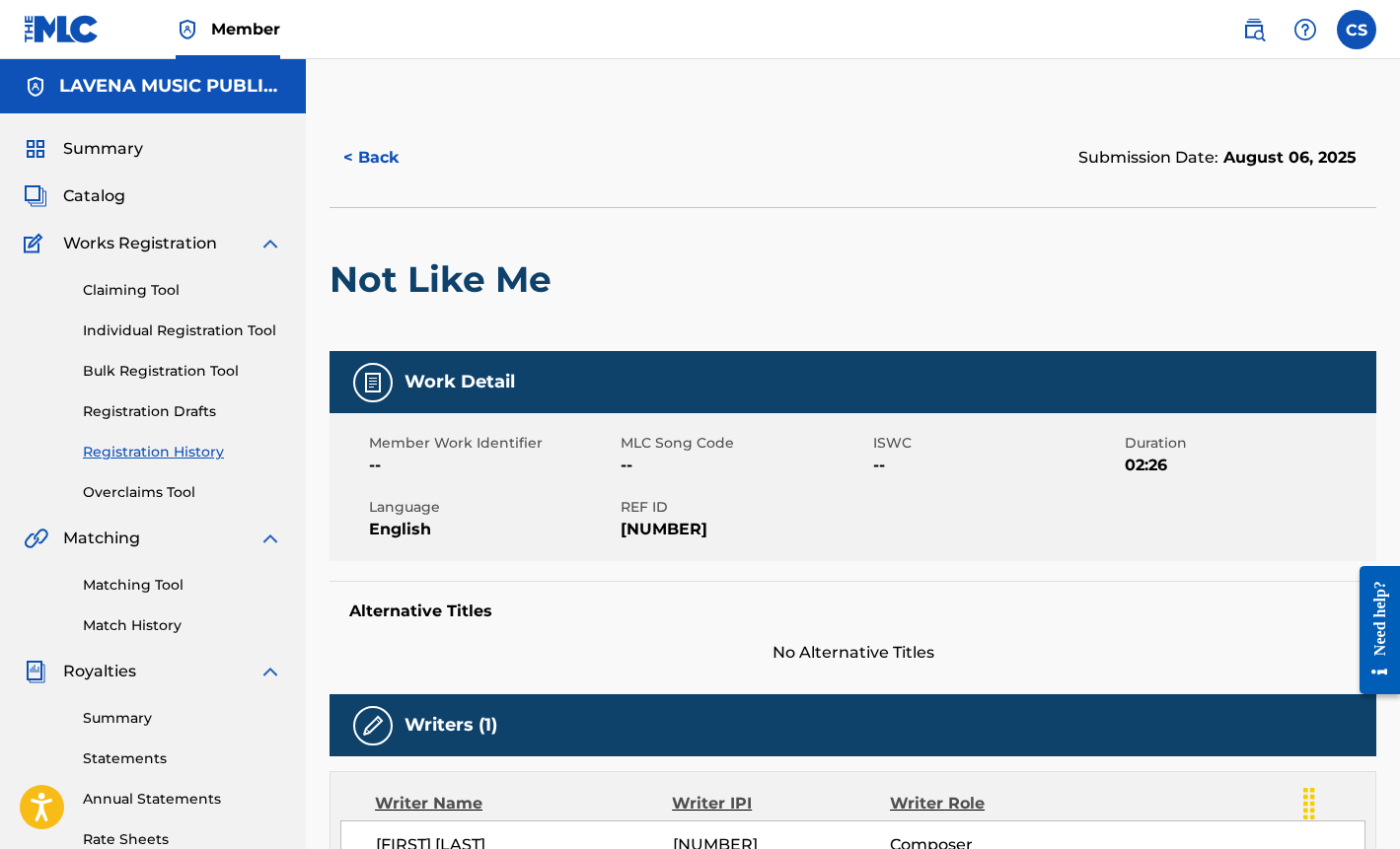 click on "Summary" at bounding box center (103, 149) 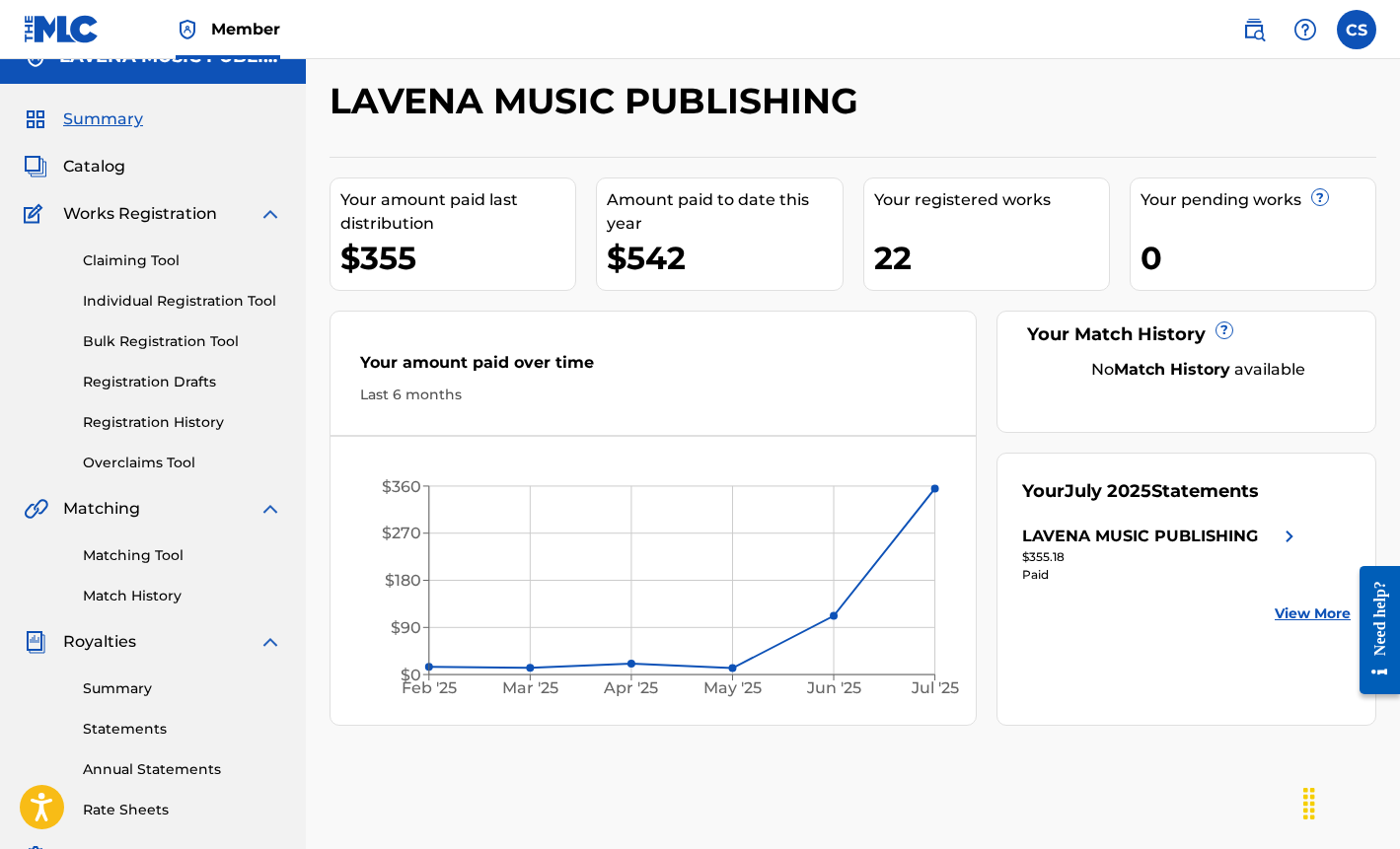 scroll, scrollTop: 21, scrollLeft: 0, axis: vertical 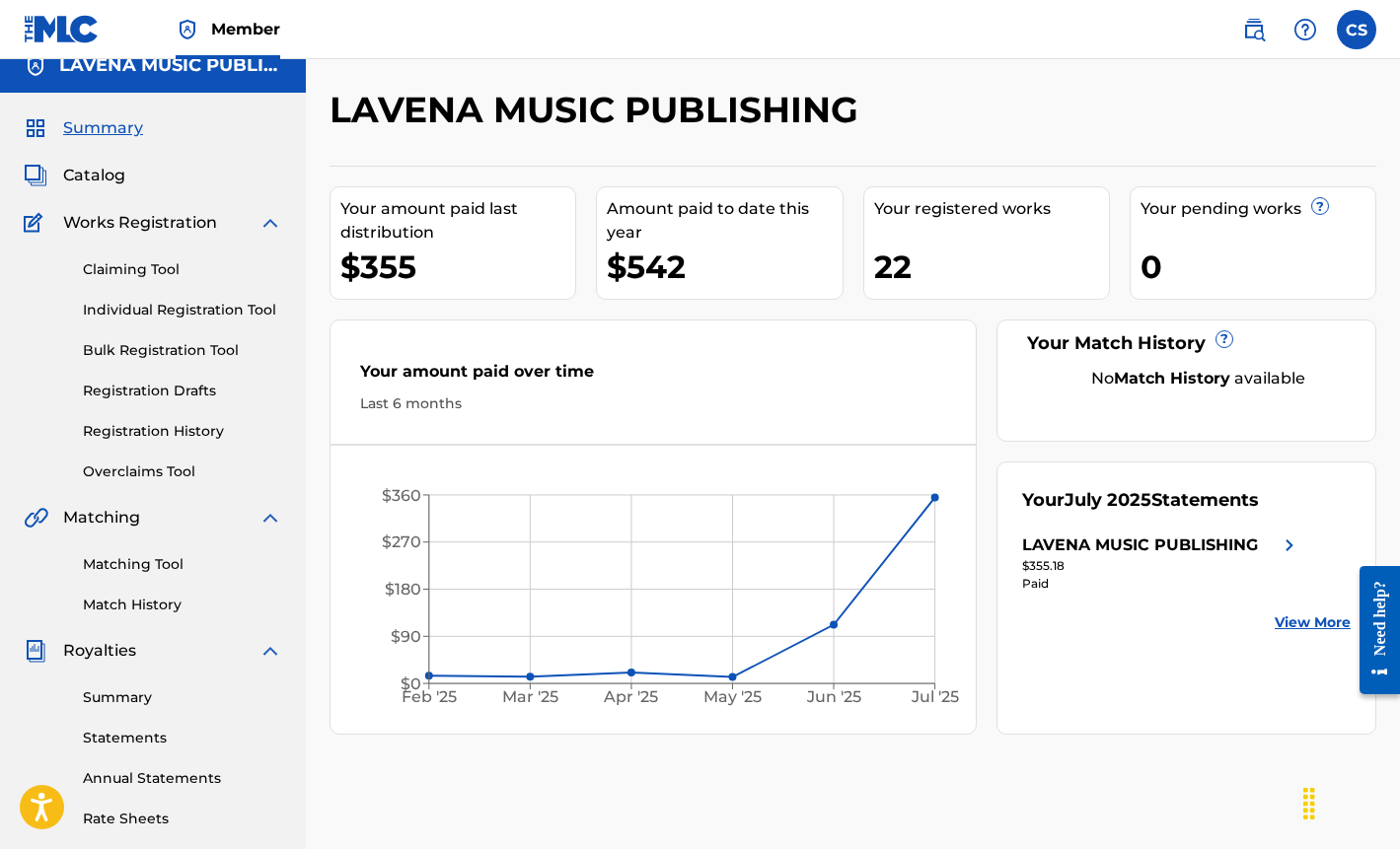 click on "Registration History" at bounding box center [183, 431] 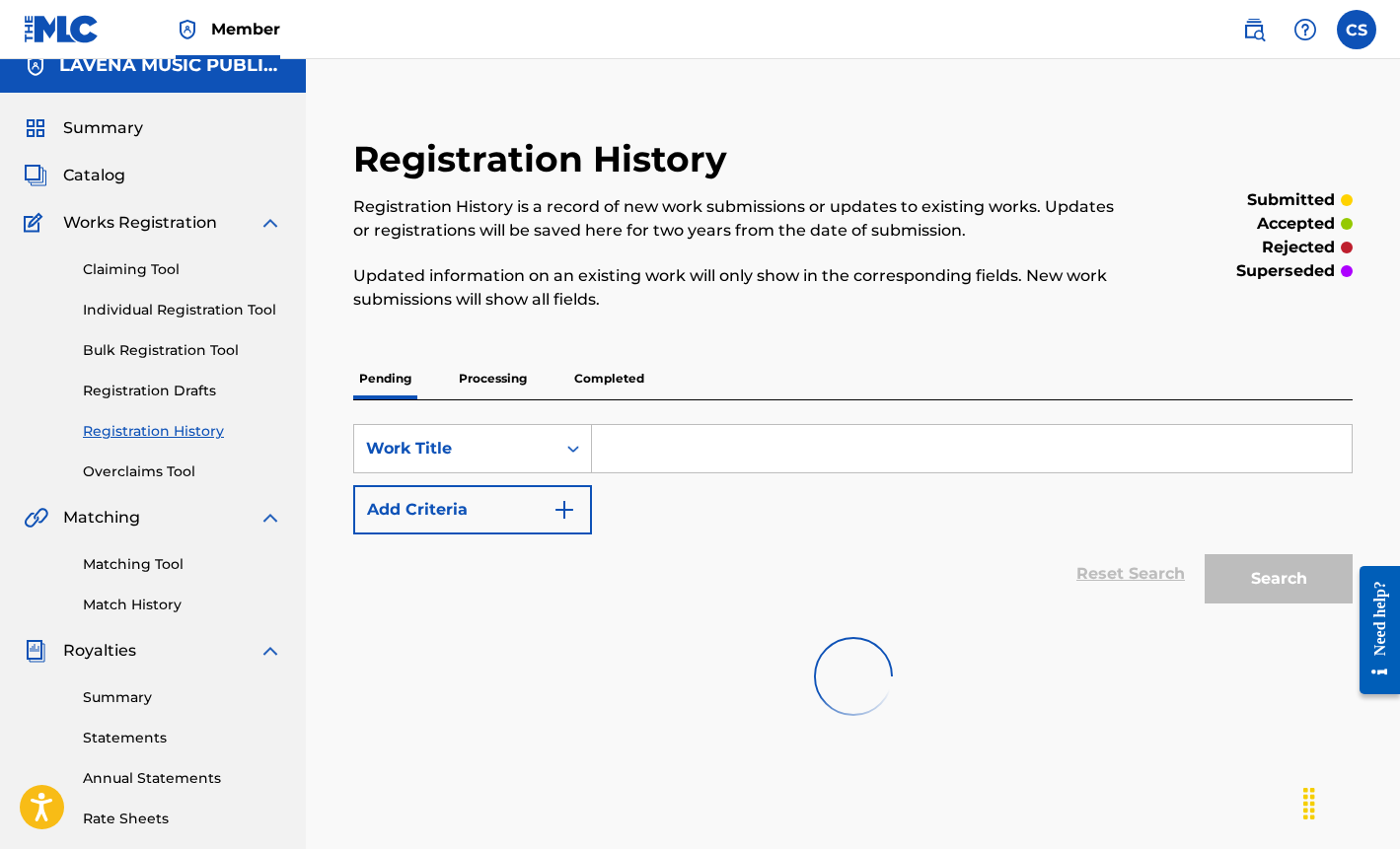 scroll, scrollTop: 0, scrollLeft: 0, axis: both 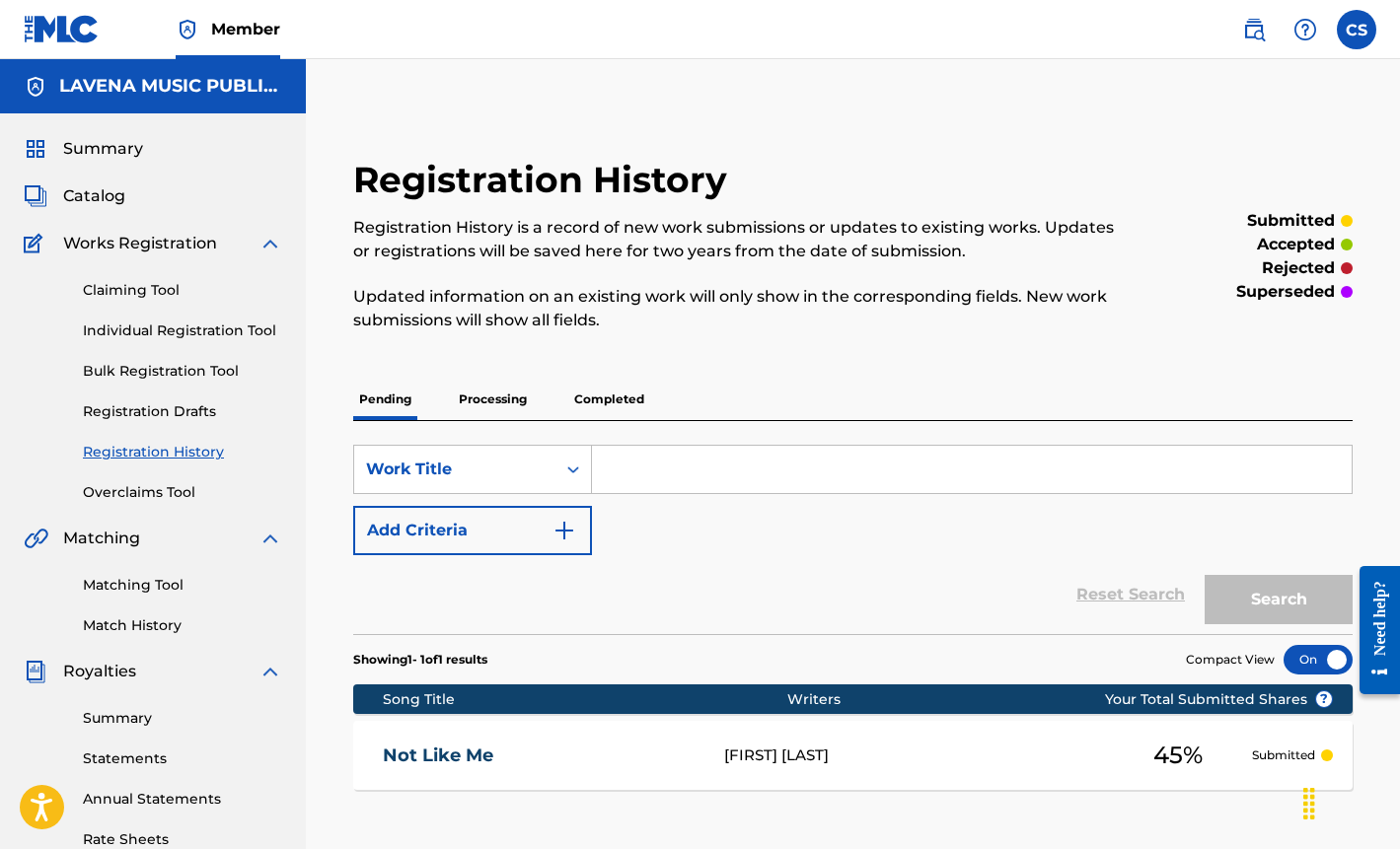 click on "Registration Drafts" at bounding box center [183, 411] 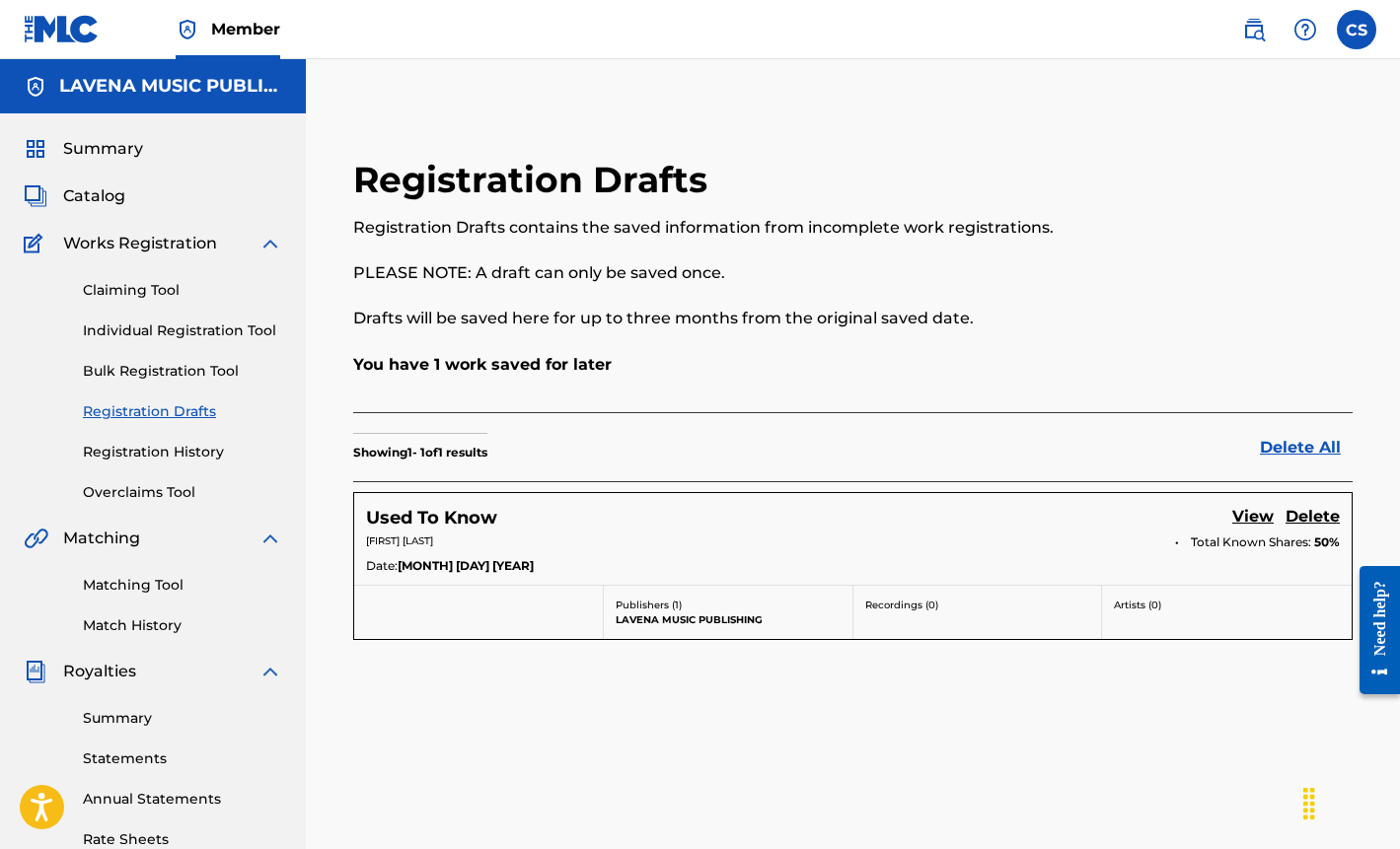 click on "Registration History" at bounding box center (183, 452) 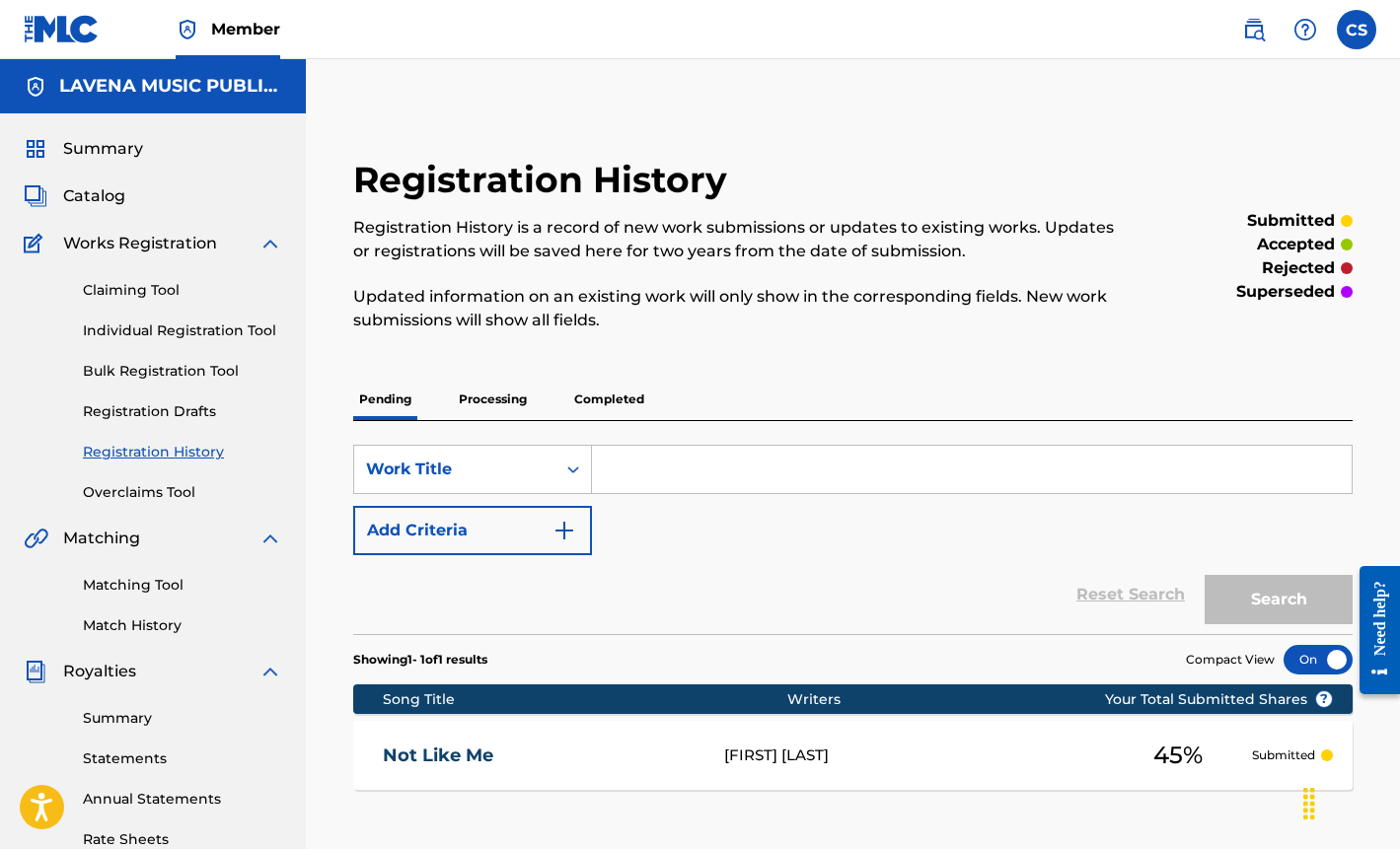 click on "Registration Drafts" at bounding box center [183, 411] 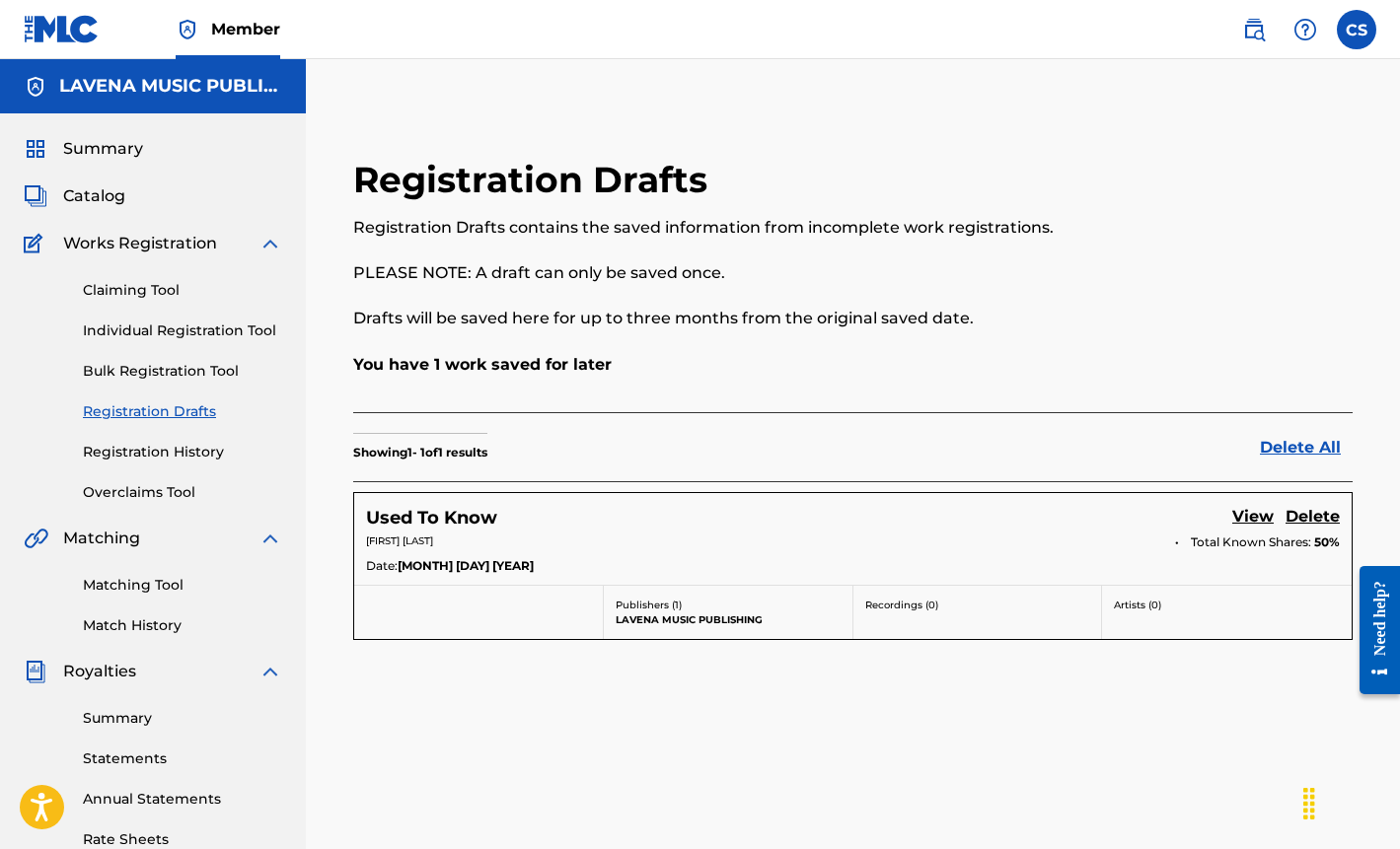 click on "Registration History" at bounding box center [183, 452] 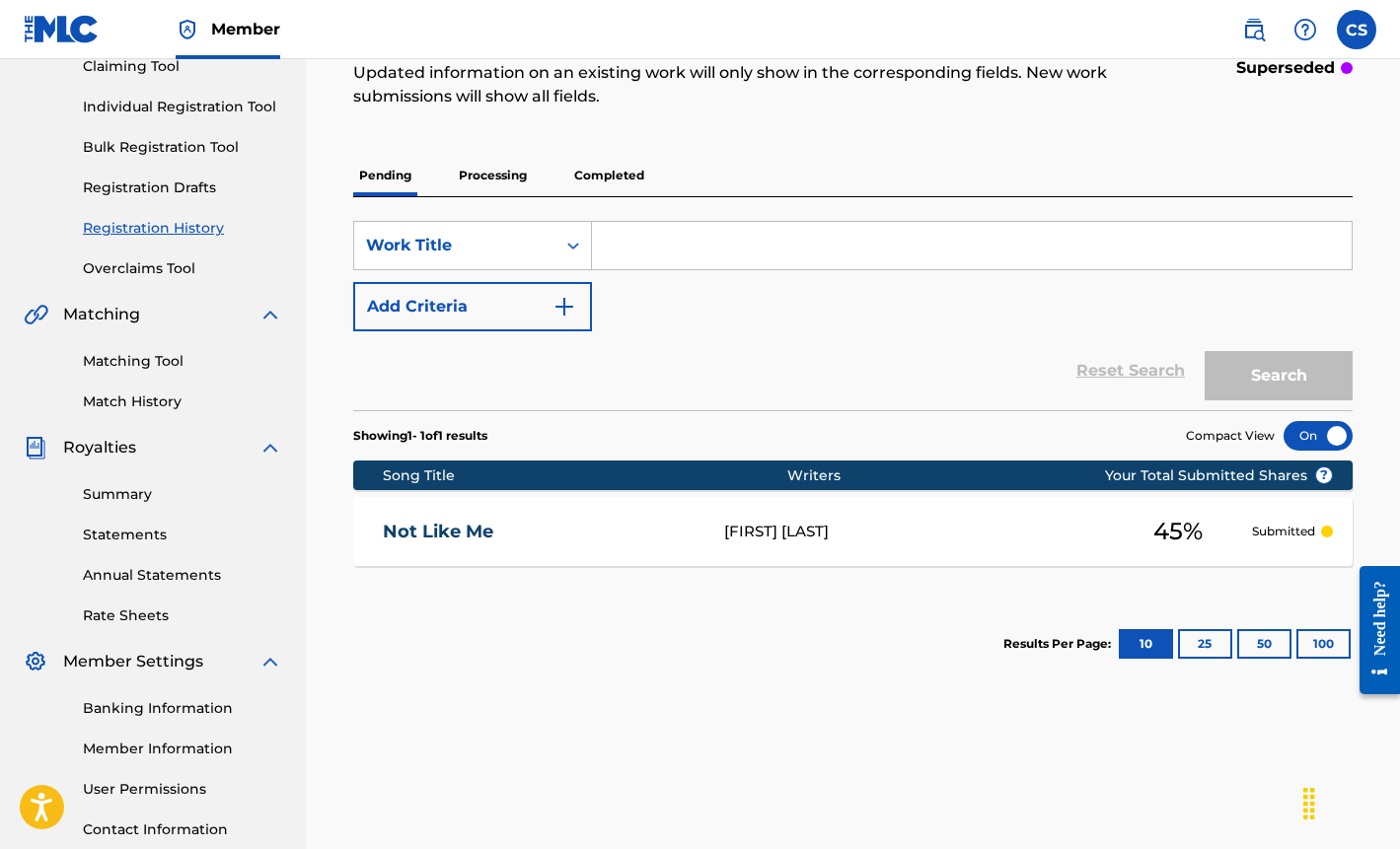 scroll, scrollTop: 218, scrollLeft: 0, axis: vertical 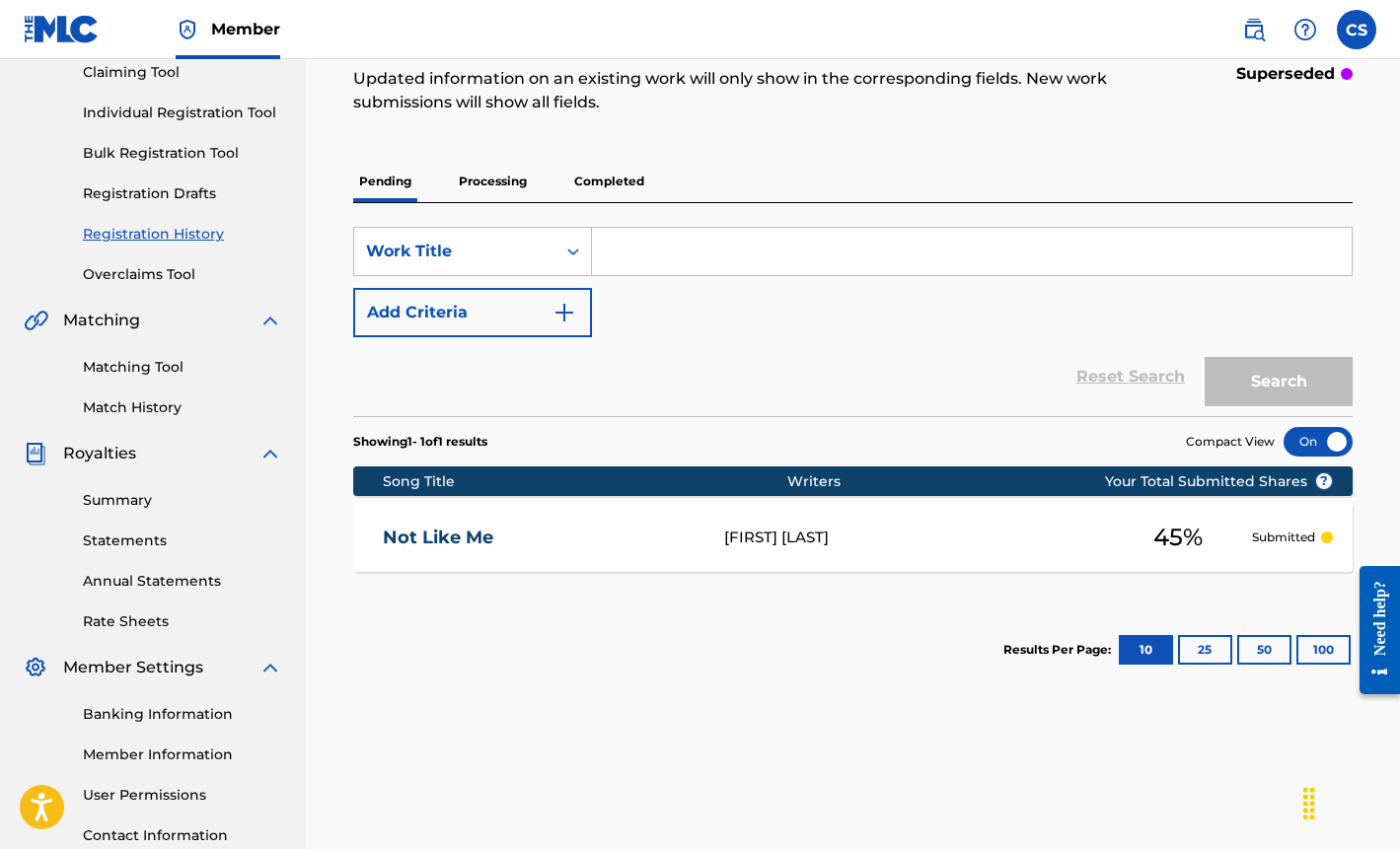 click on "Not Like Me" at bounding box center (540, 537) 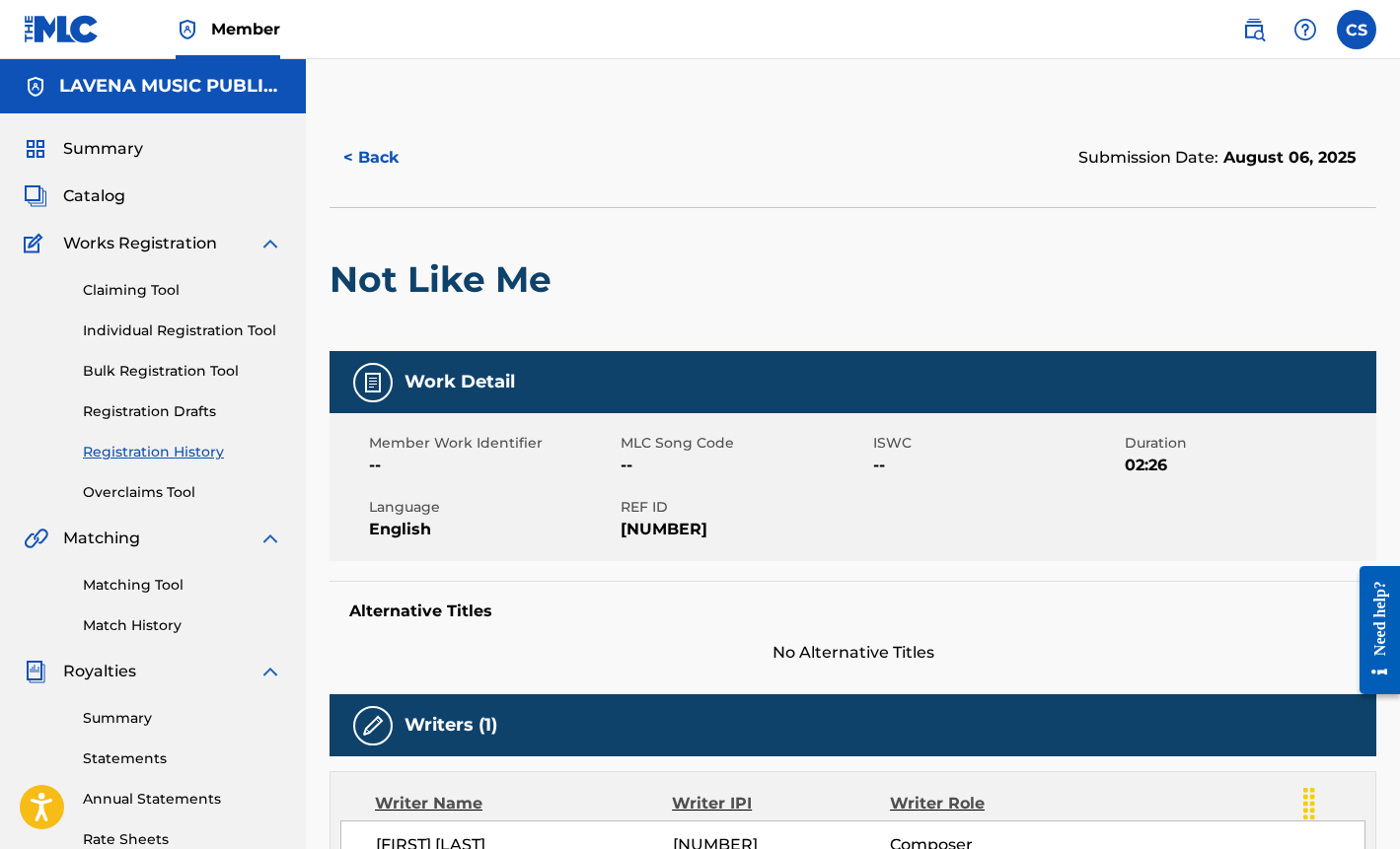 scroll, scrollTop: 11, scrollLeft: 1, axis: both 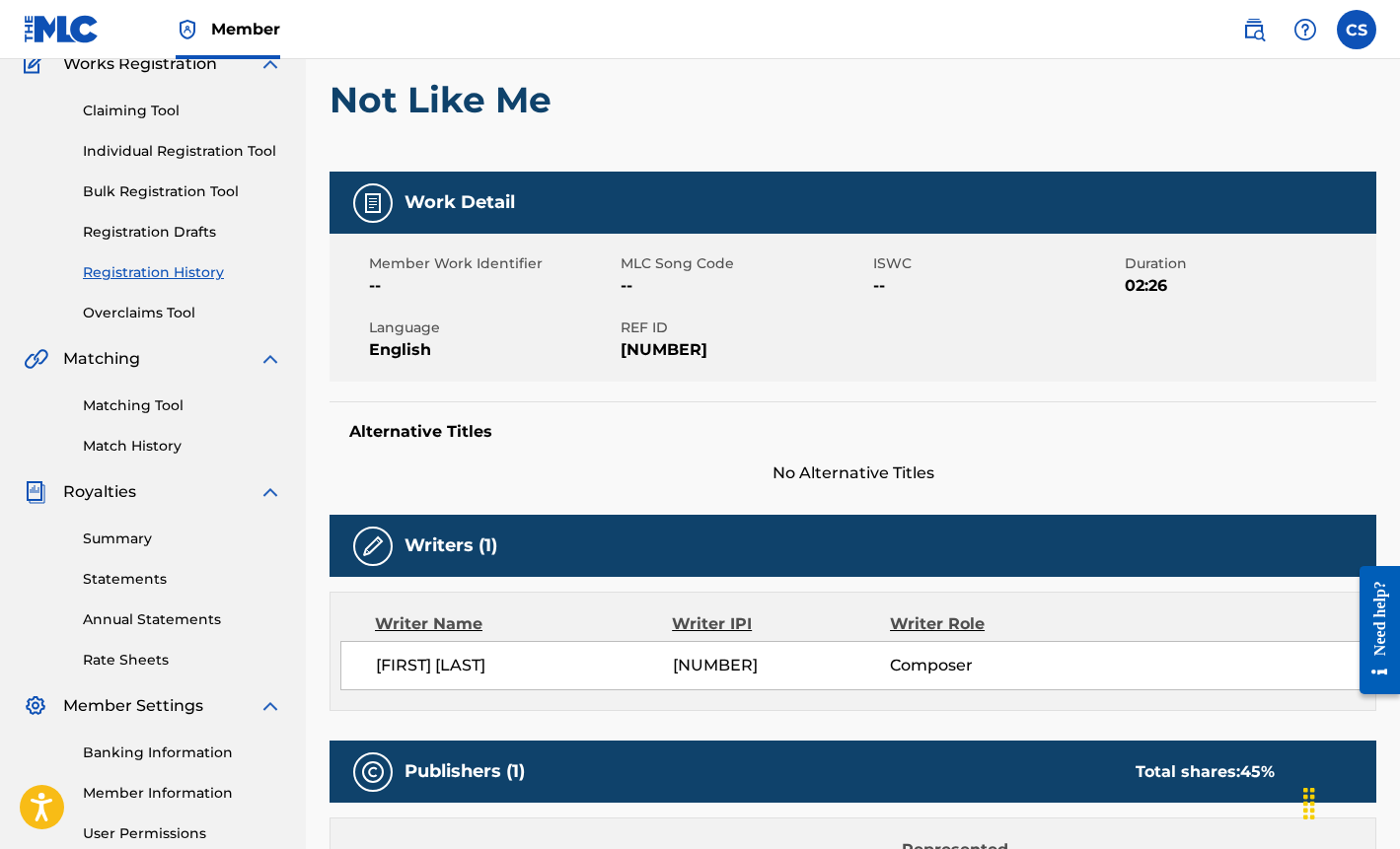 click at bounding box center [373, 203] 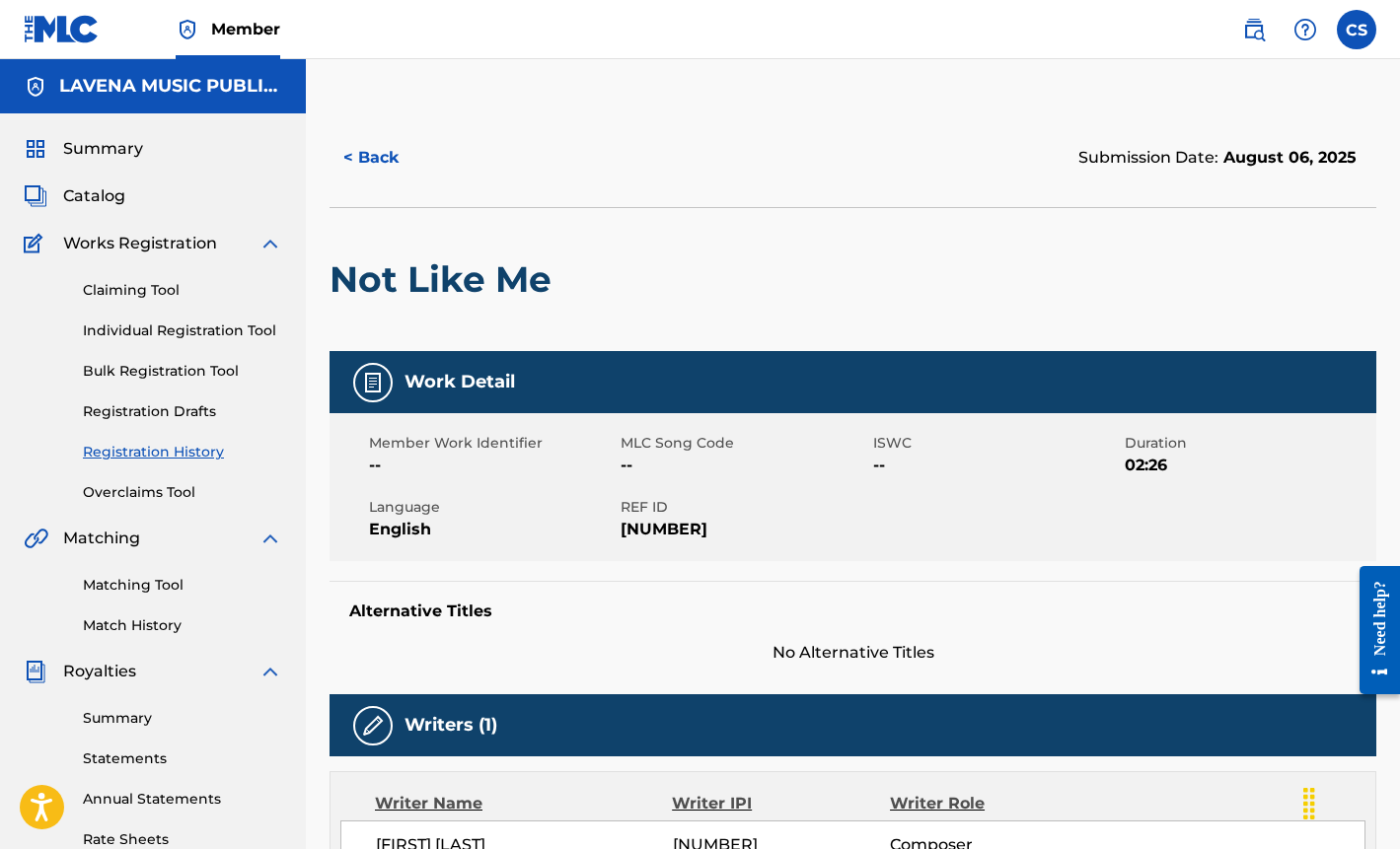 click on "Need help?" at bounding box center (1379, 617) 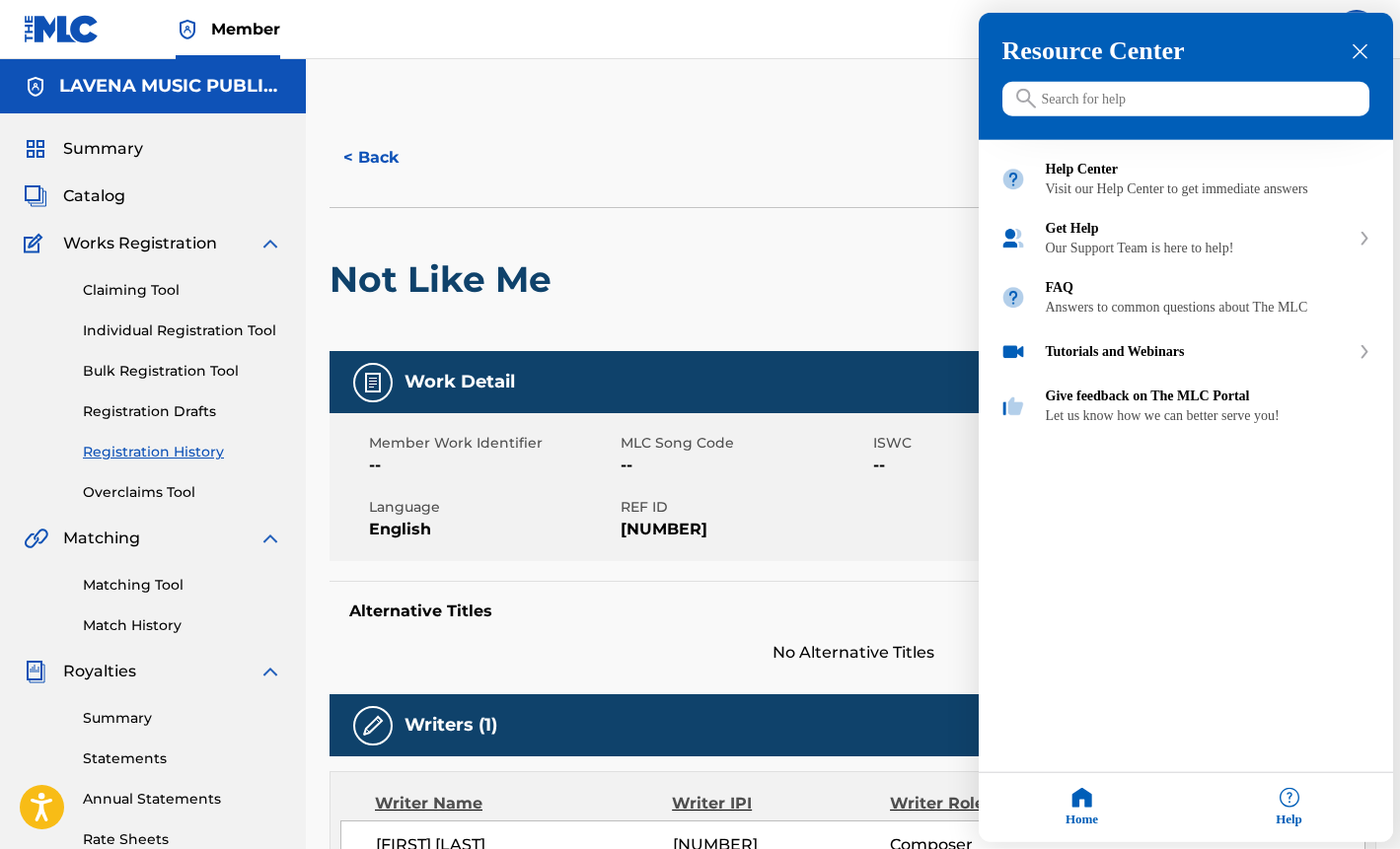 click at bounding box center [1186, 99] 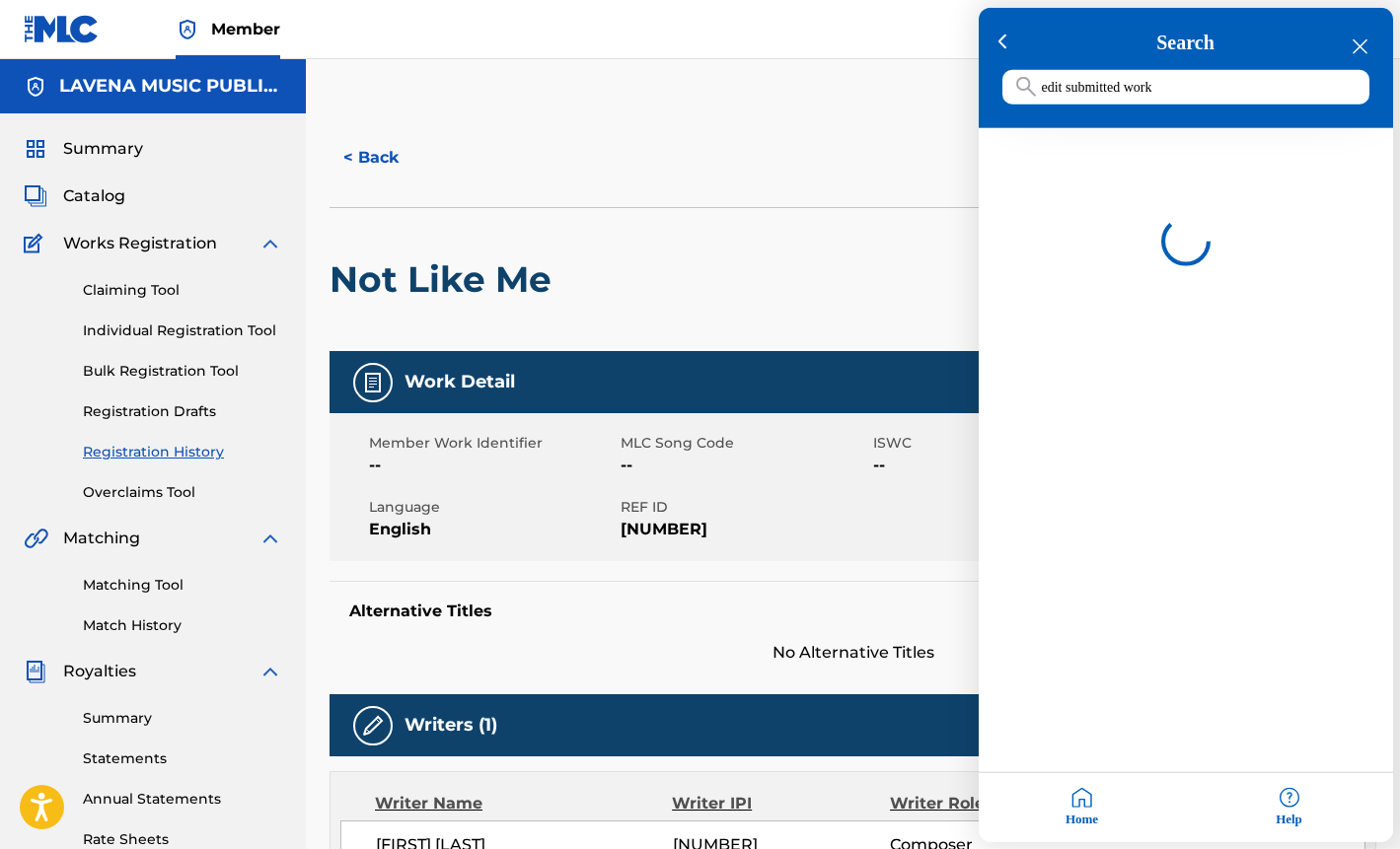type on "edit submitted work" 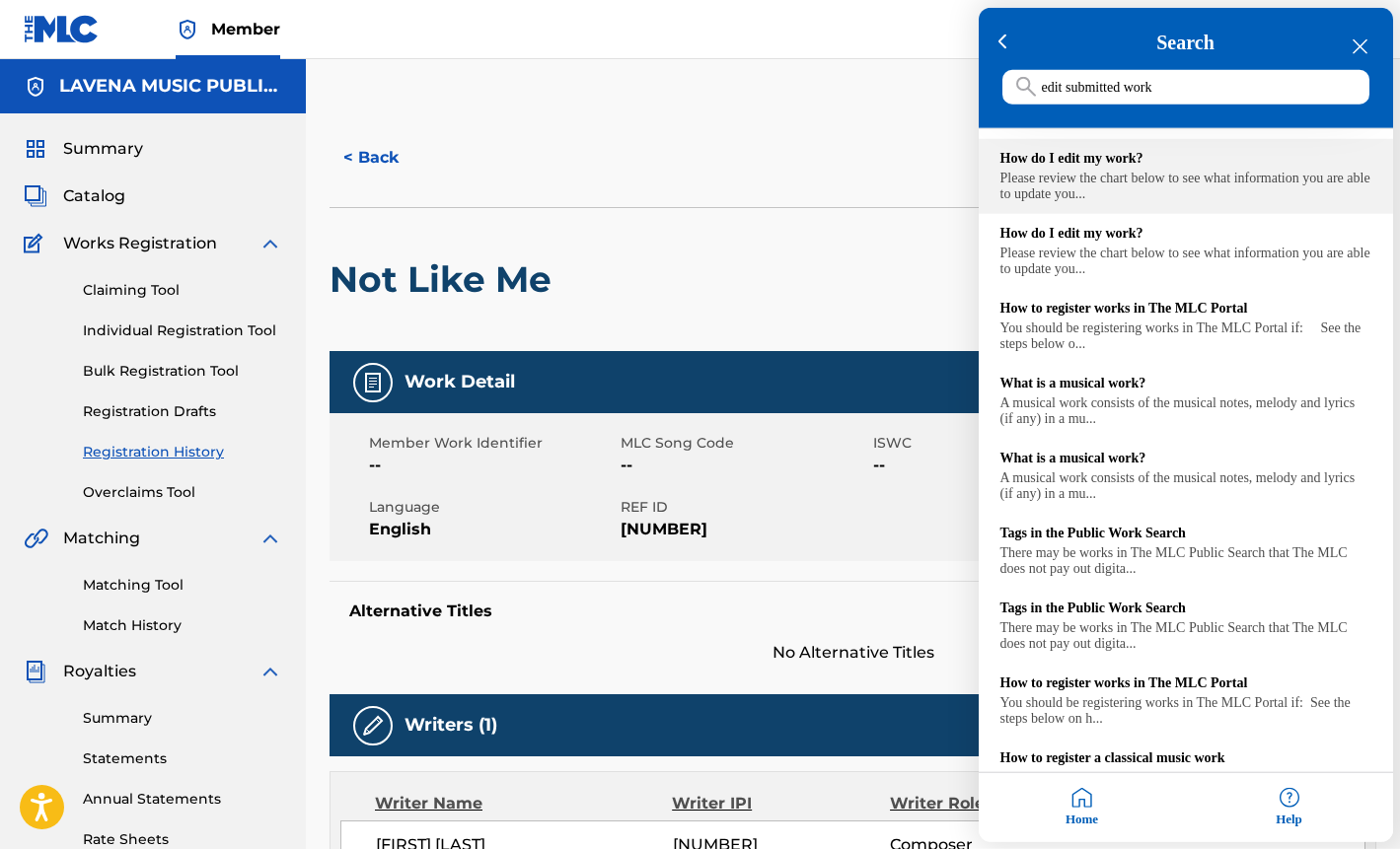click on "How do I edit my work?" at bounding box center (1186, 159) 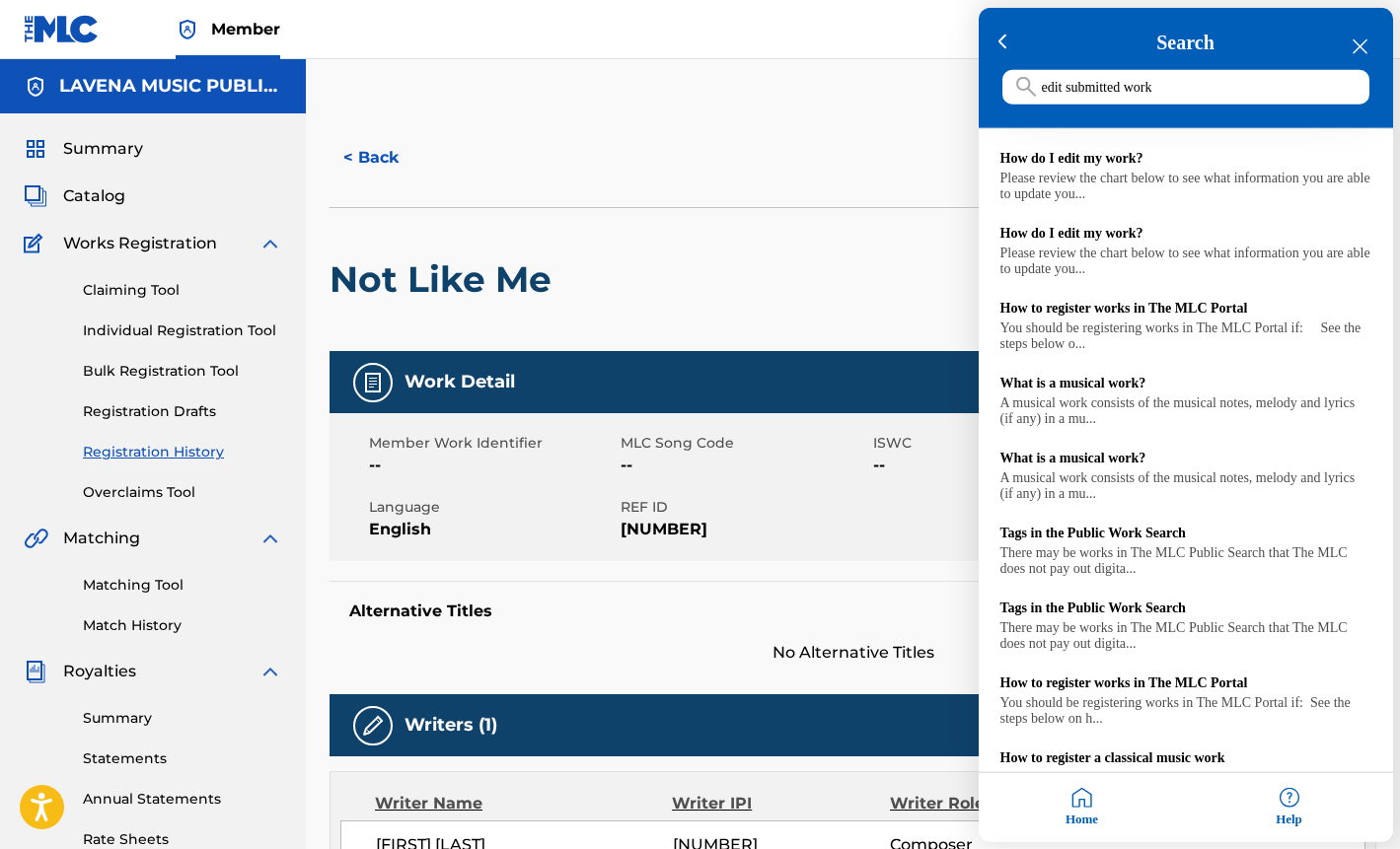 click 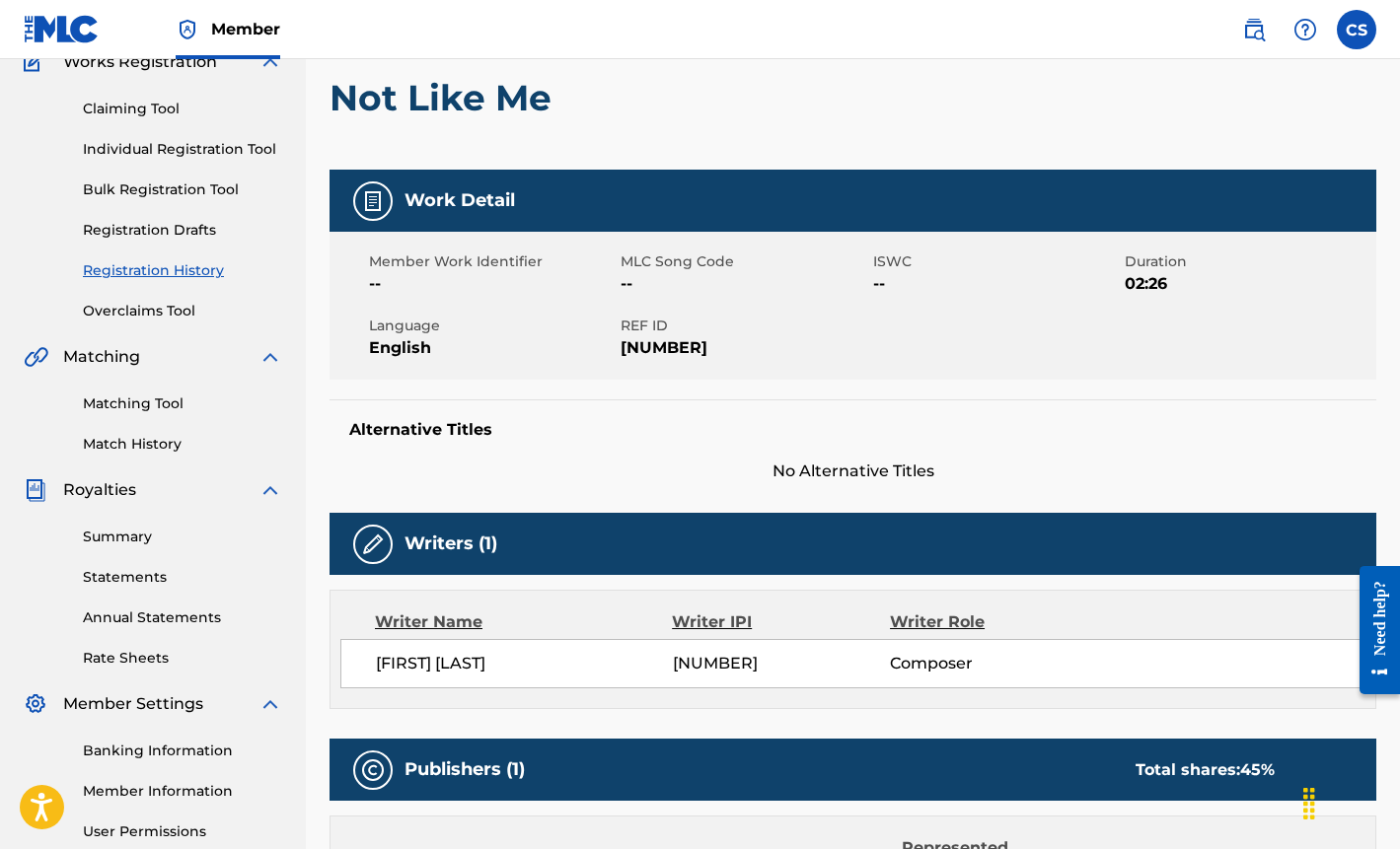scroll, scrollTop: 0, scrollLeft: 0, axis: both 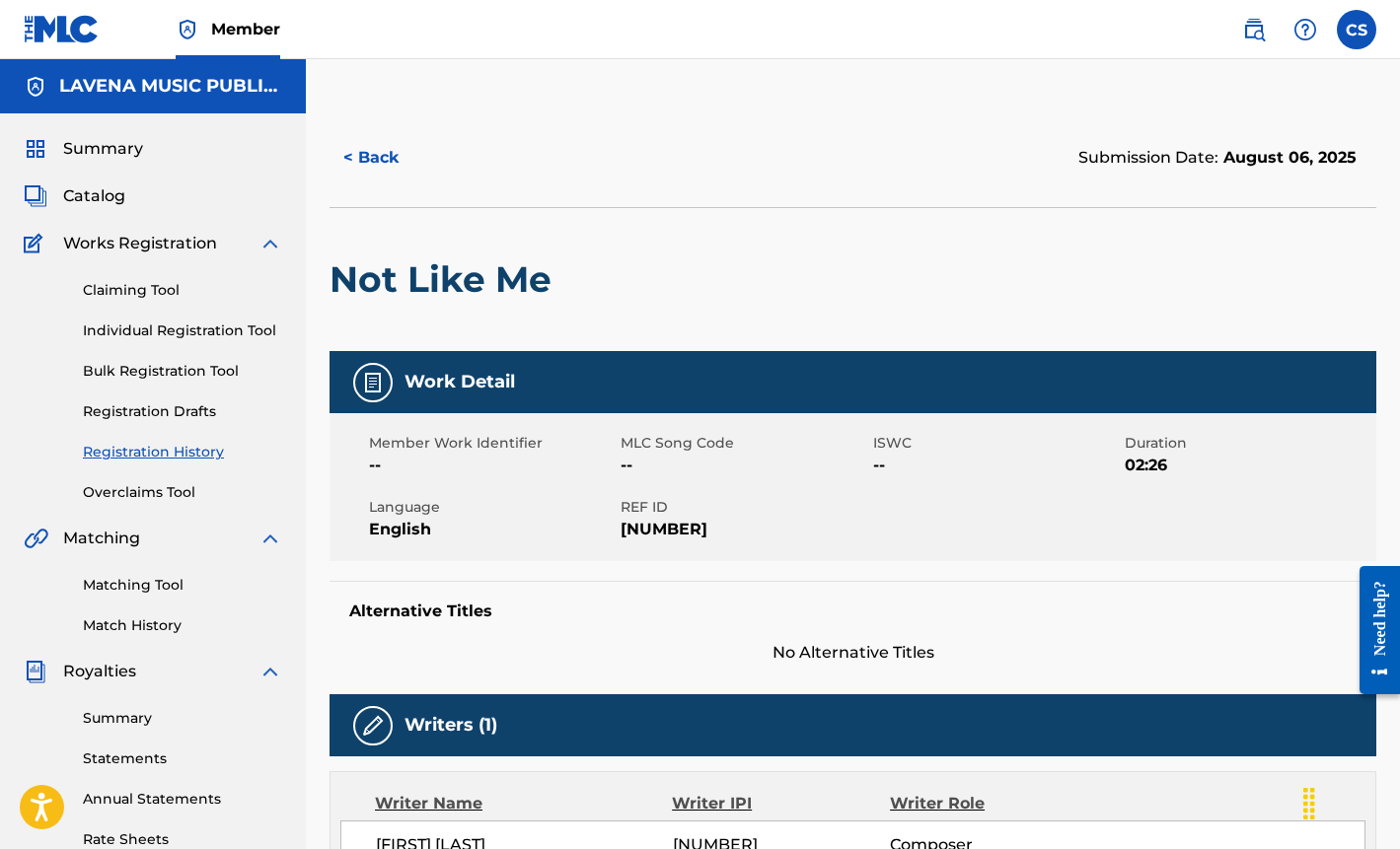 click on "Registration History" at bounding box center [183, 452] 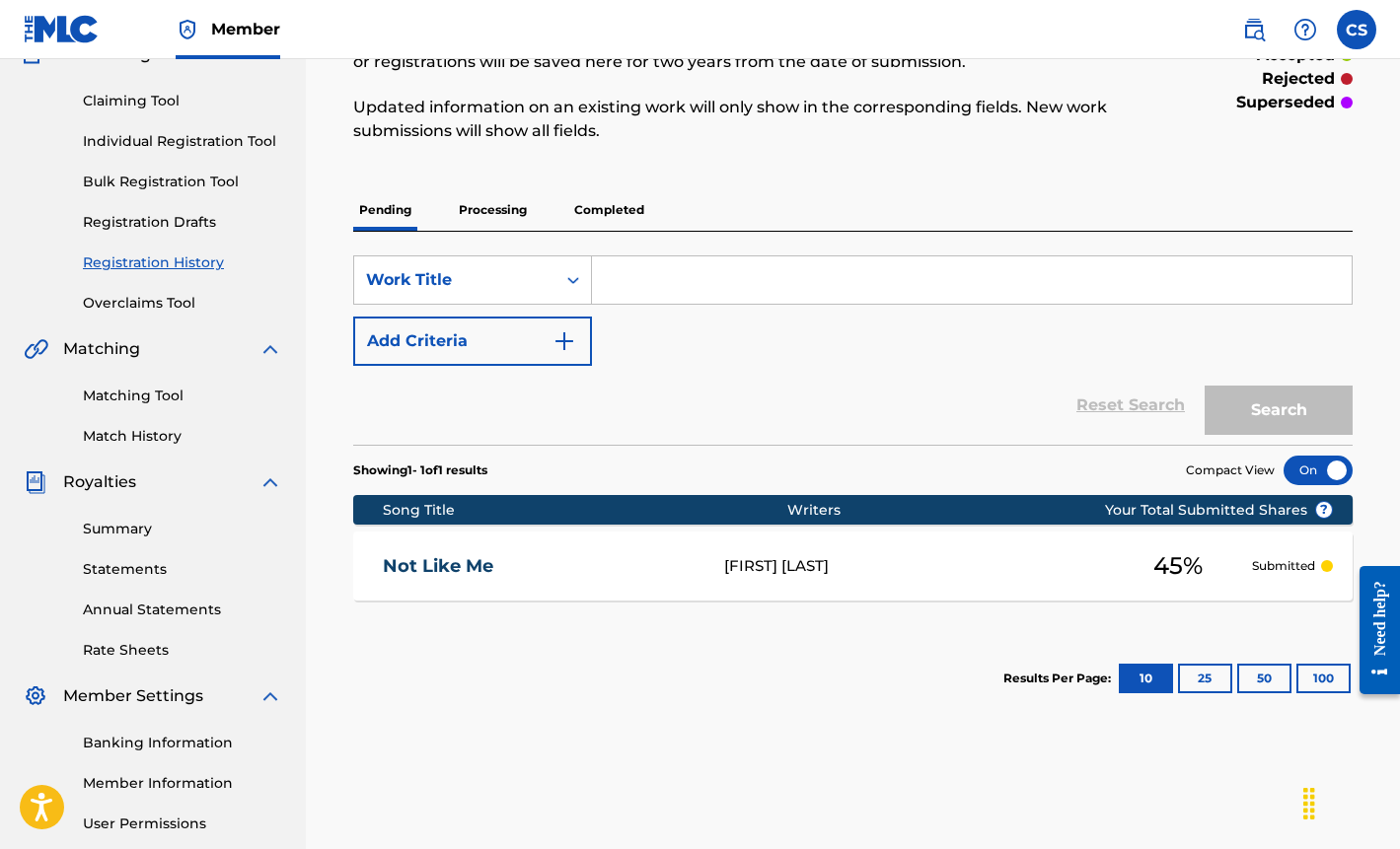 scroll, scrollTop: 17, scrollLeft: 0, axis: vertical 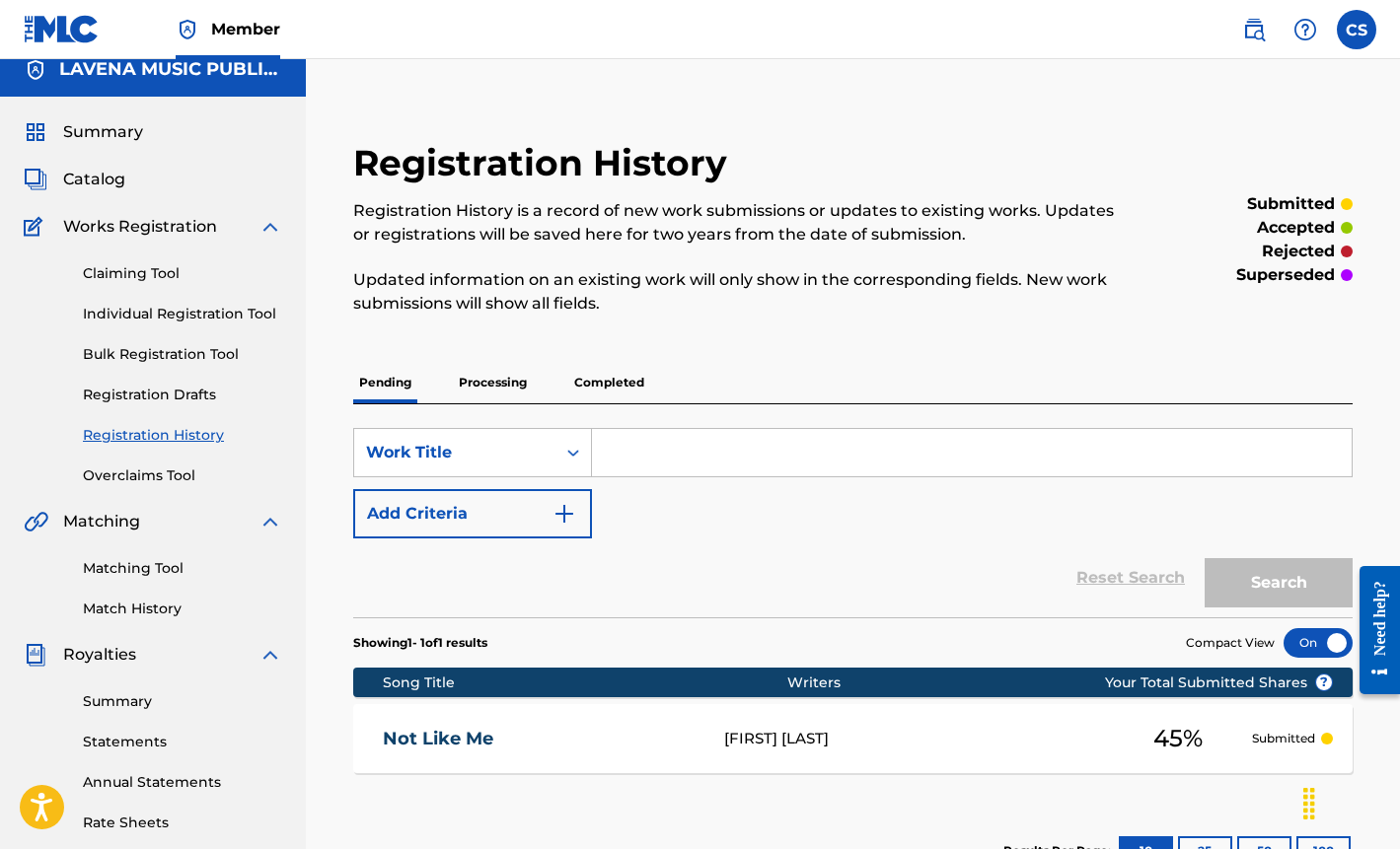 click on "Catalog" at bounding box center [94, 179] 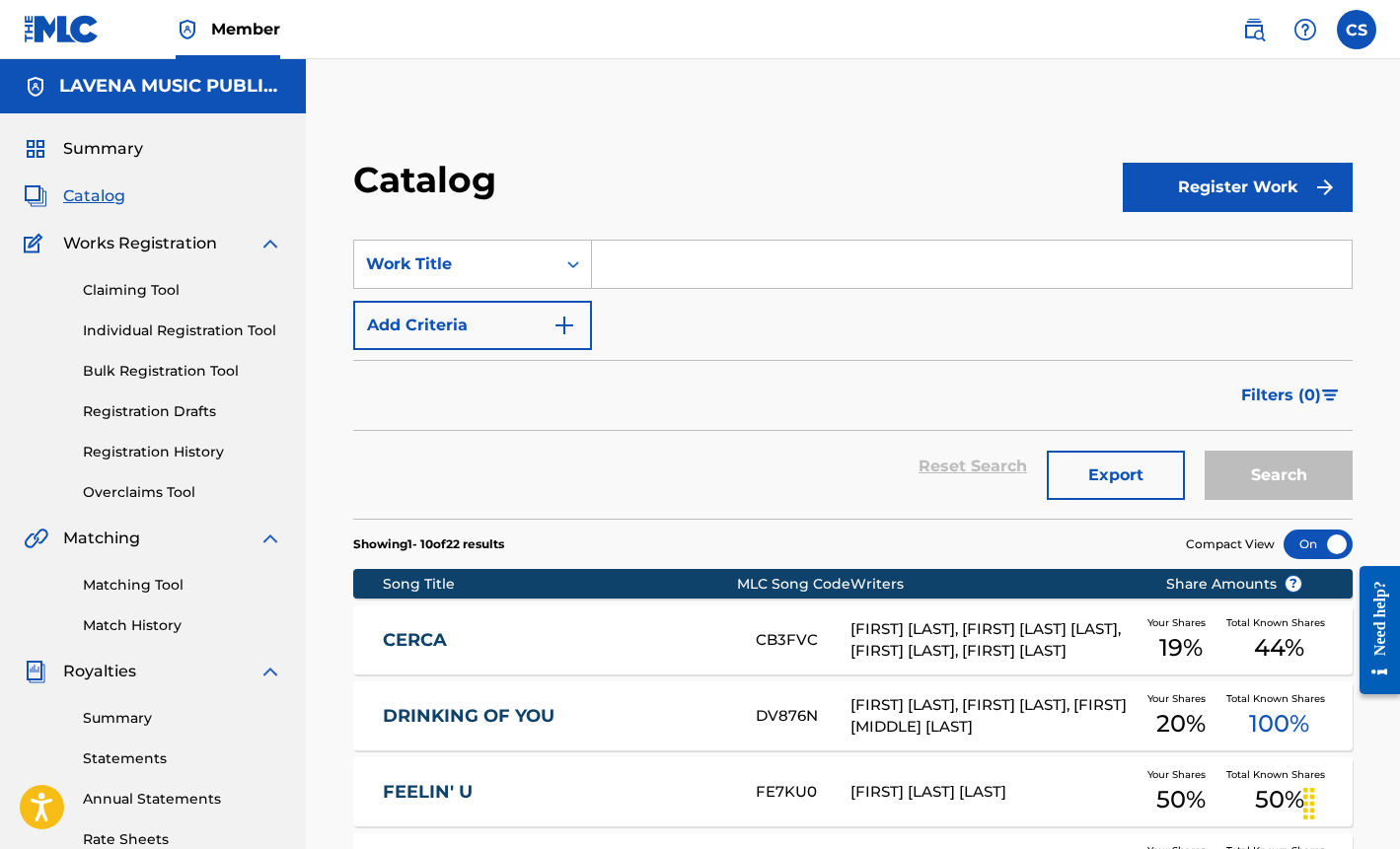 click on "CERCA" at bounding box center (555, 640) 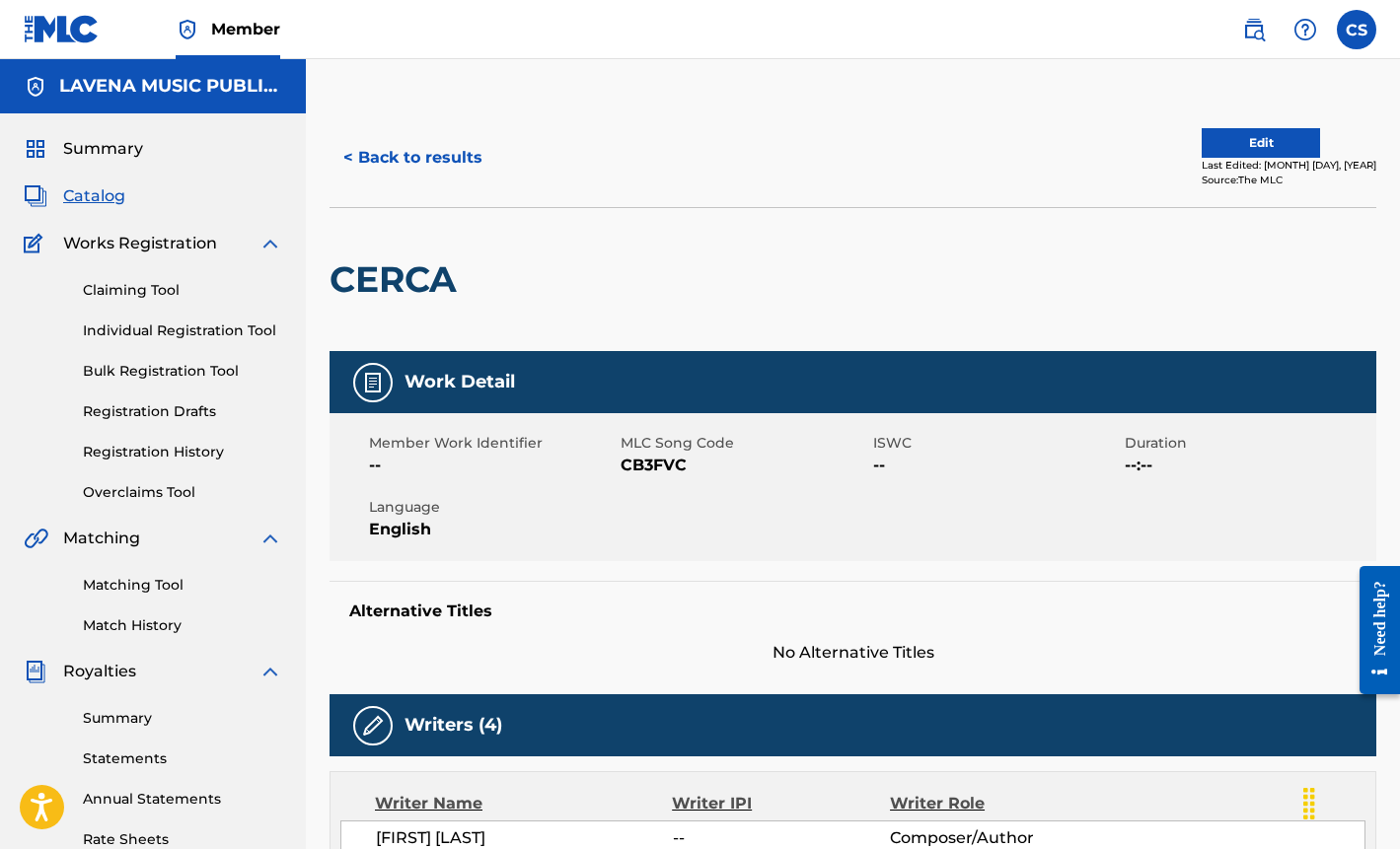 click on "Summary" at bounding box center [183, 718] 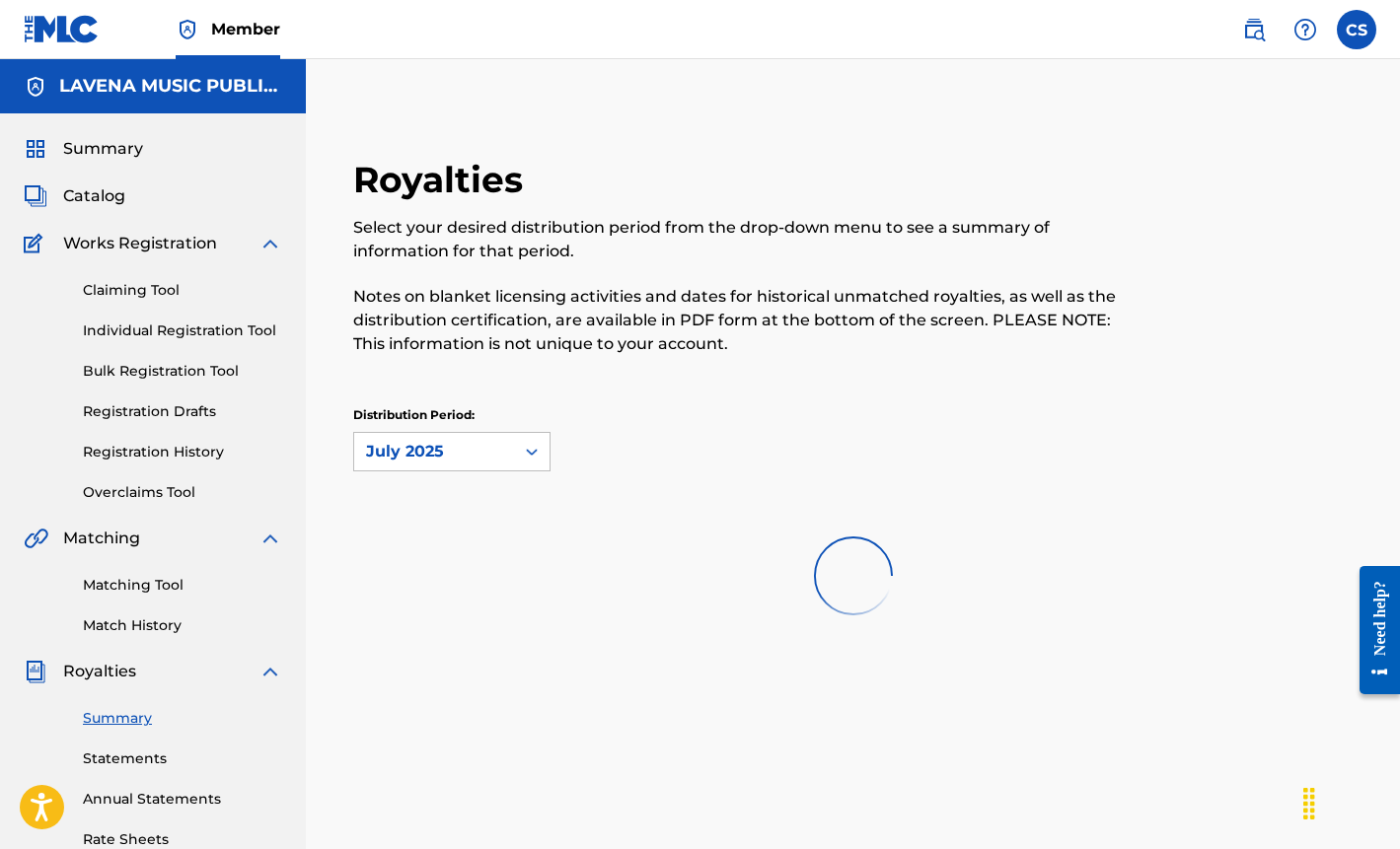 scroll, scrollTop: 373, scrollLeft: 0, axis: vertical 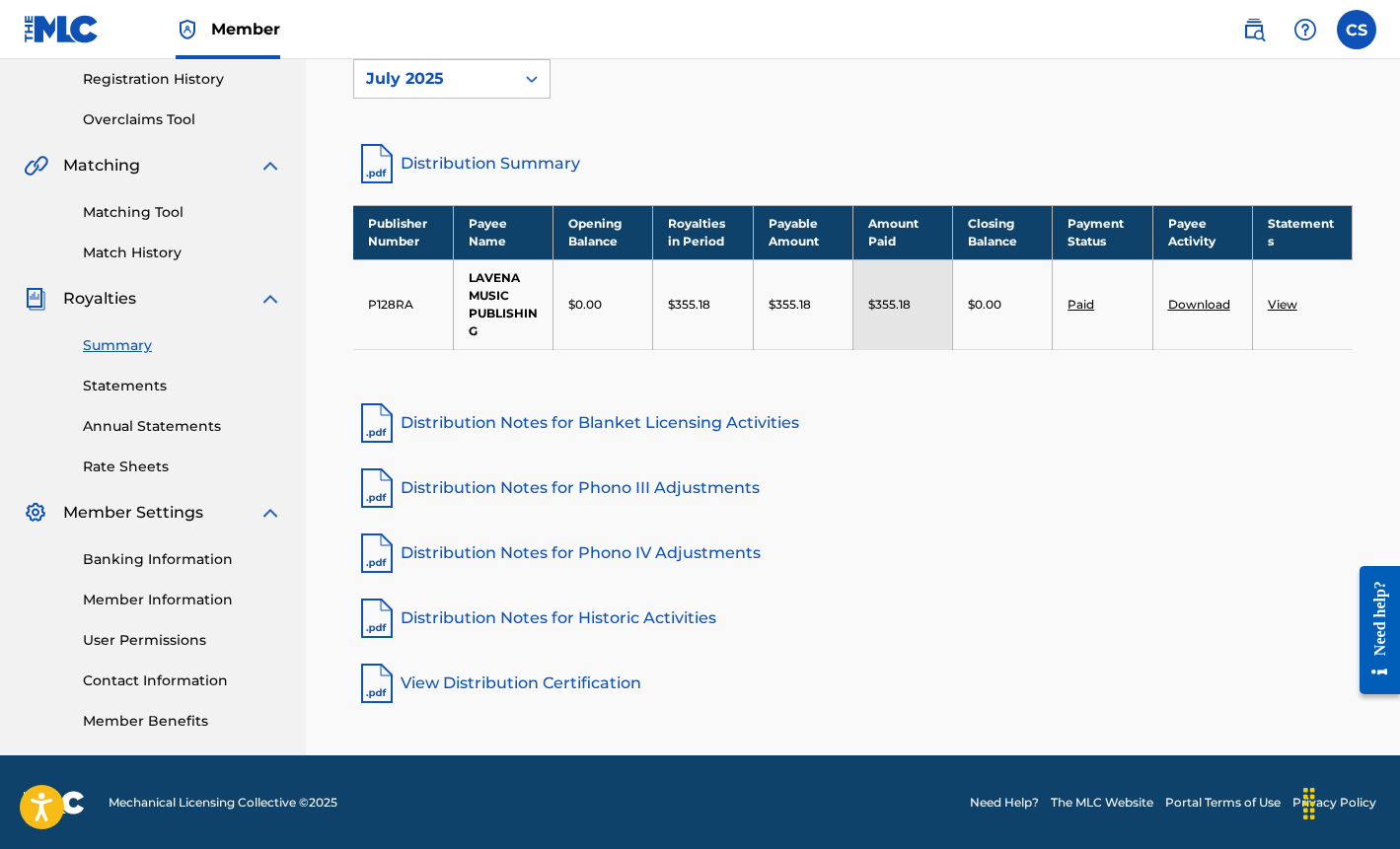 click on "View" at bounding box center (1283, 304) 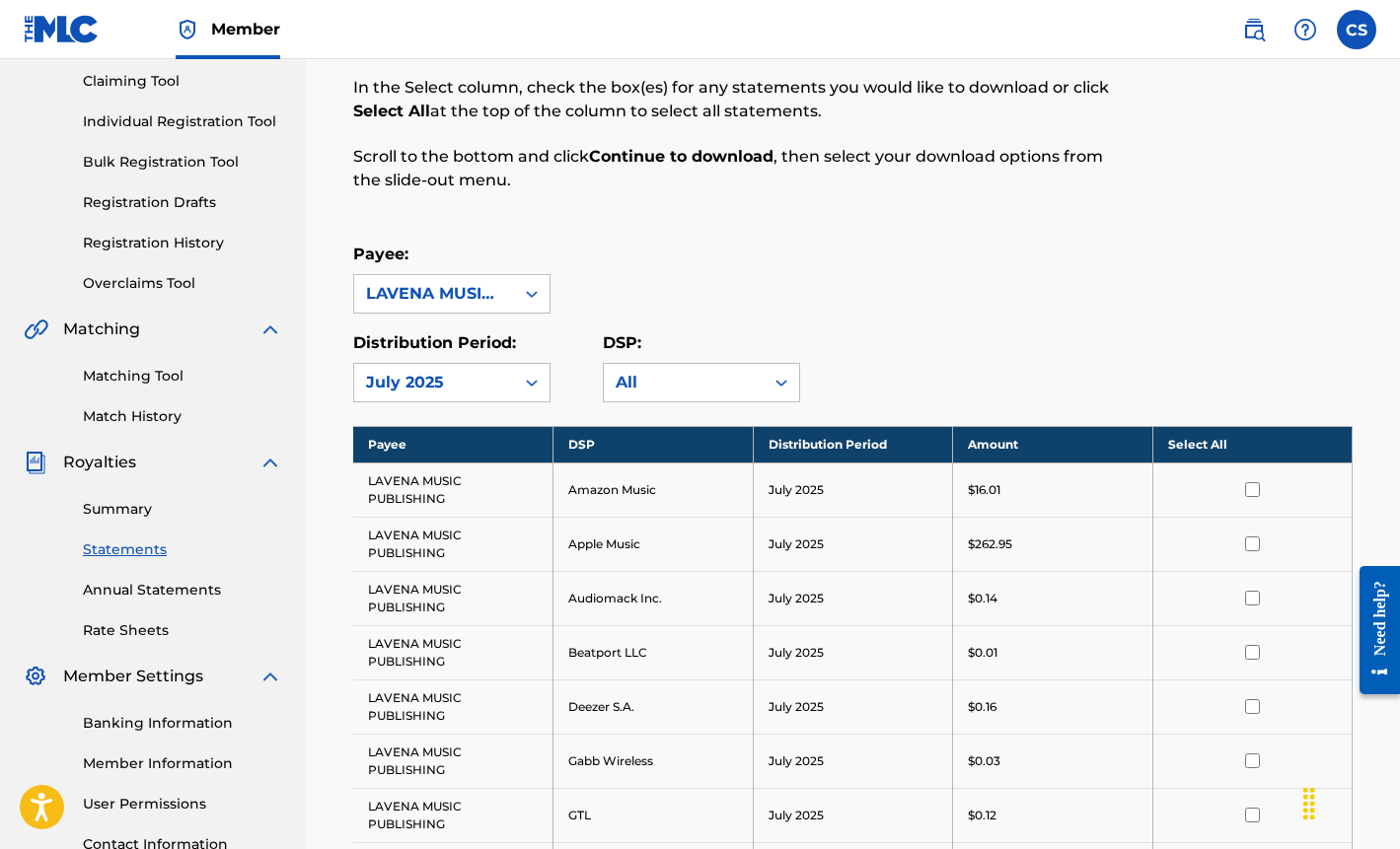 scroll, scrollTop: 247, scrollLeft: 0, axis: vertical 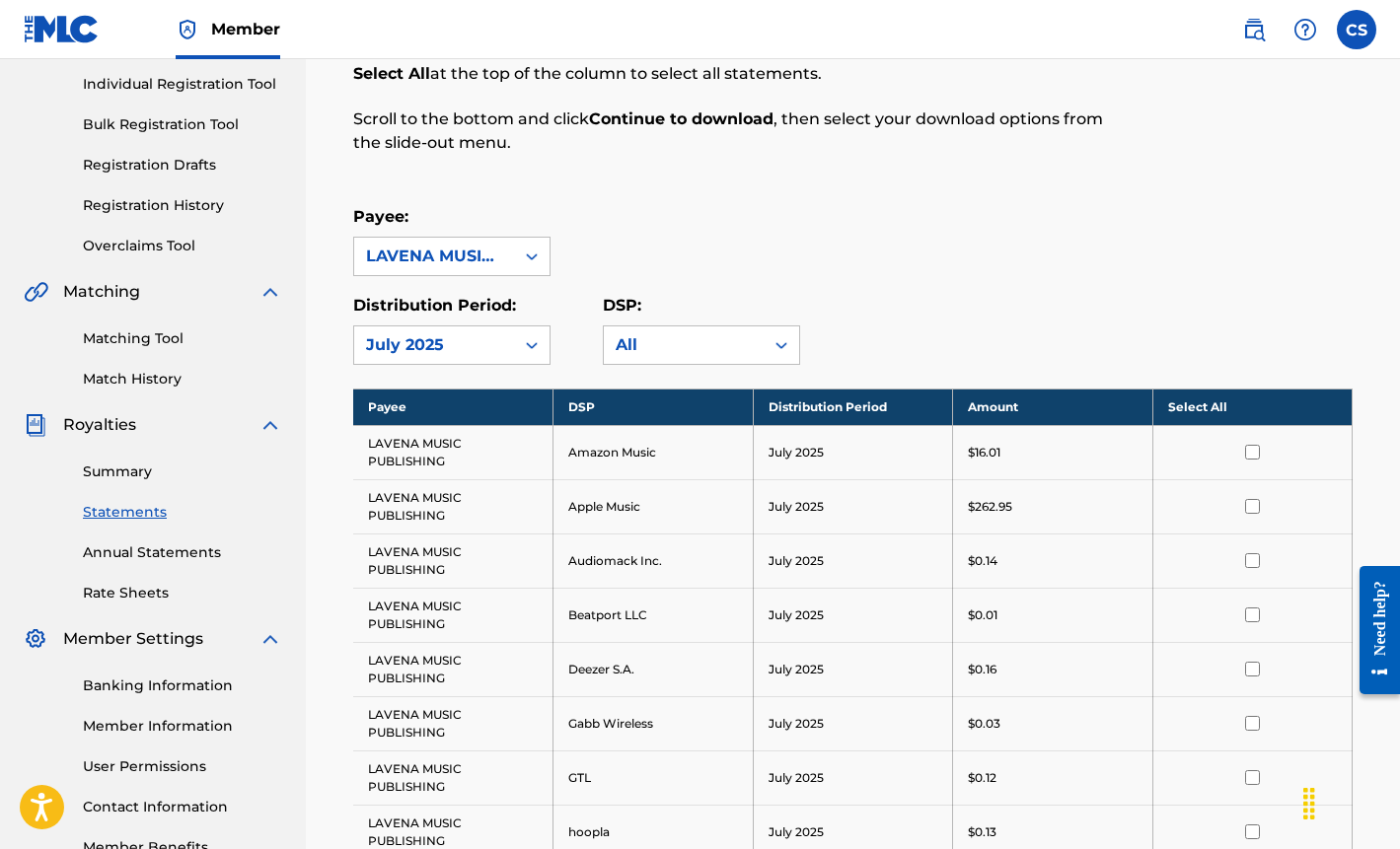 click on "Rate Sheets" at bounding box center (183, 593) 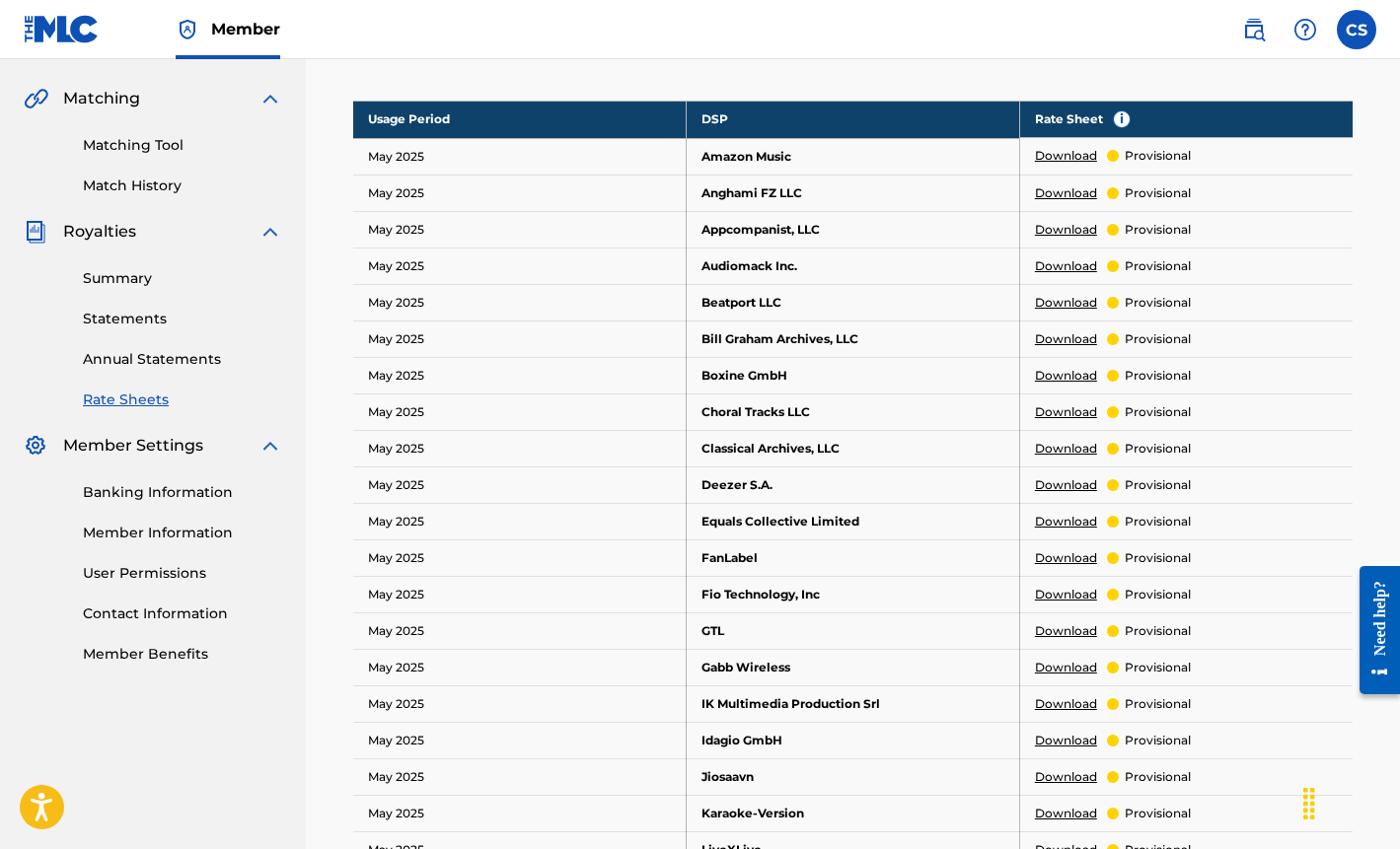 scroll, scrollTop: 244, scrollLeft: 0, axis: vertical 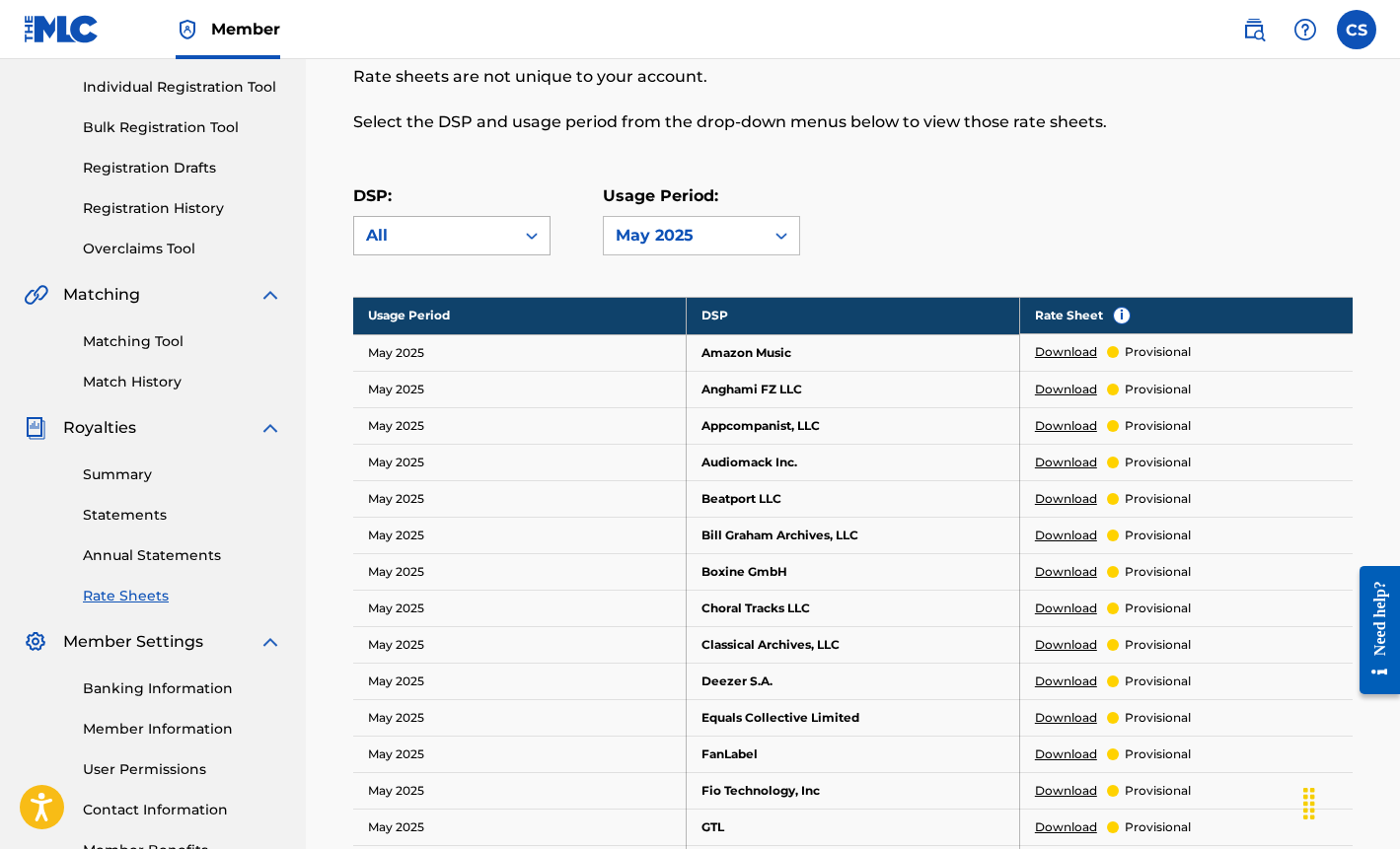 click on "All" at bounding box center [434, 236] 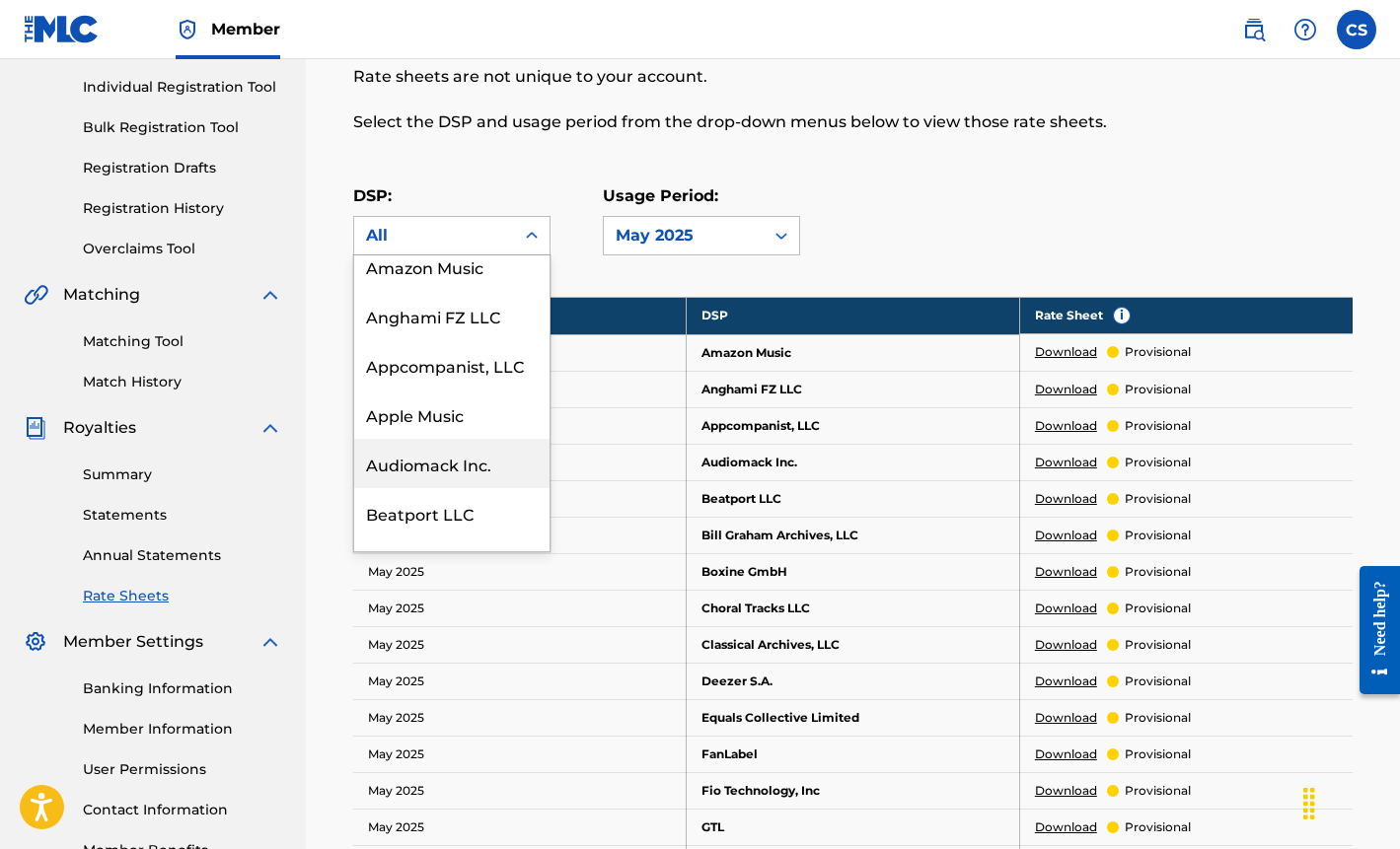scroll, scrollTop: 132, scrollLeft: 0, axis: vertical 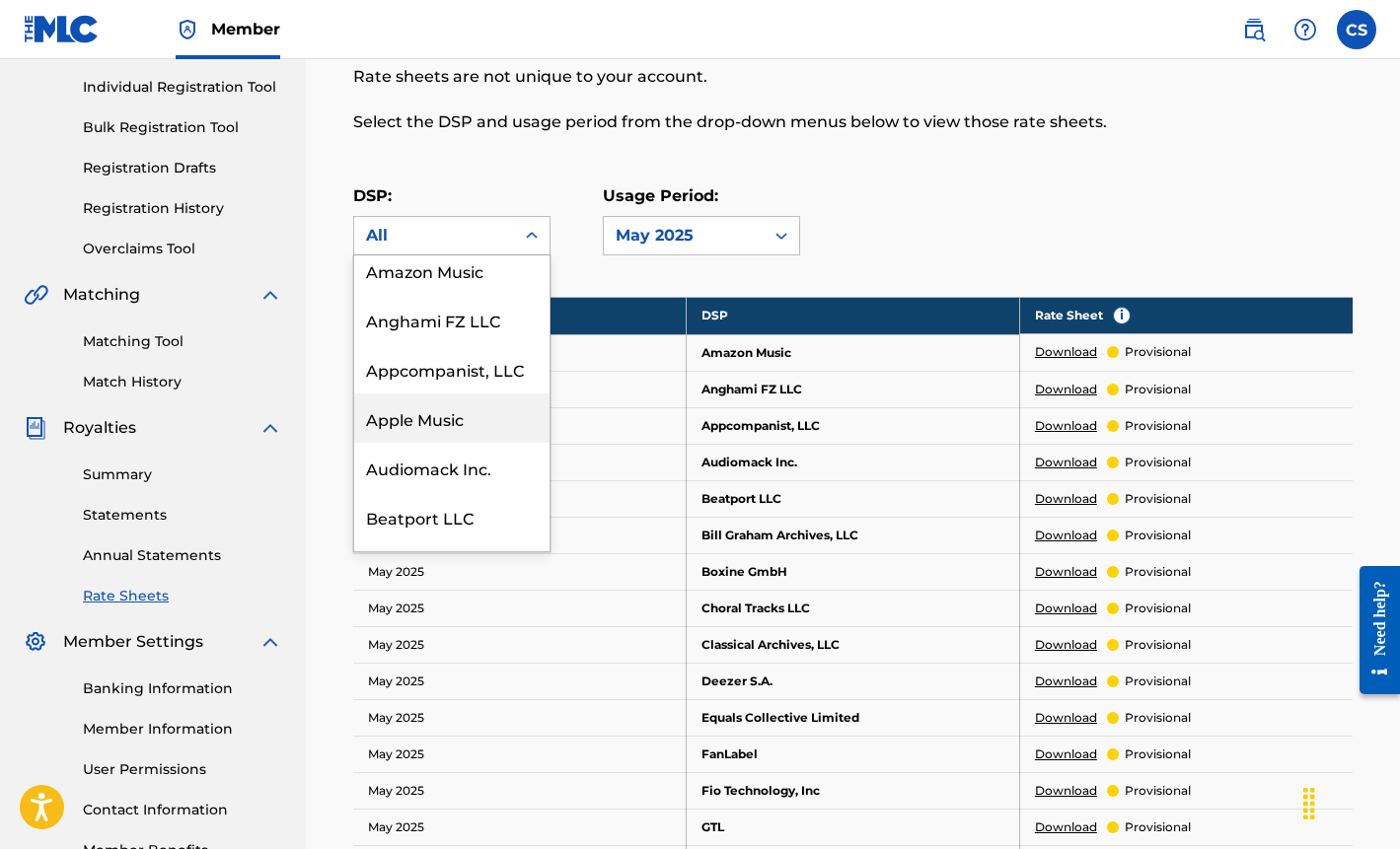 click on "Apple Music" at bounding box center (452, 418) 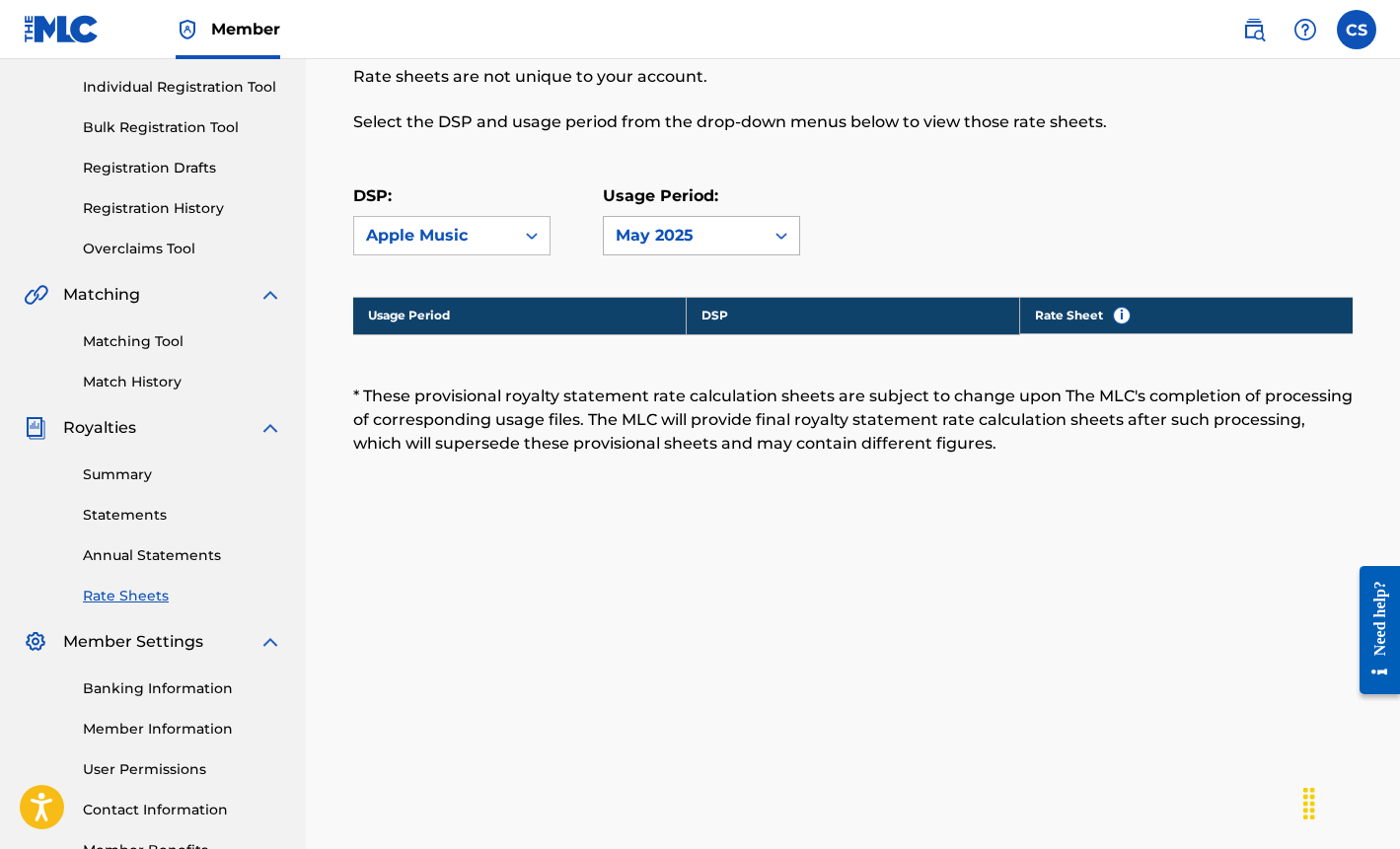 click on "May 2025" at bounding box center (684, 236) 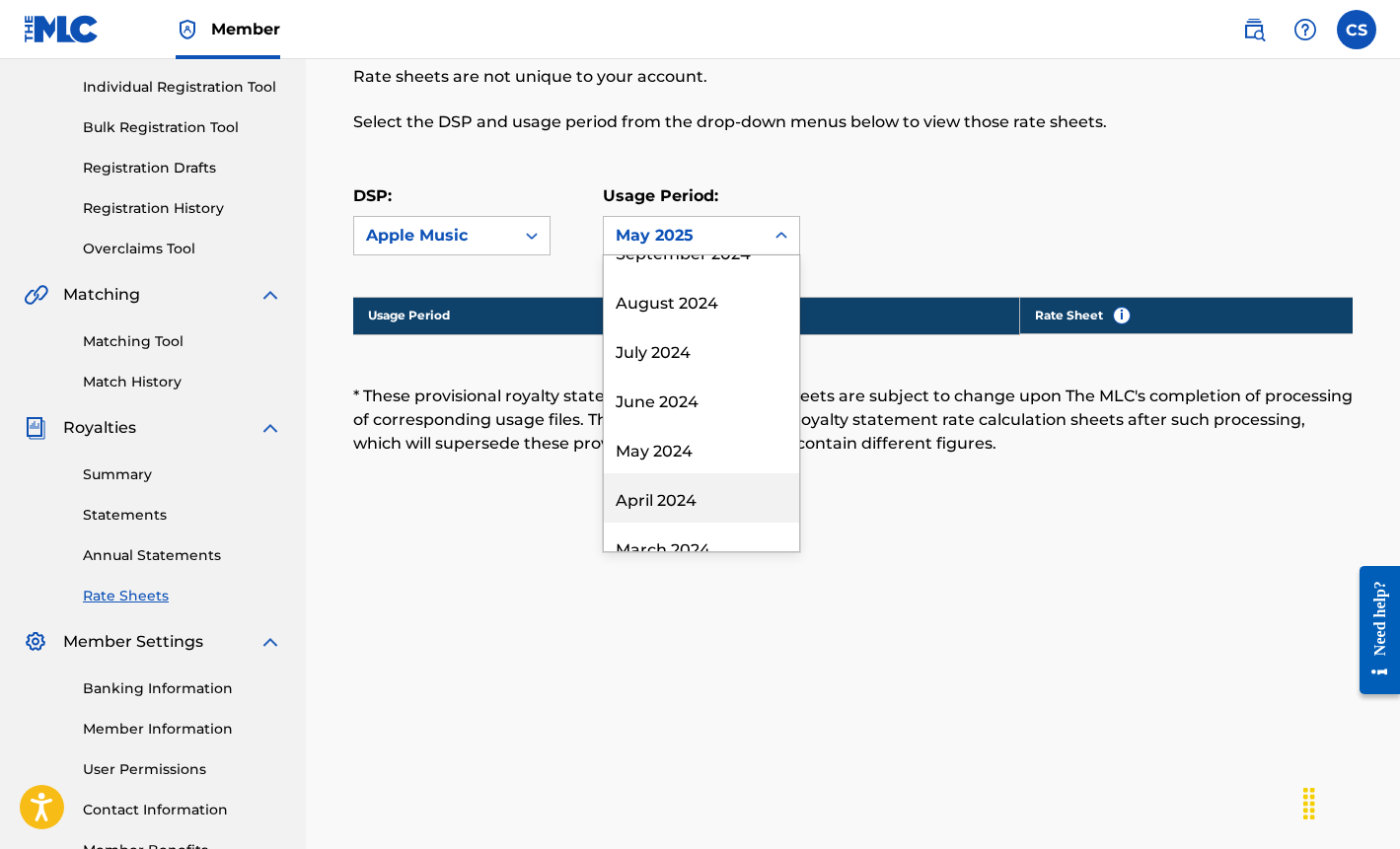 scroll, scrollTop: 0, scrollLeft: 0, axis: both 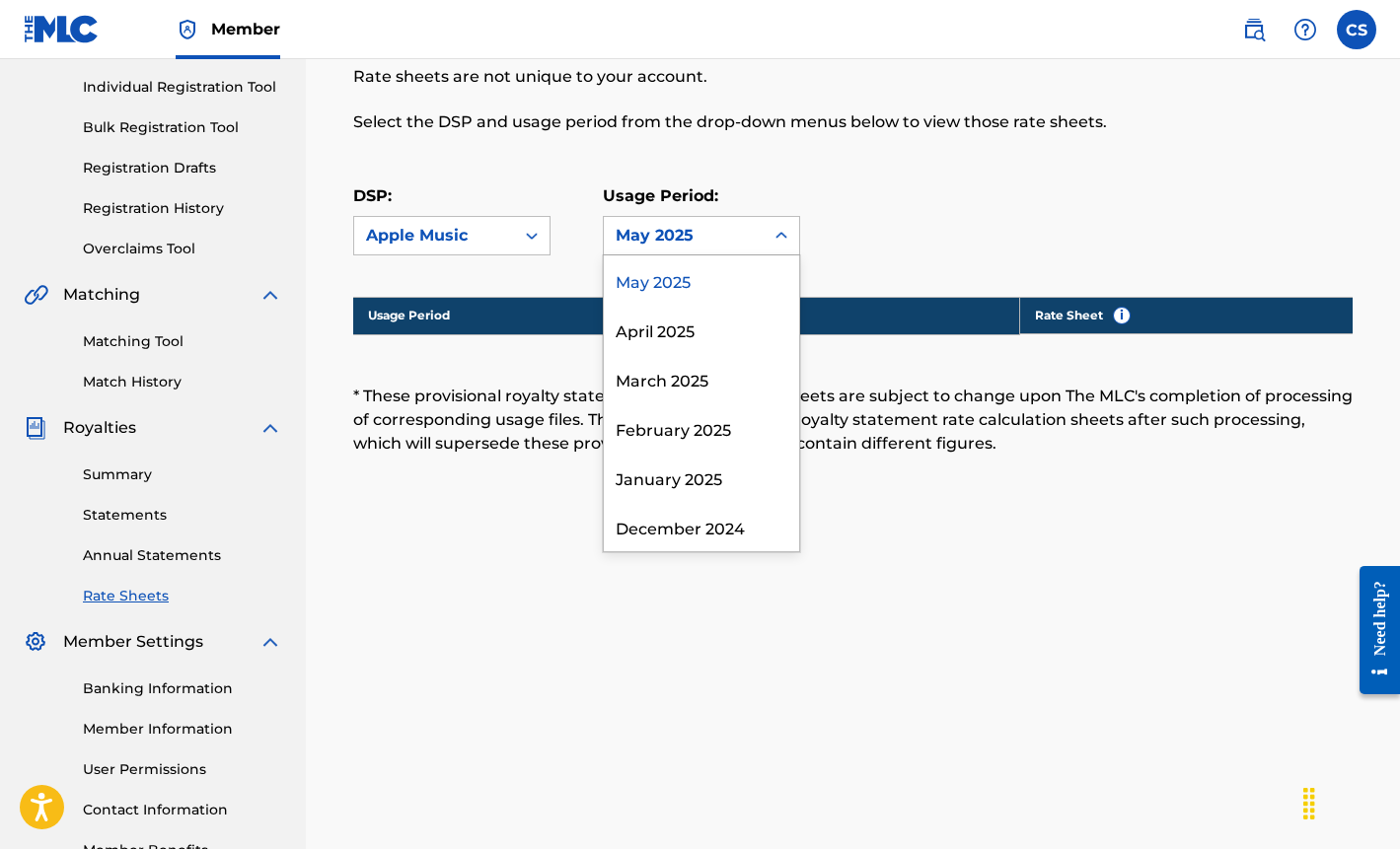 click on "May 2025" at bounding box center [701, 280] 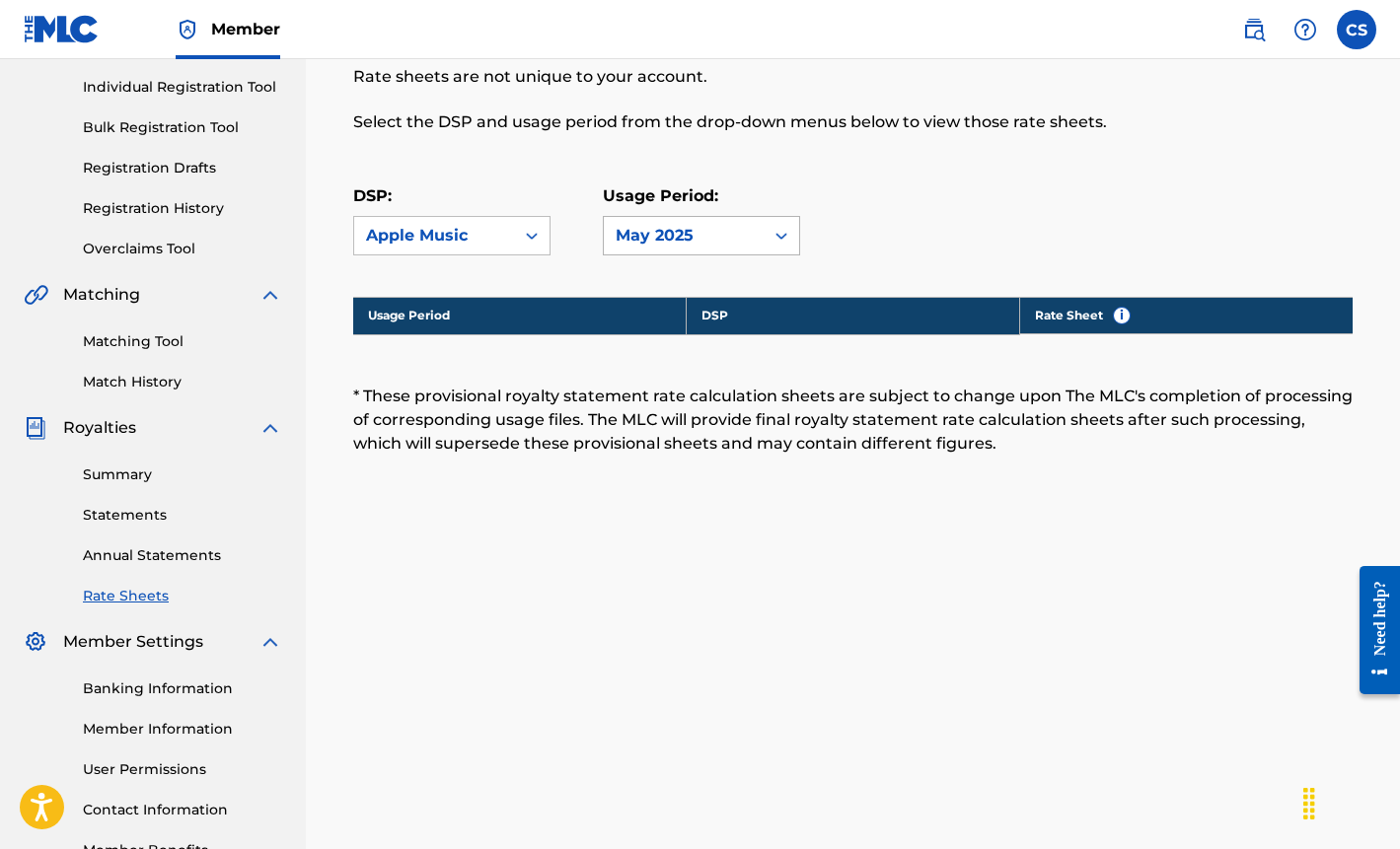 click on "May 2025" at bounding box center (684, 236) 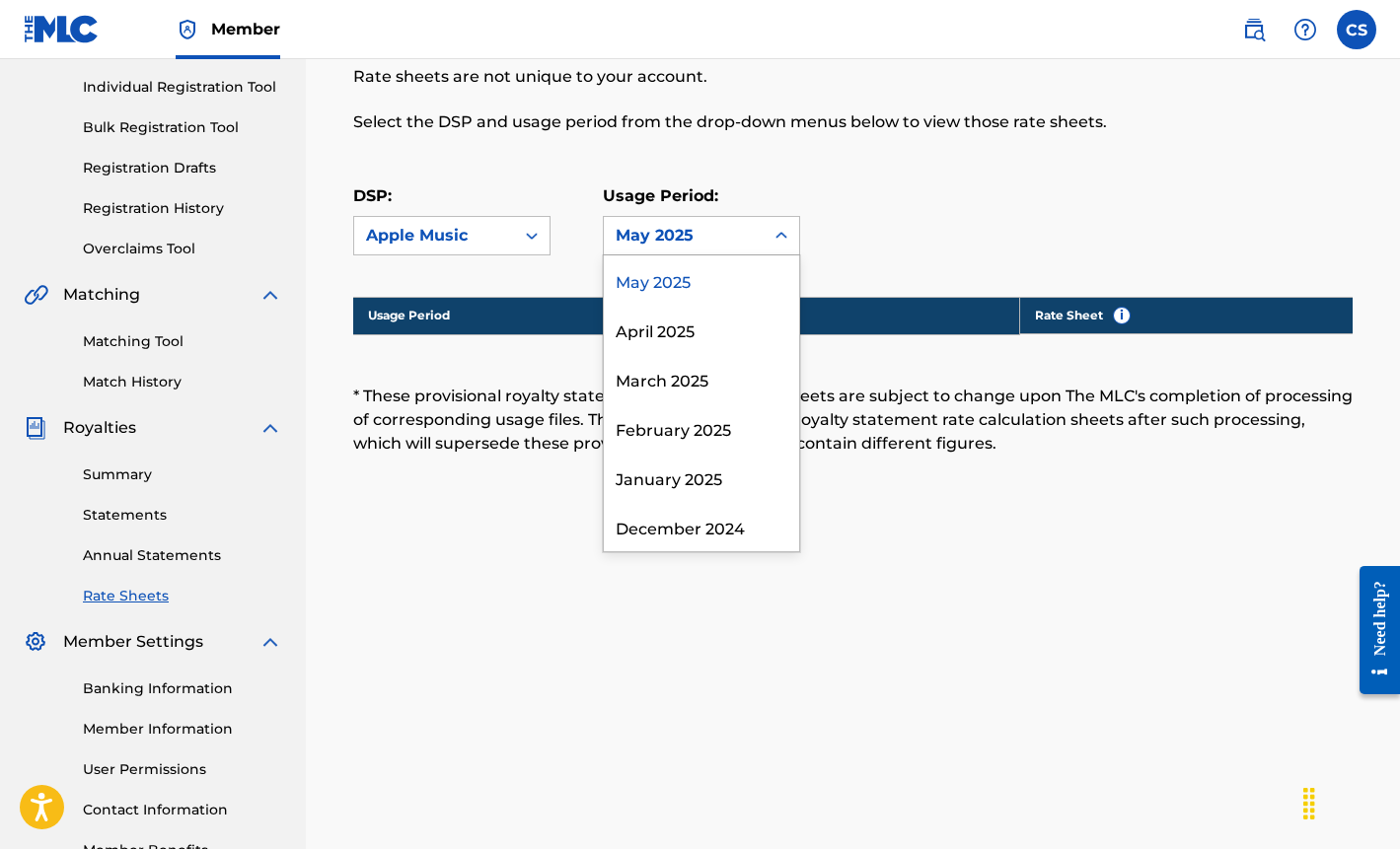 click on "May 2025" at bounding box center [701, 280] 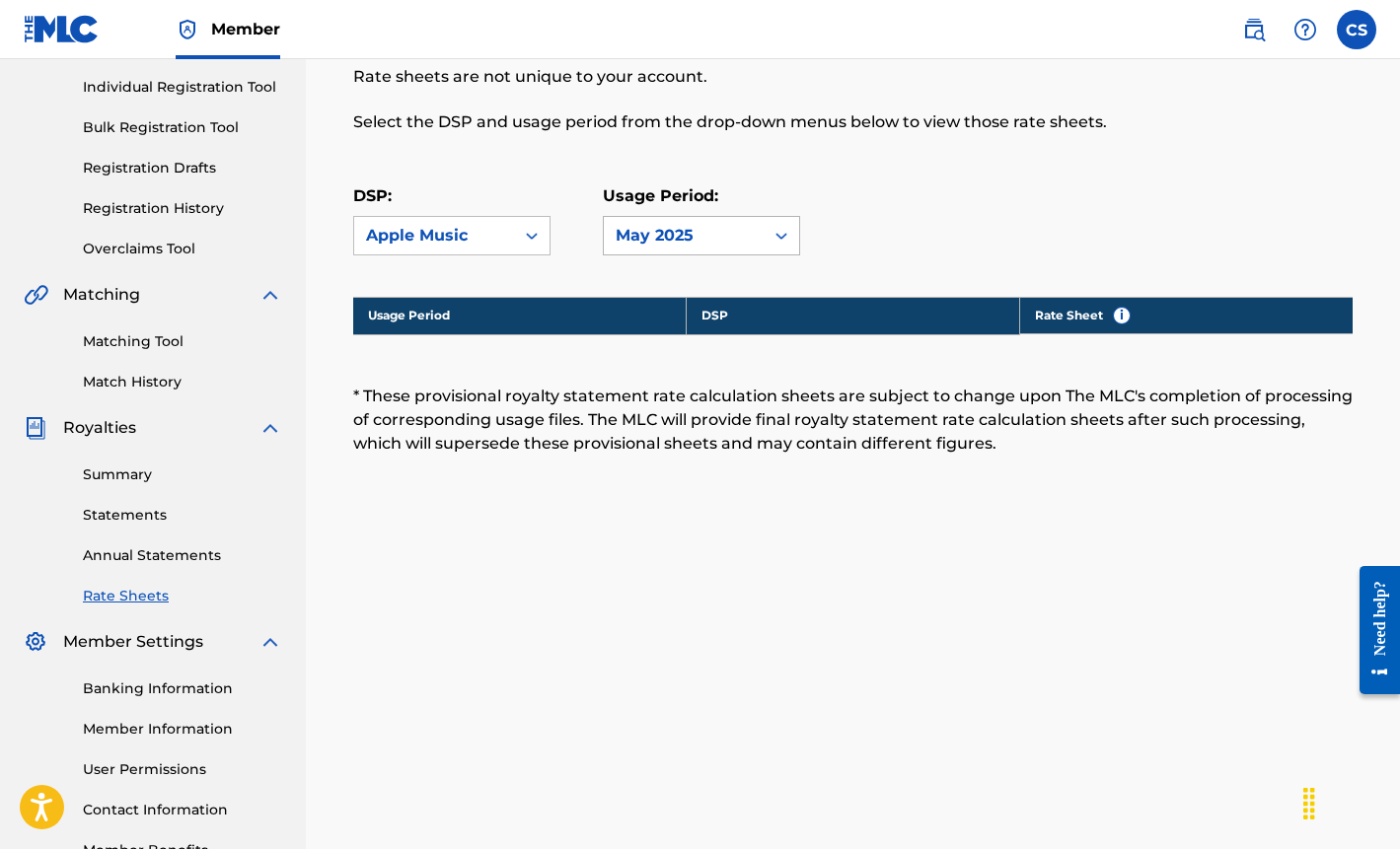 click on "May 2025" at bounding box center (684, 236) 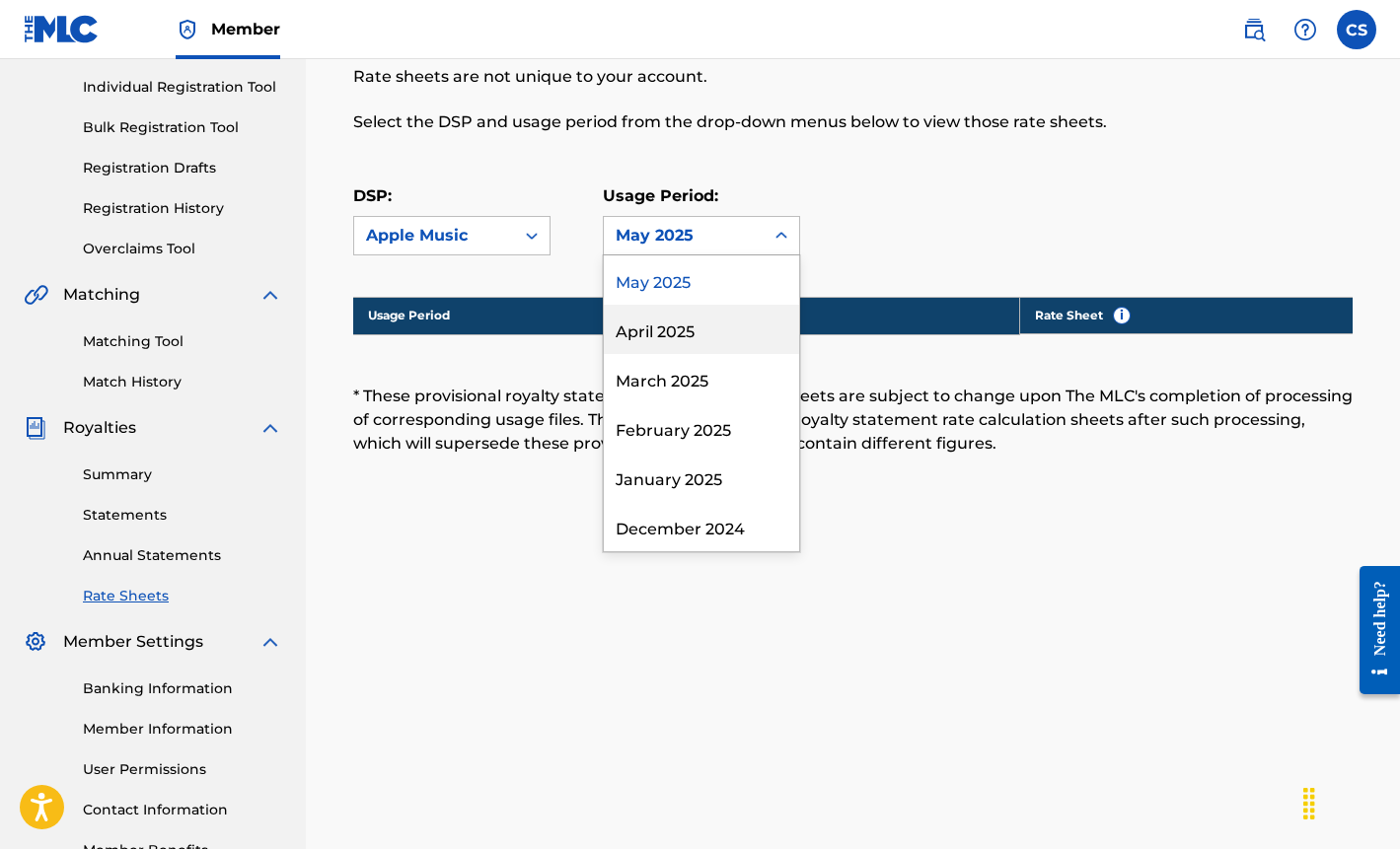 click on "April 2025" at bounding box center (701, 329) 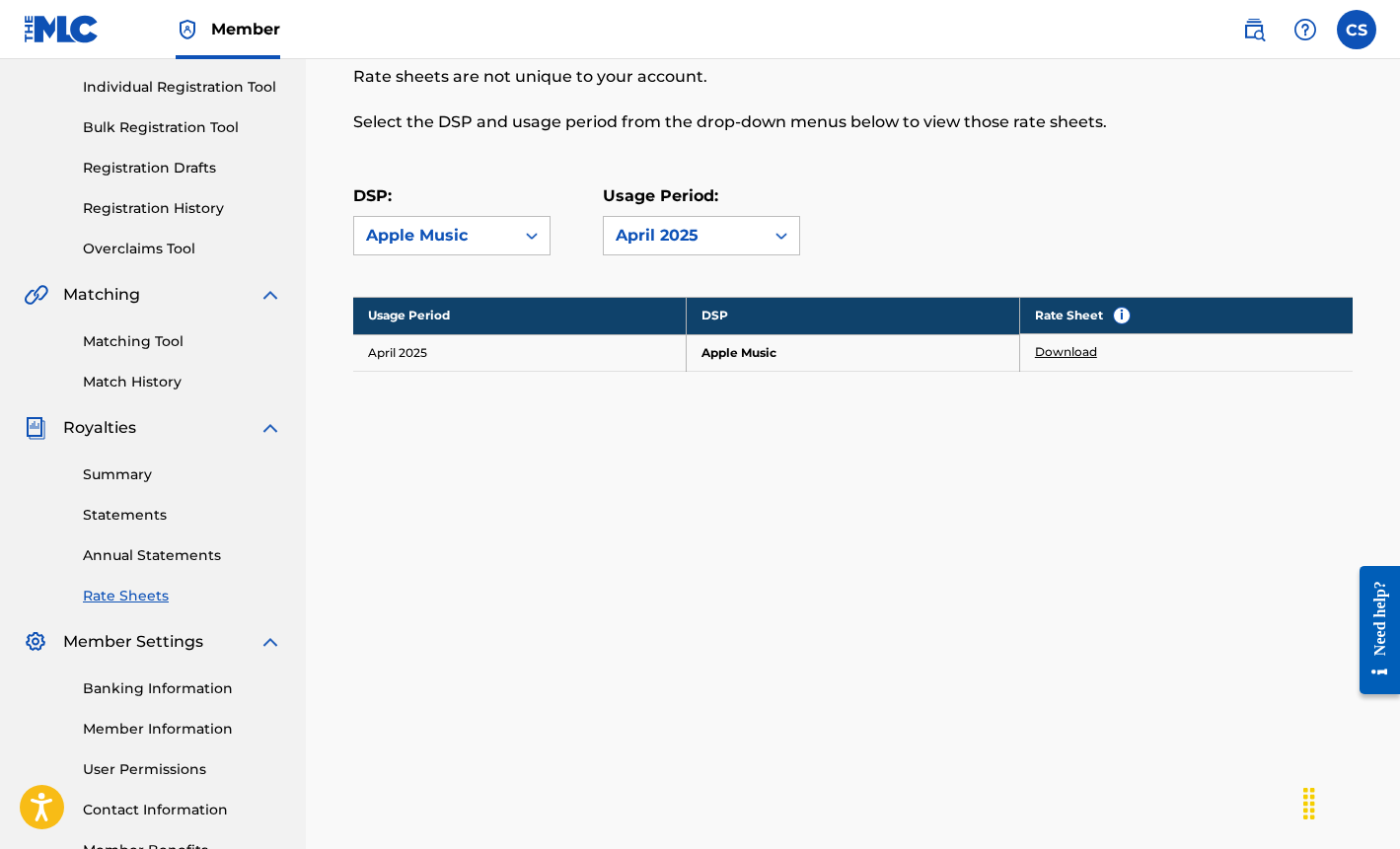 click on "Download" at bounding box center [1066, 352] 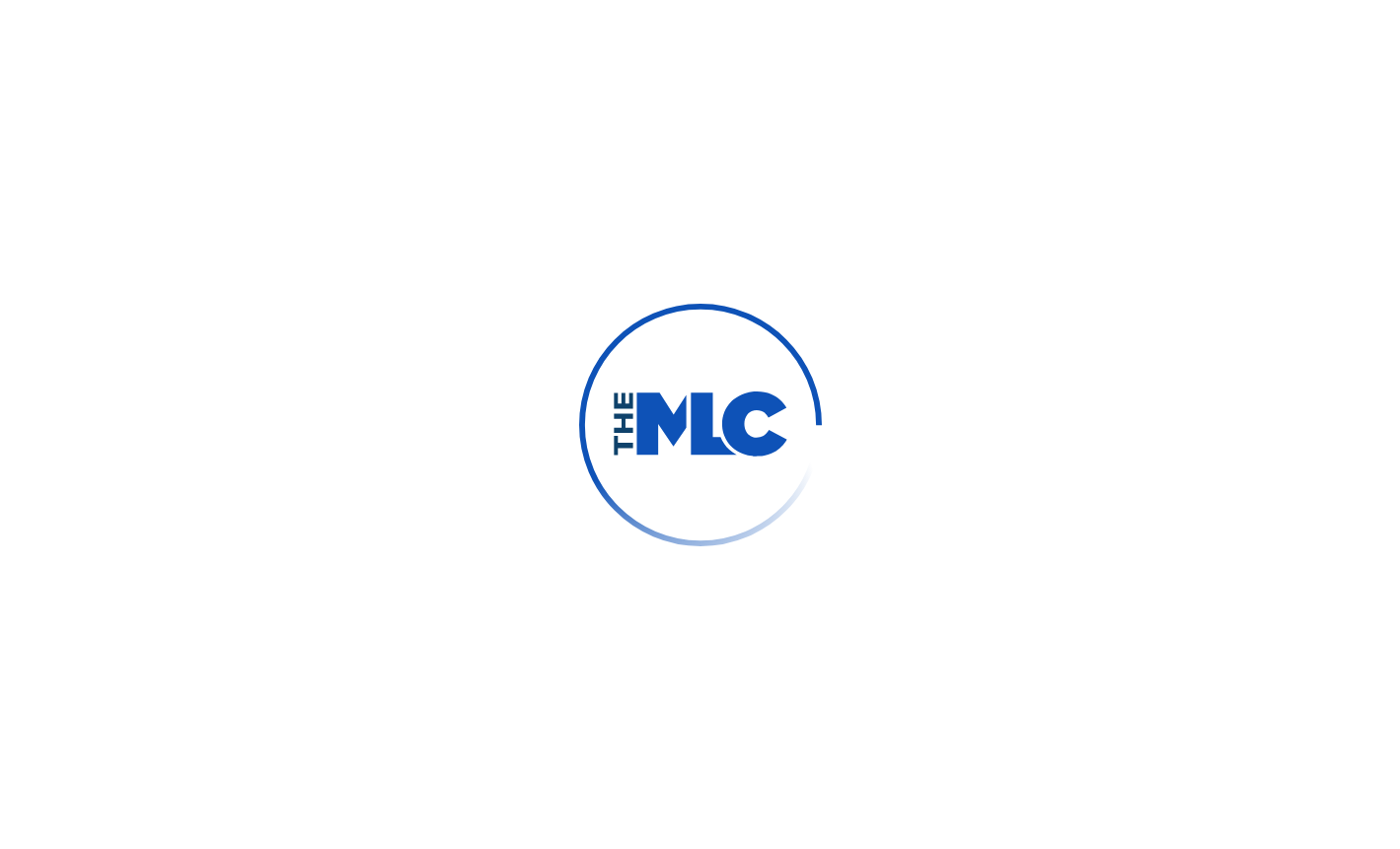 scroll, scrollTop: 0, scrollLeft: 0, axis: both 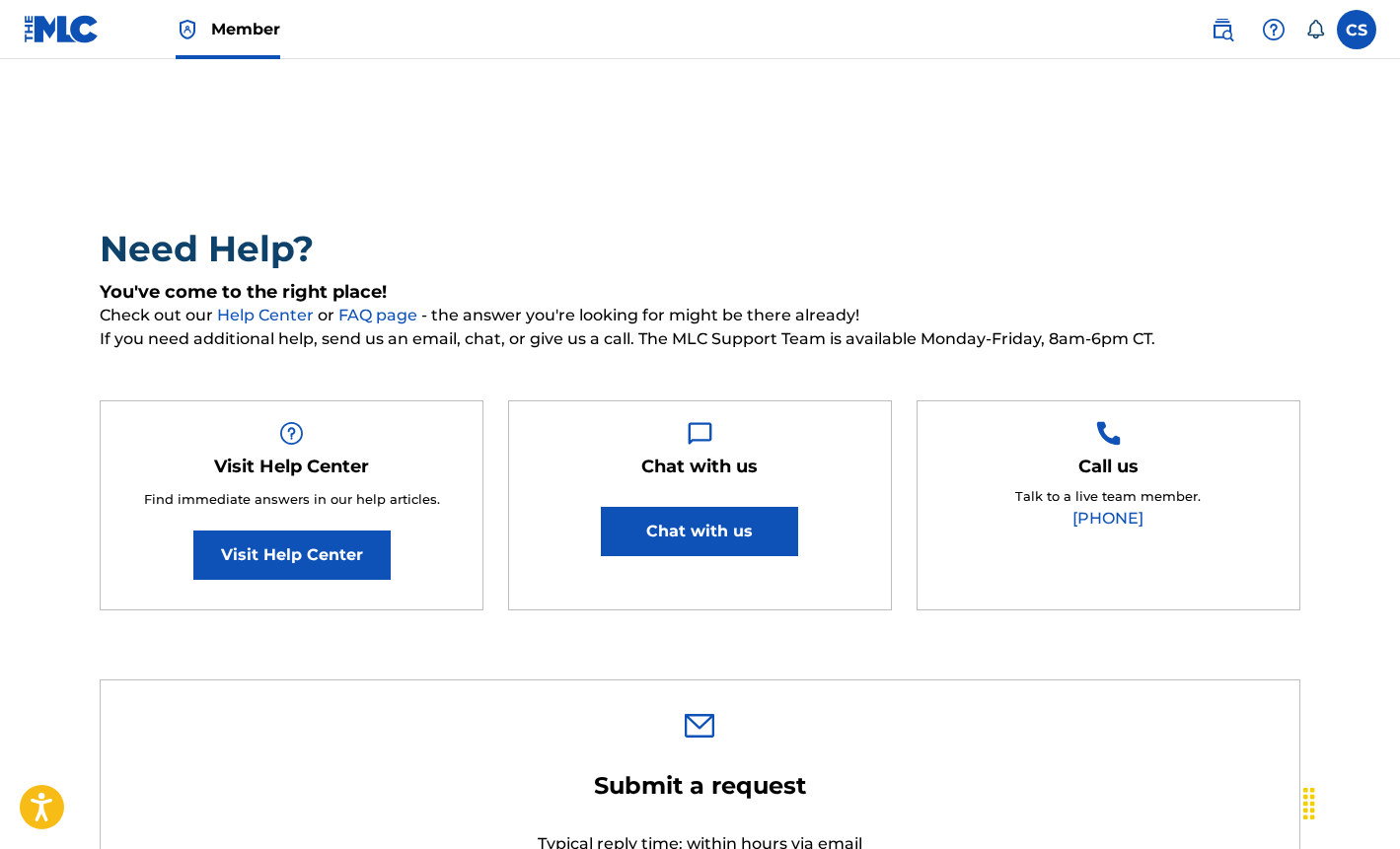 click on "Chat with us" at bounding box center [700, 531] 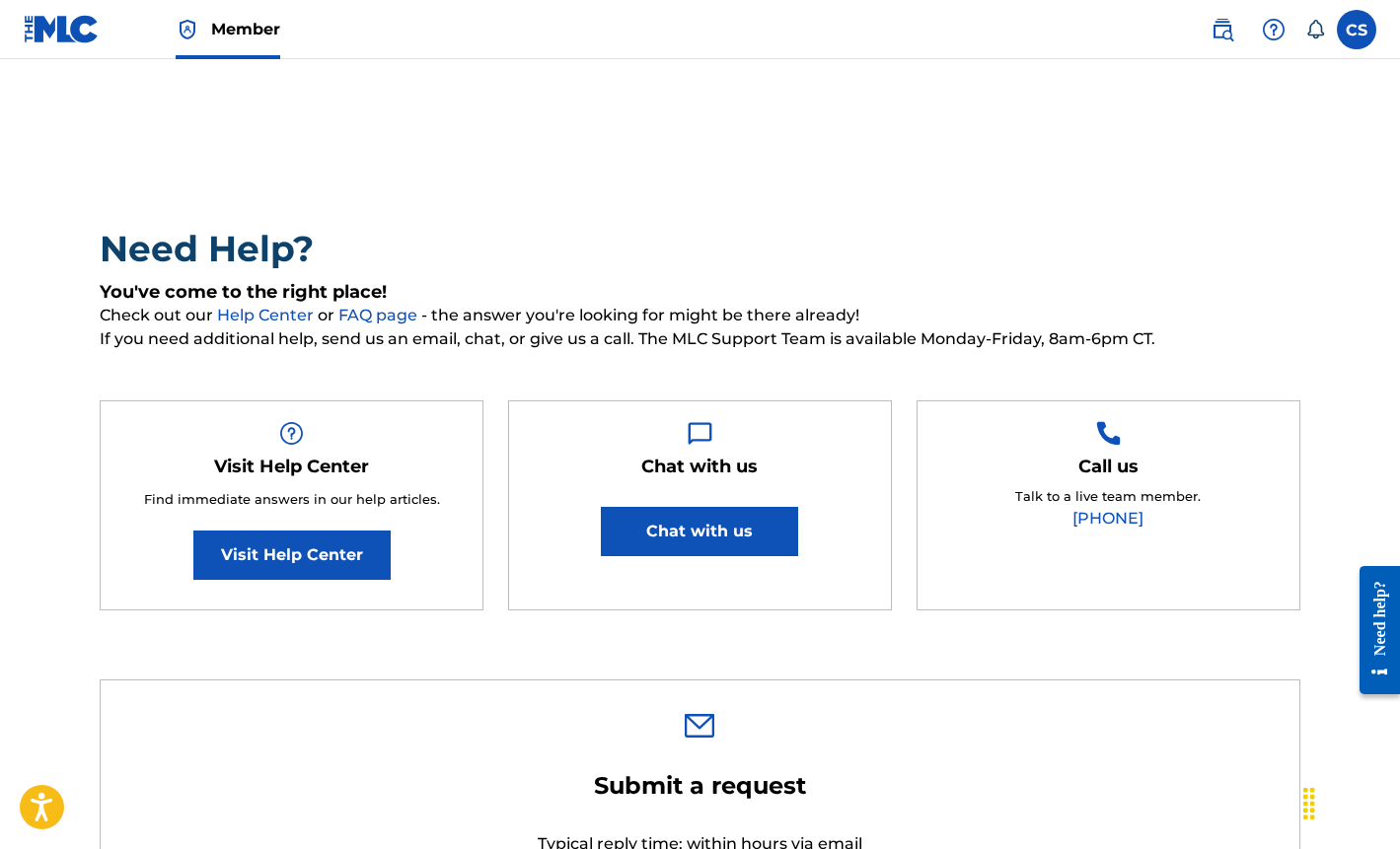 click on "Call us Talk to a live team member. (615) 488-3653" at bounding box center (1108, 506) 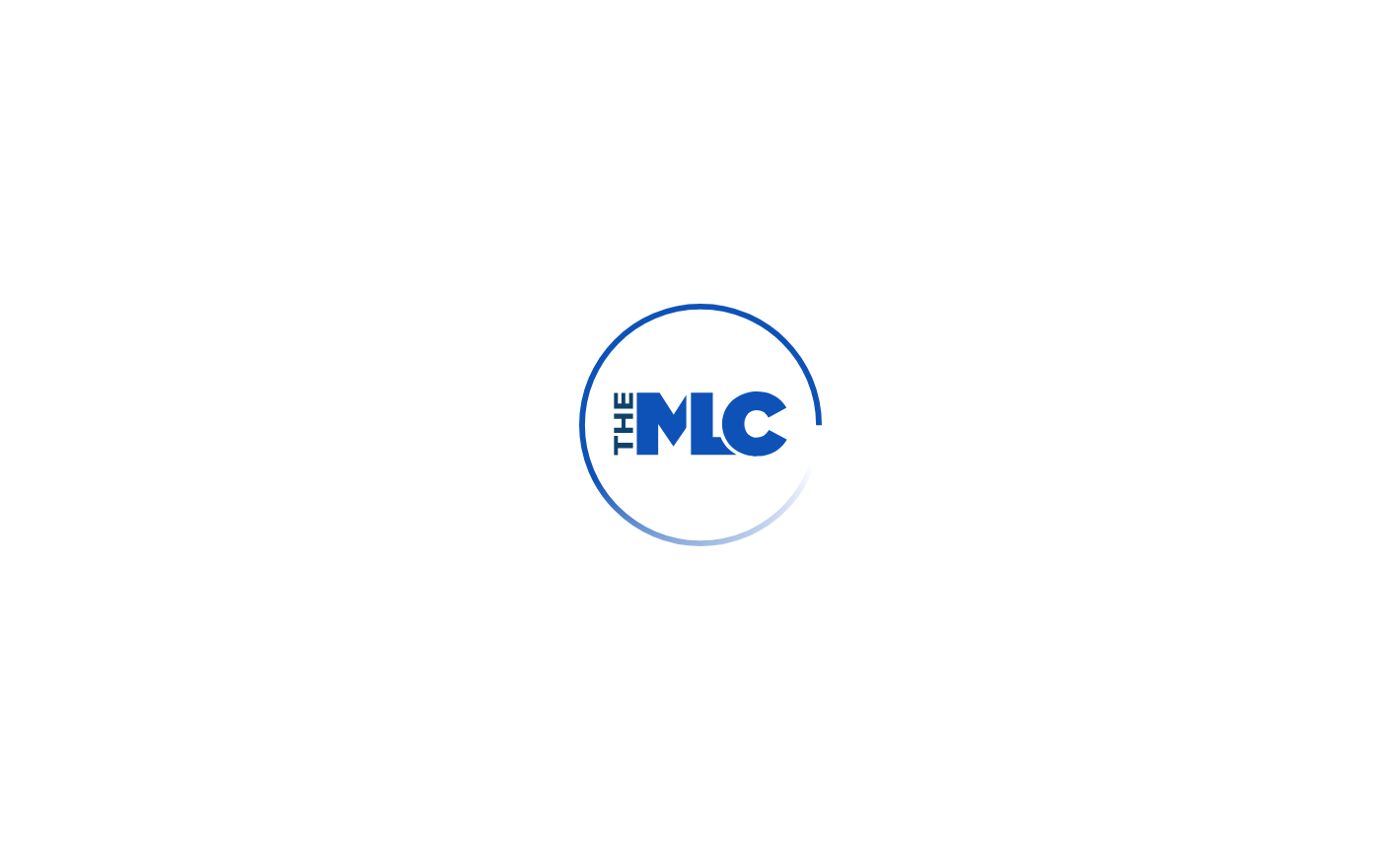 scroll, scrollTop: 0, scrollLeft: 0, axis: both 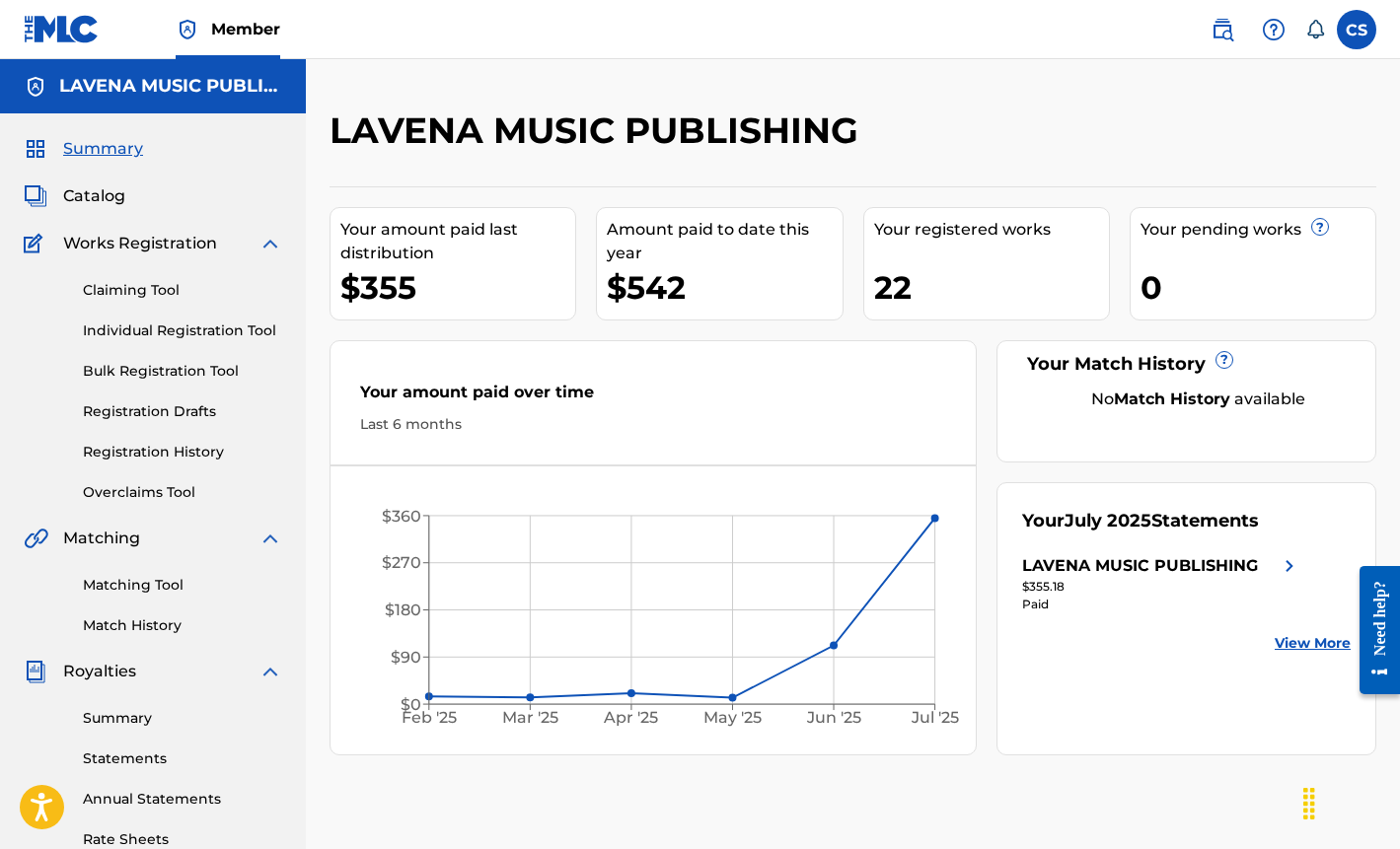 click on "Catalog" at bounding box center (94, 196) 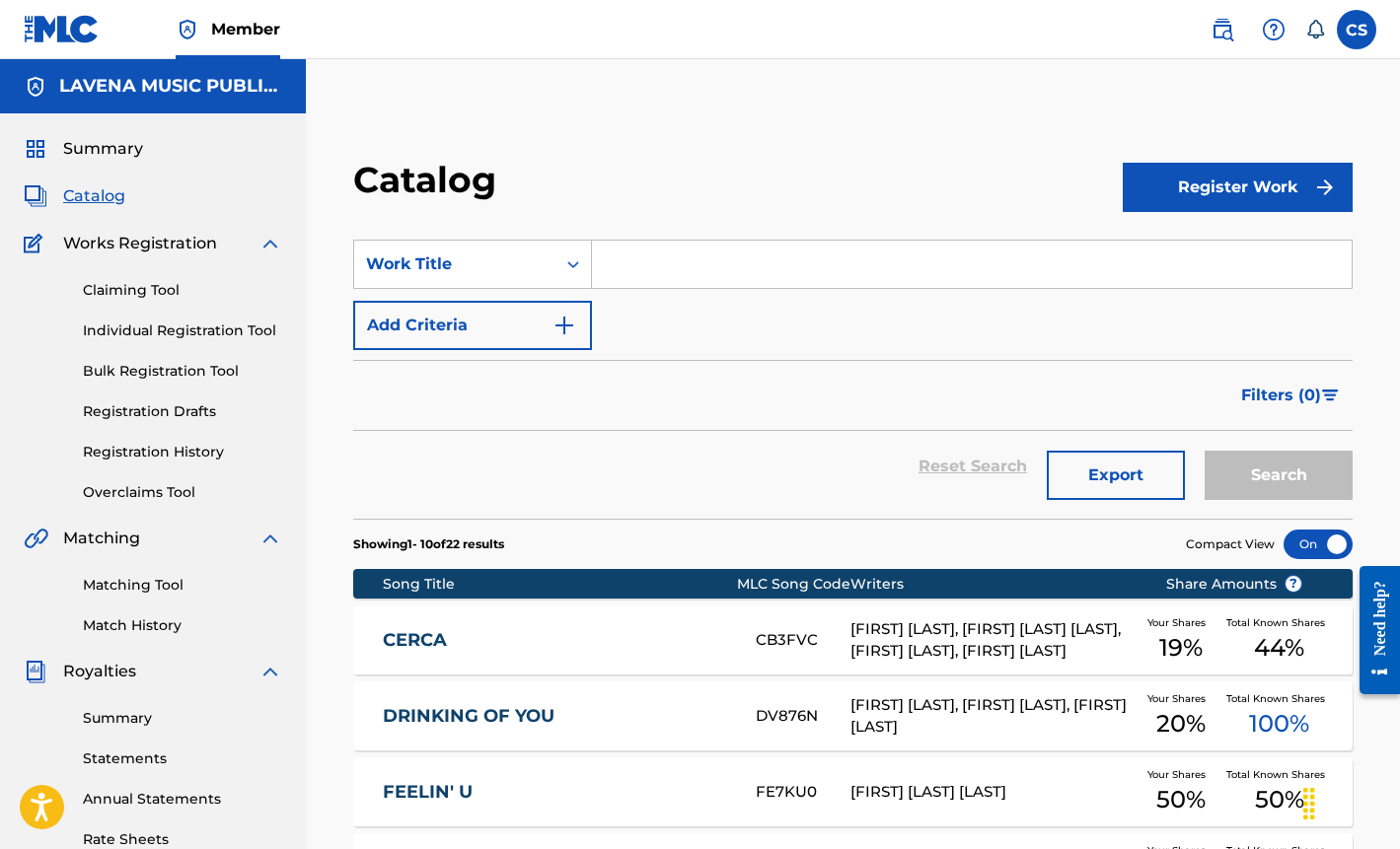 click at bounding box center [972, 264] 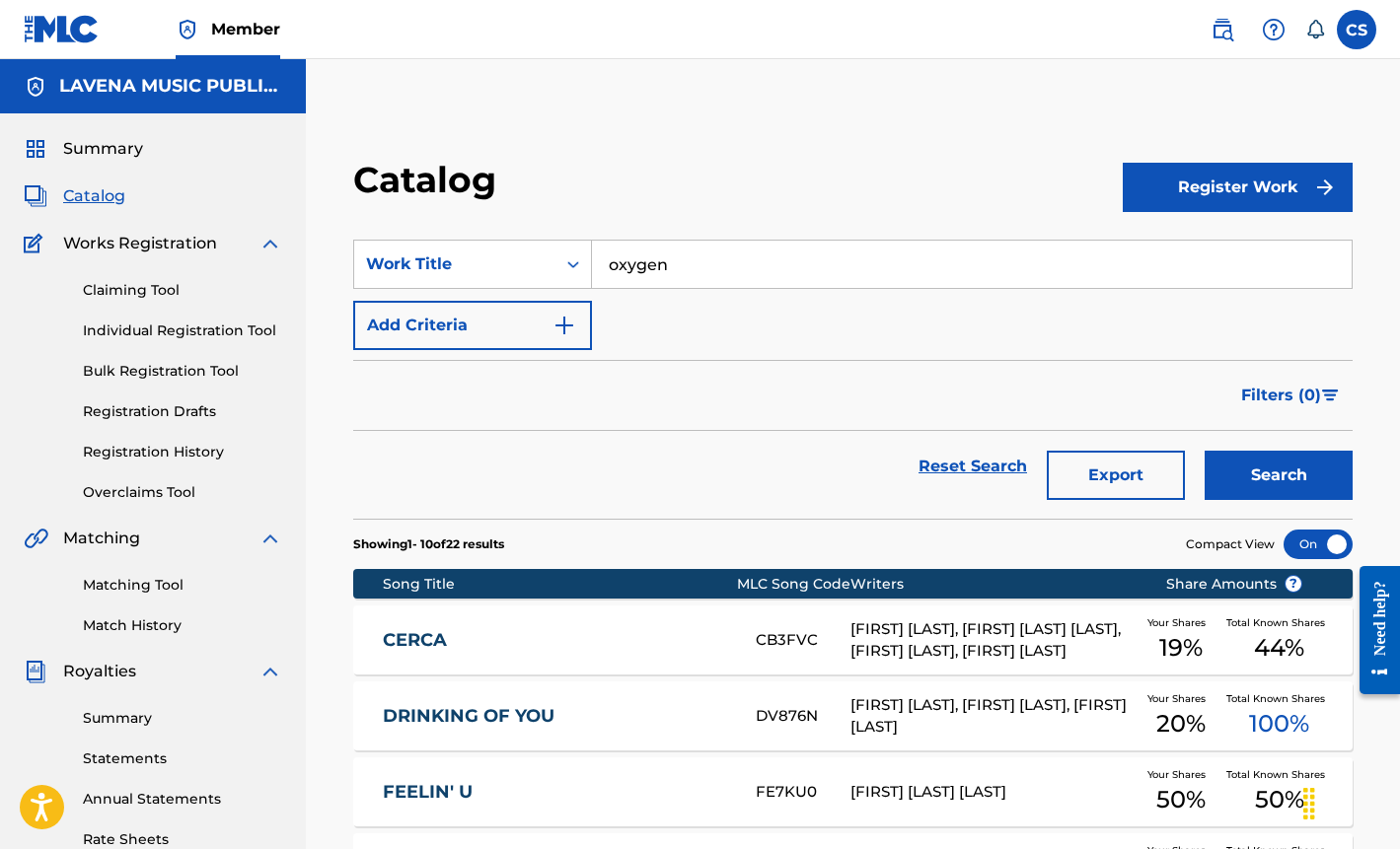 type on "oxygen" 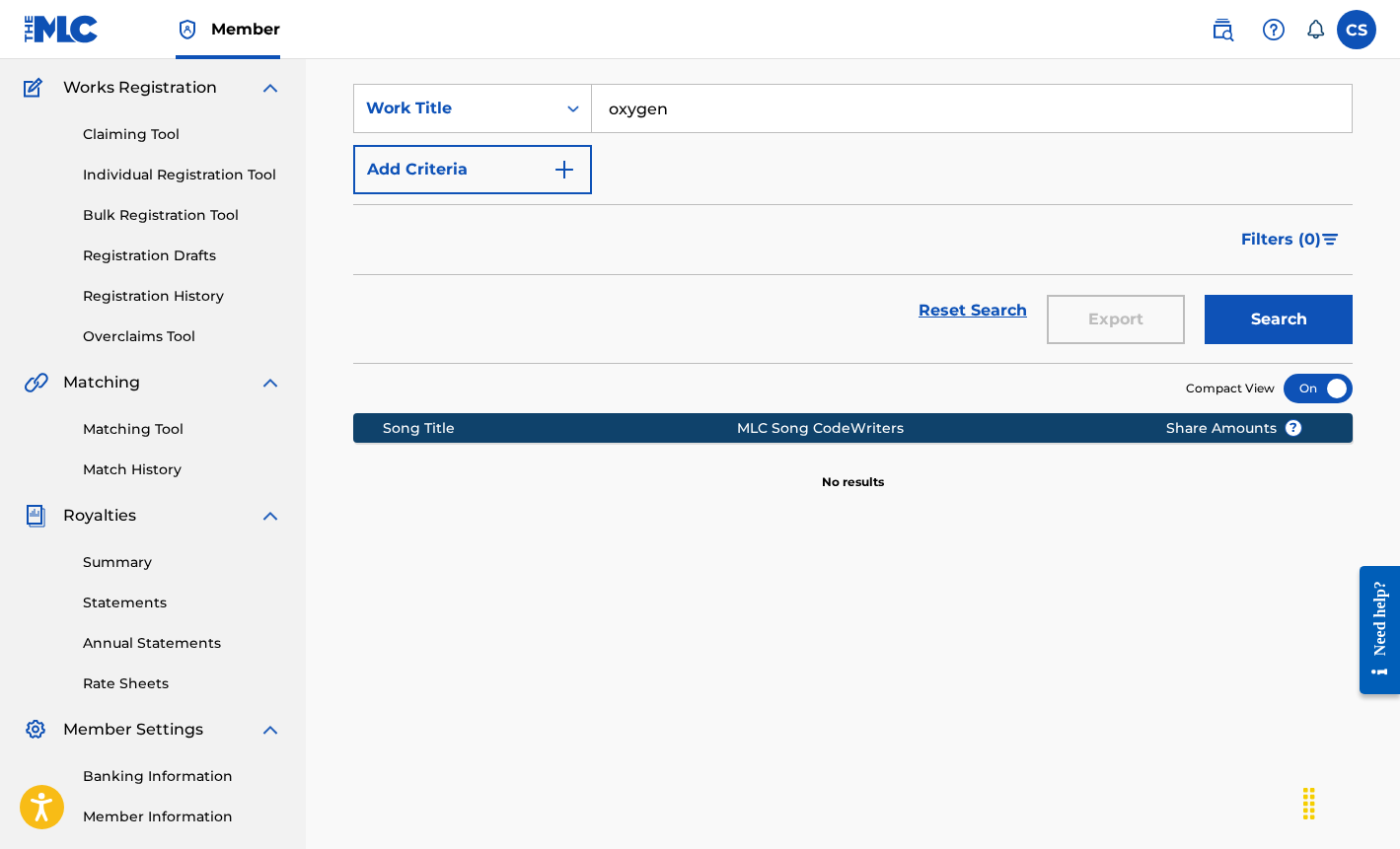 scroll, scrollTop: 0, scrollLeft: 0, axis: both 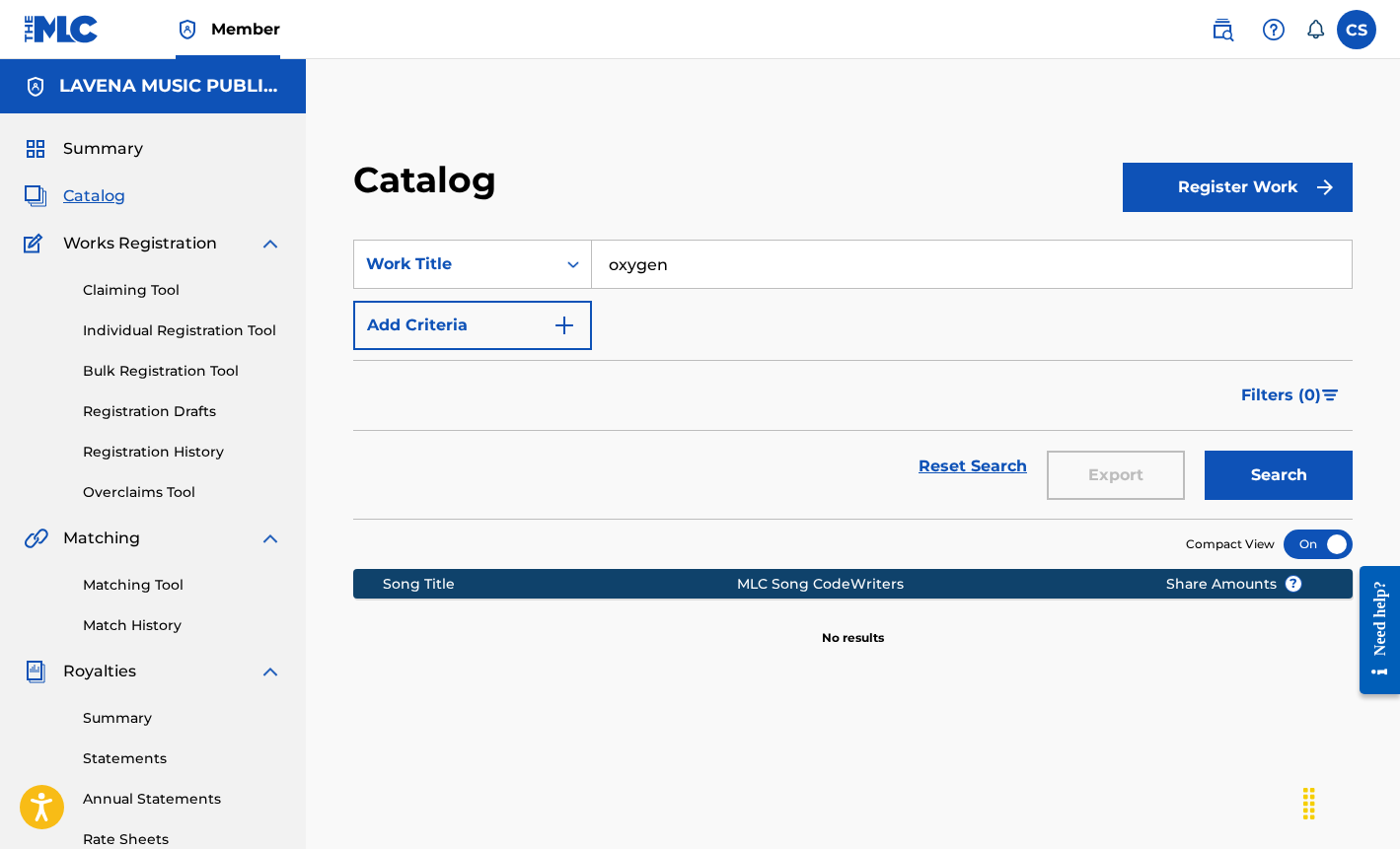 click on "Register Work" at bounding box center [1237, 187] 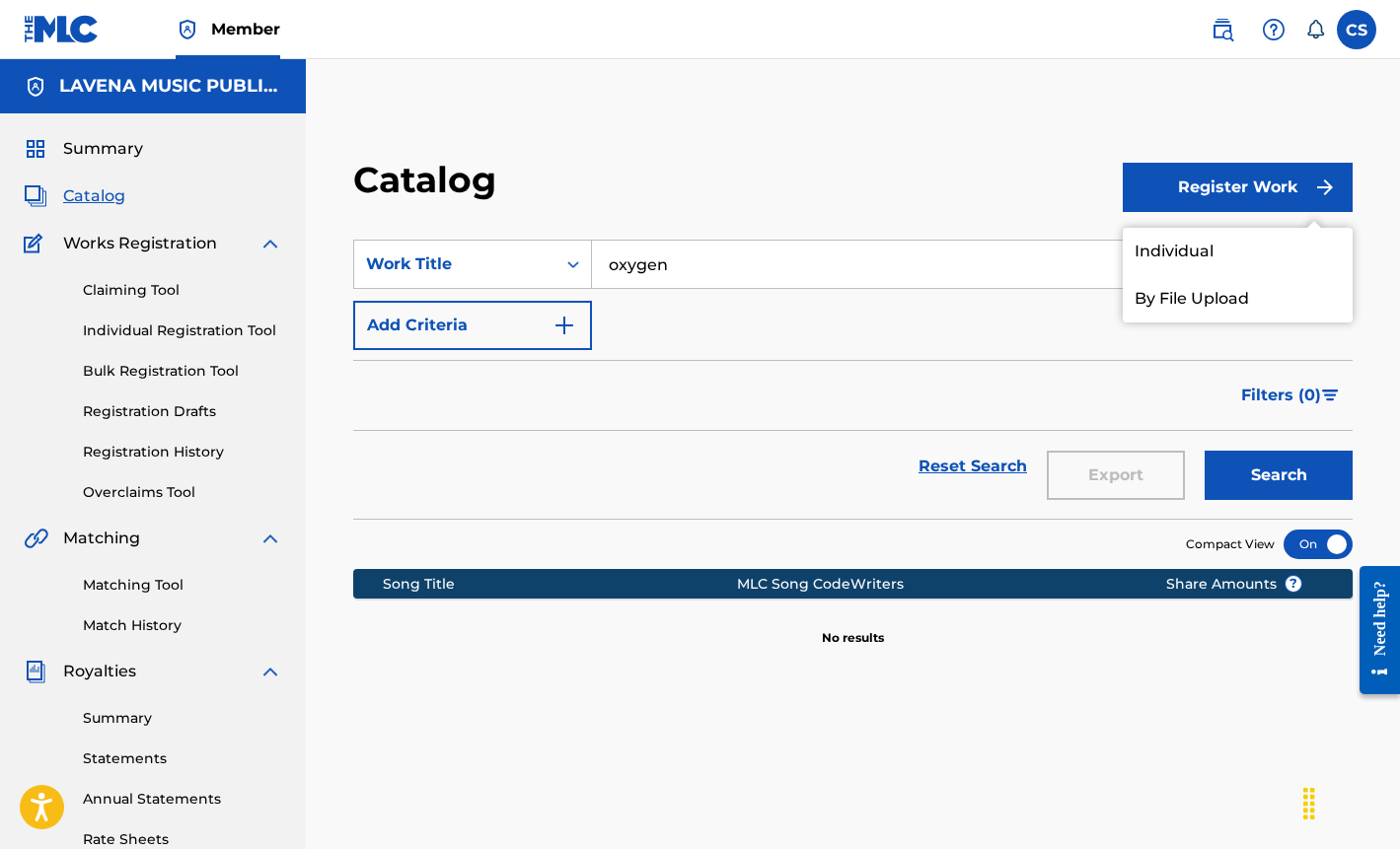 click on "Individual" at bounding box center [1237, 251] 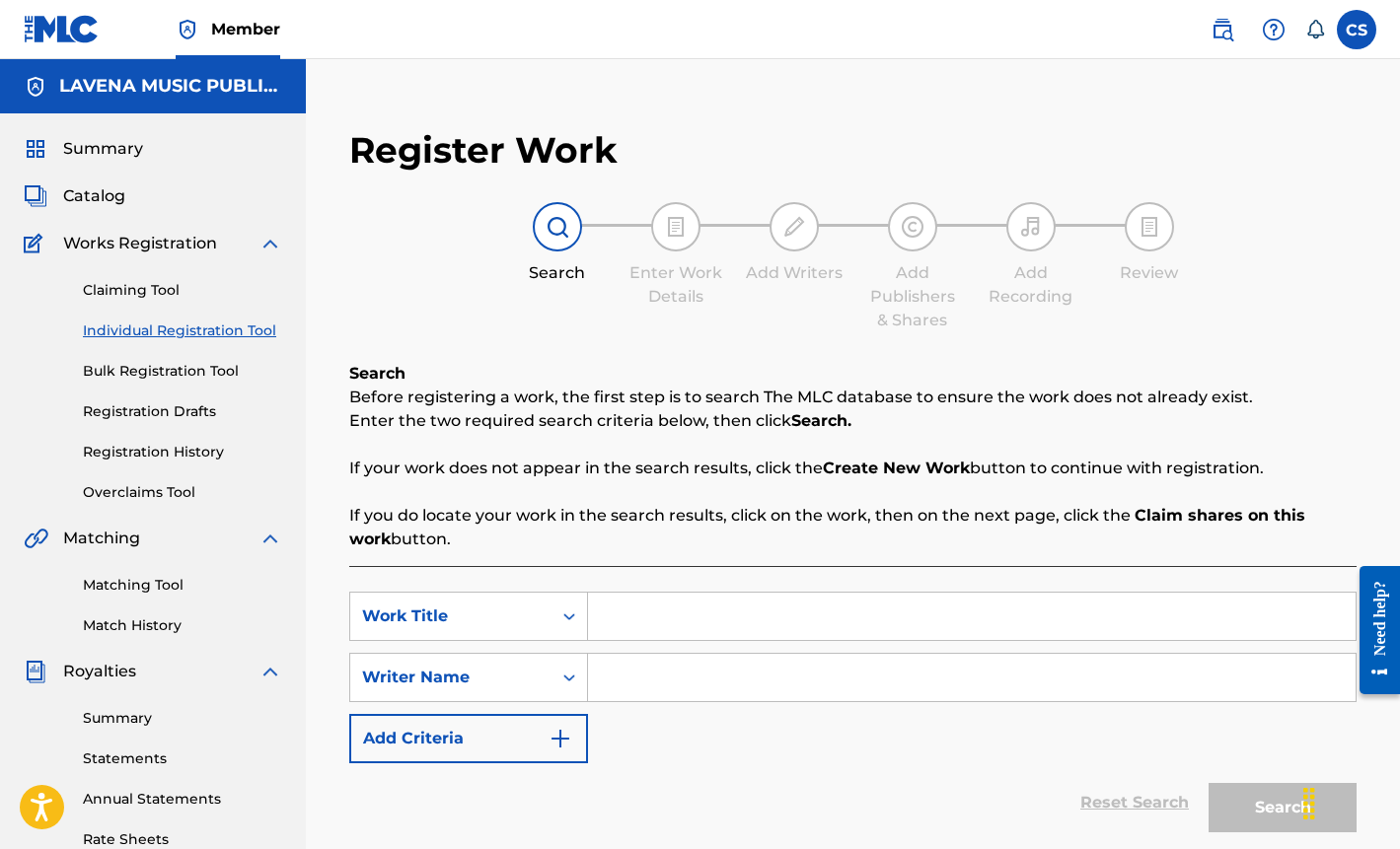 click at bounding box center [972, 616] 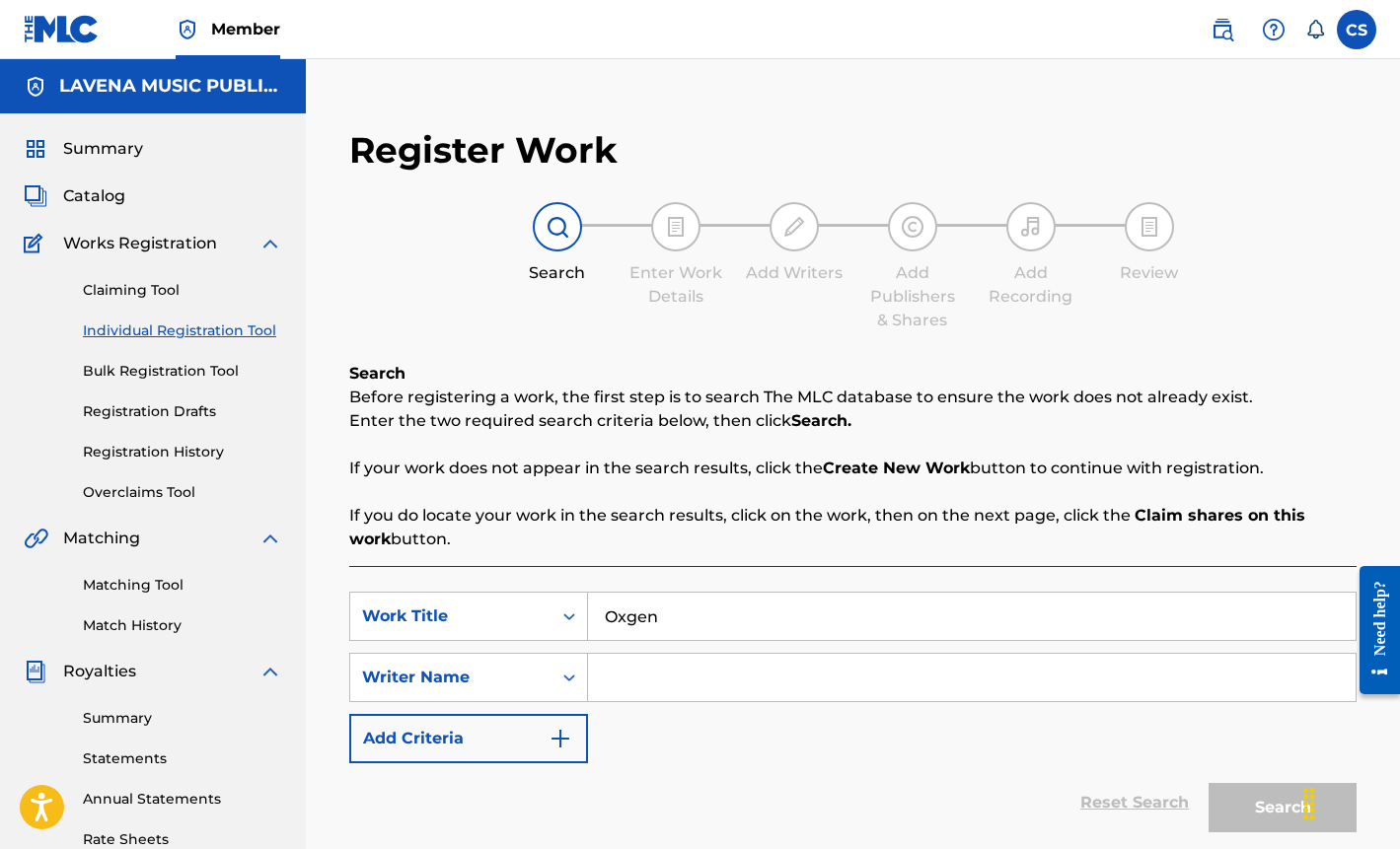 type on "Oxgen" 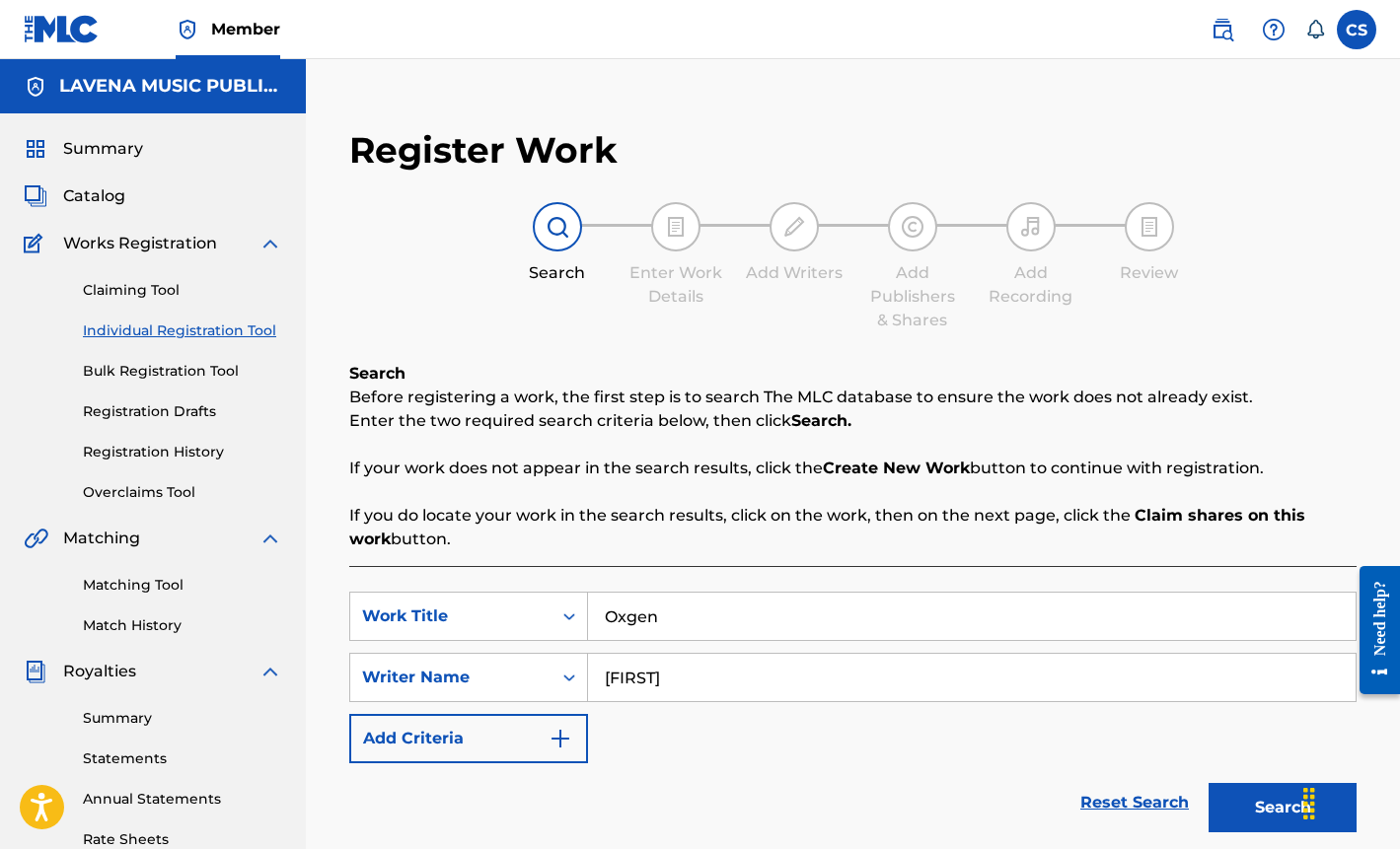 type on "[FIRST]" 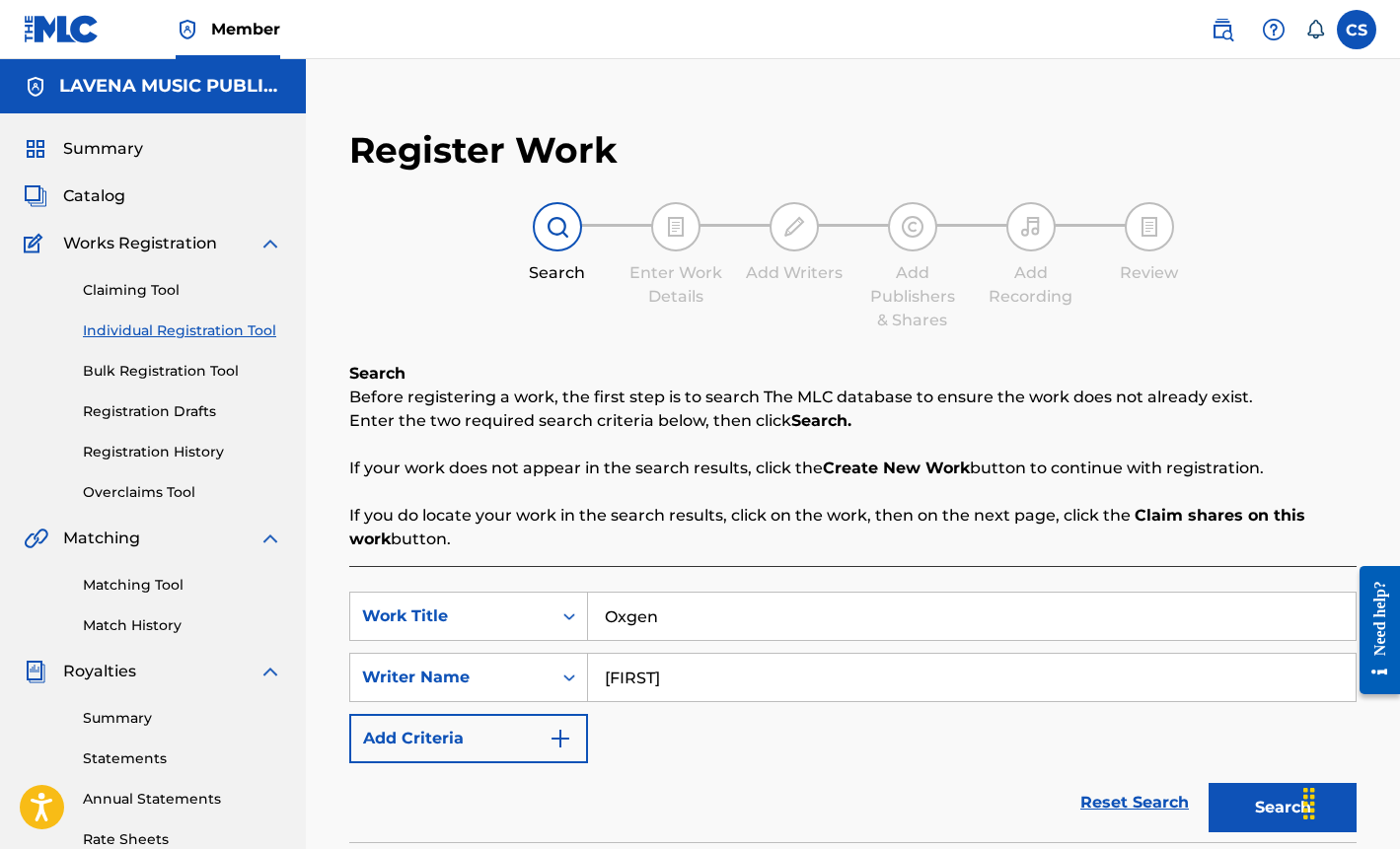 scroll, scrollTop: 402, scrollLeft: 0, axis: vertical 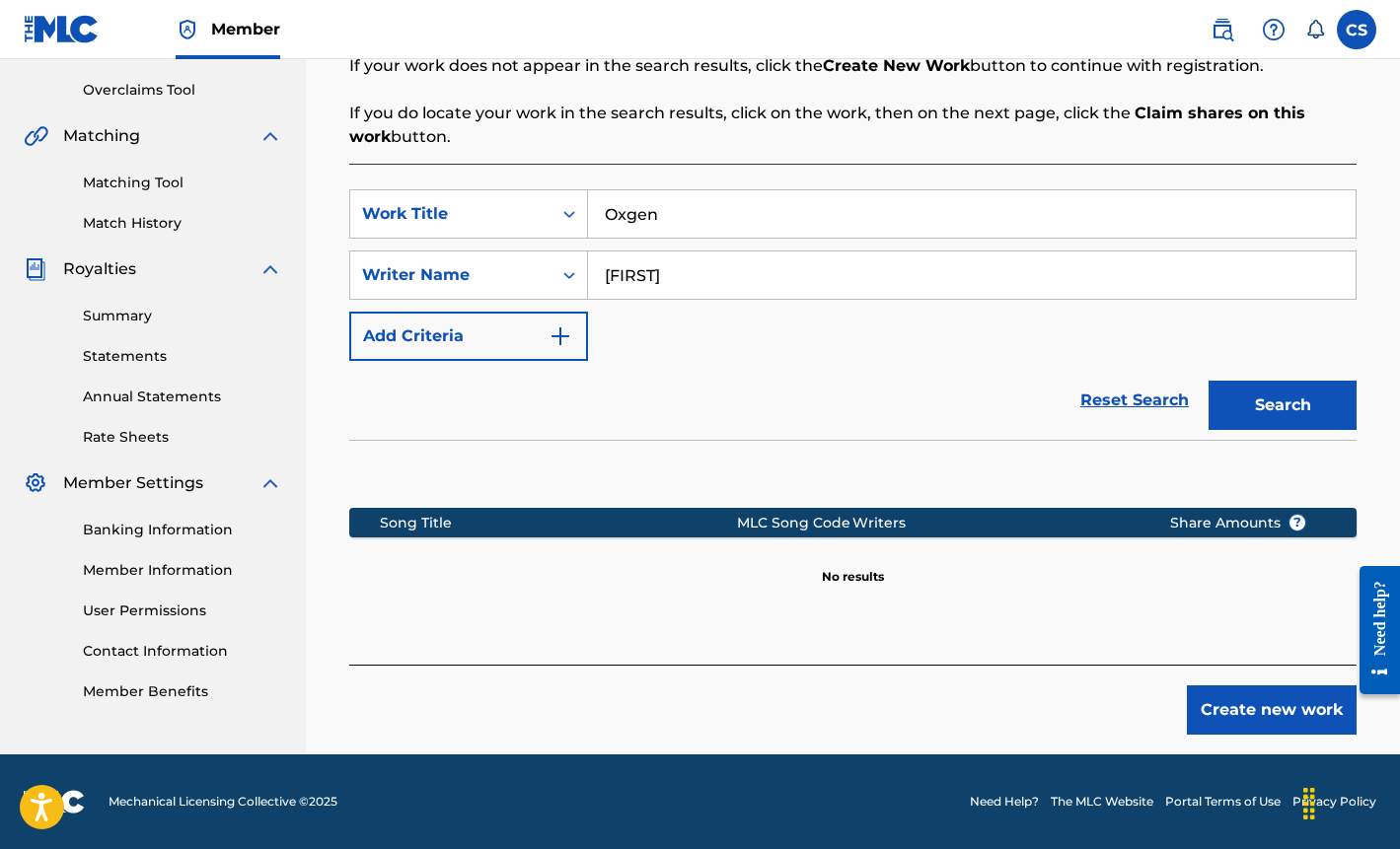 click on "Create new work" at bounding box center (1272, 710) 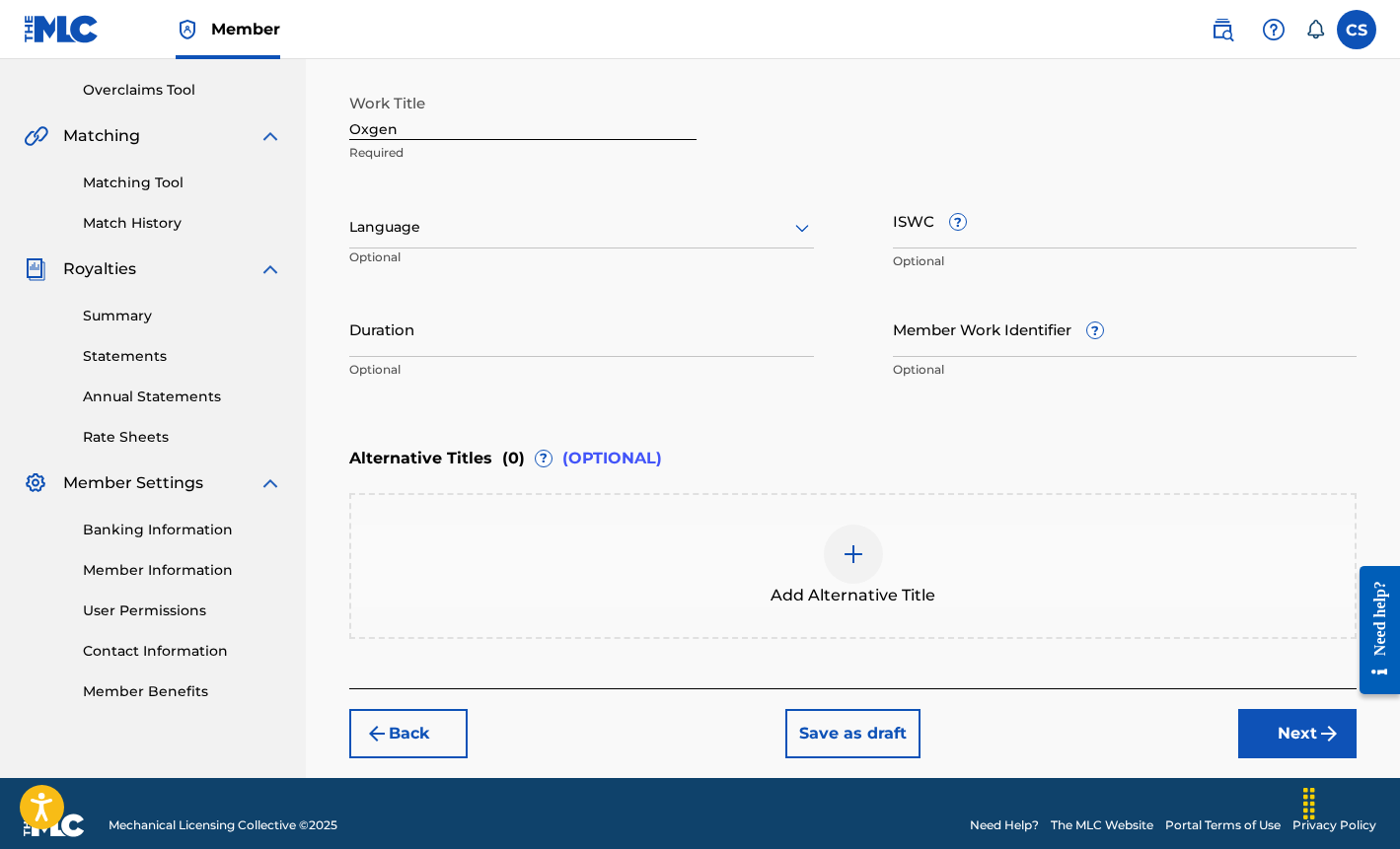 scroll, scrollTop: 156, scrollLeft: 0, axis: vertical 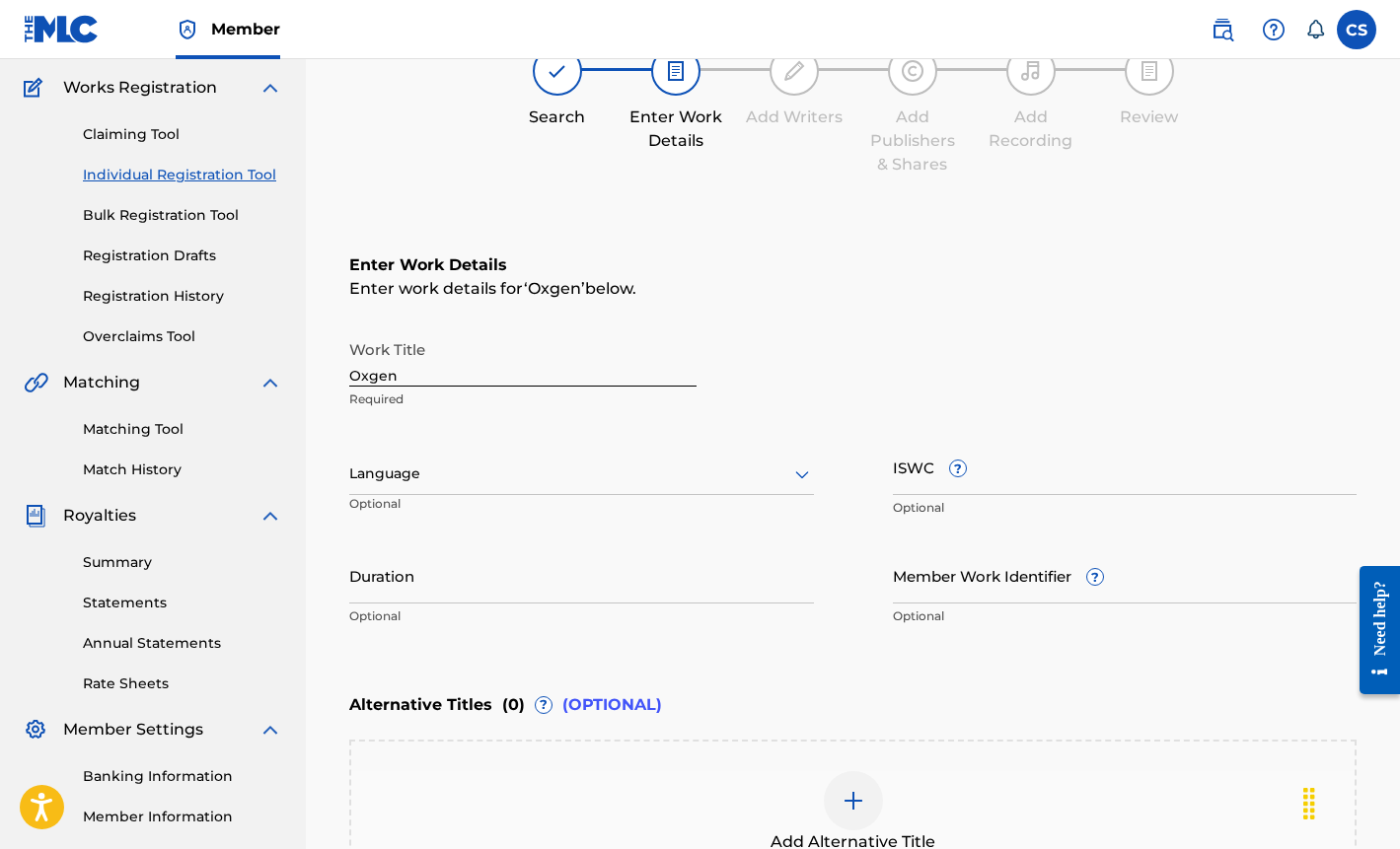 click at bounding box center [581, 473] 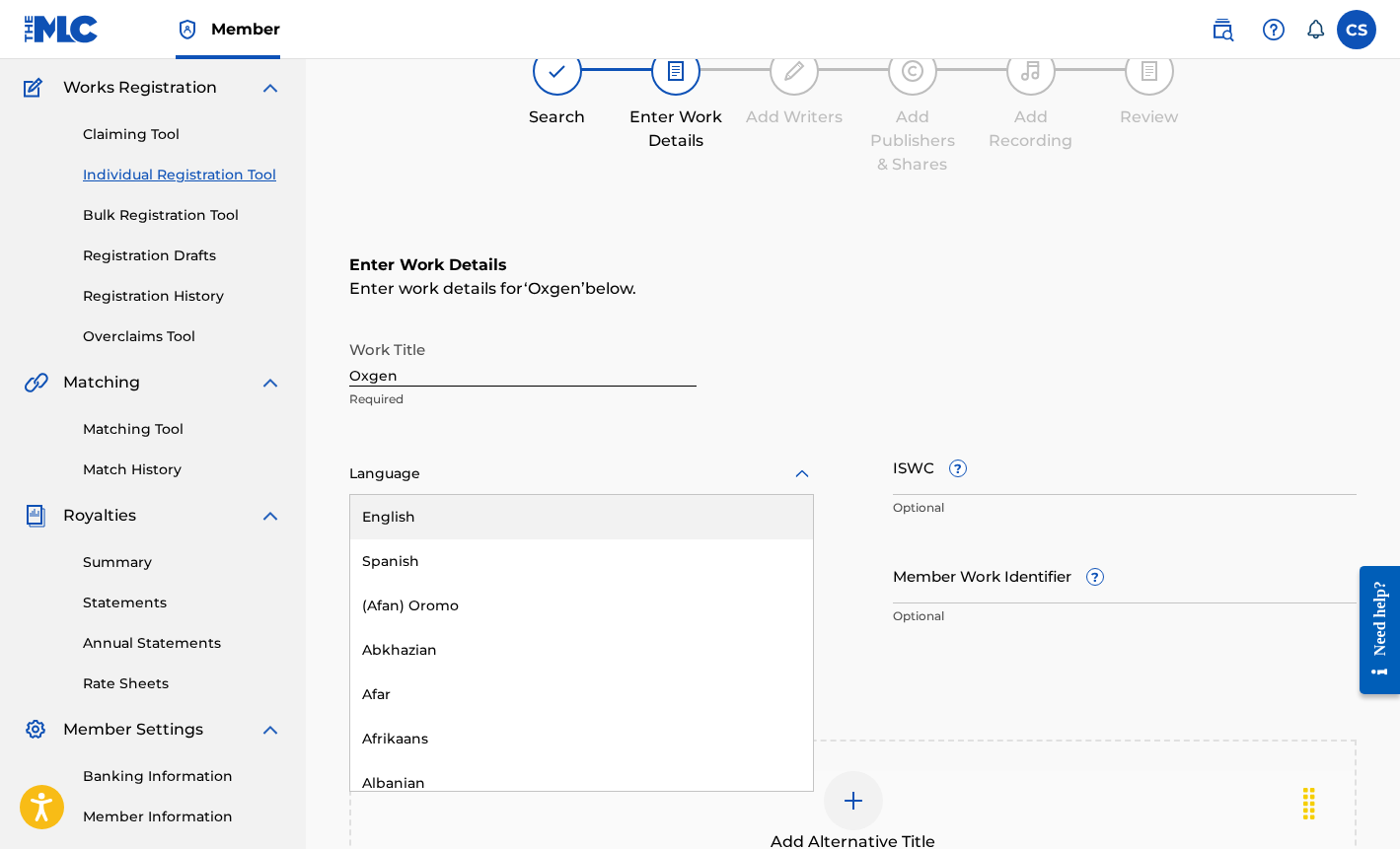 click on "English" at bounding box center (581, 517) 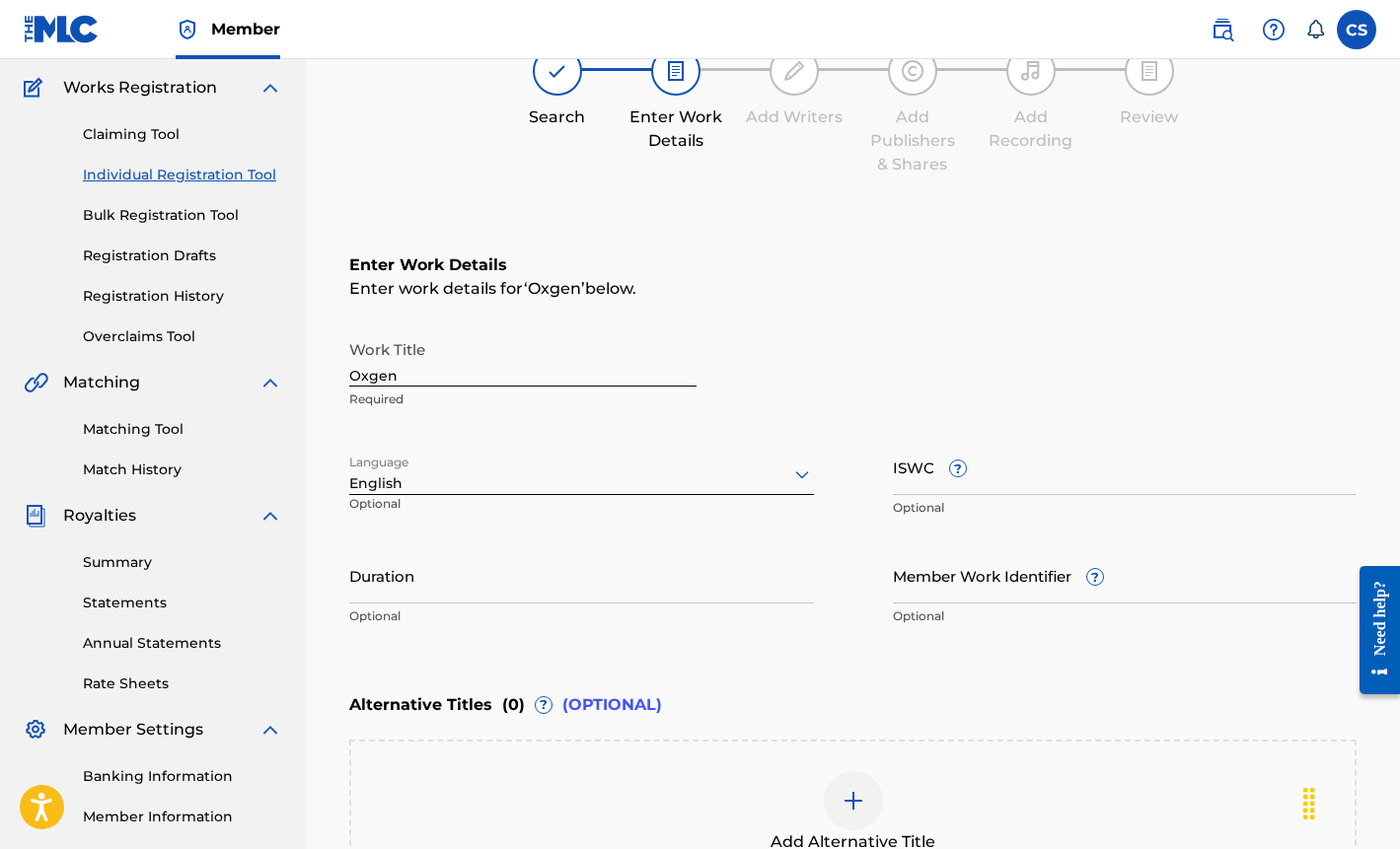 click on "Duration" at bounding box center [581, 575] 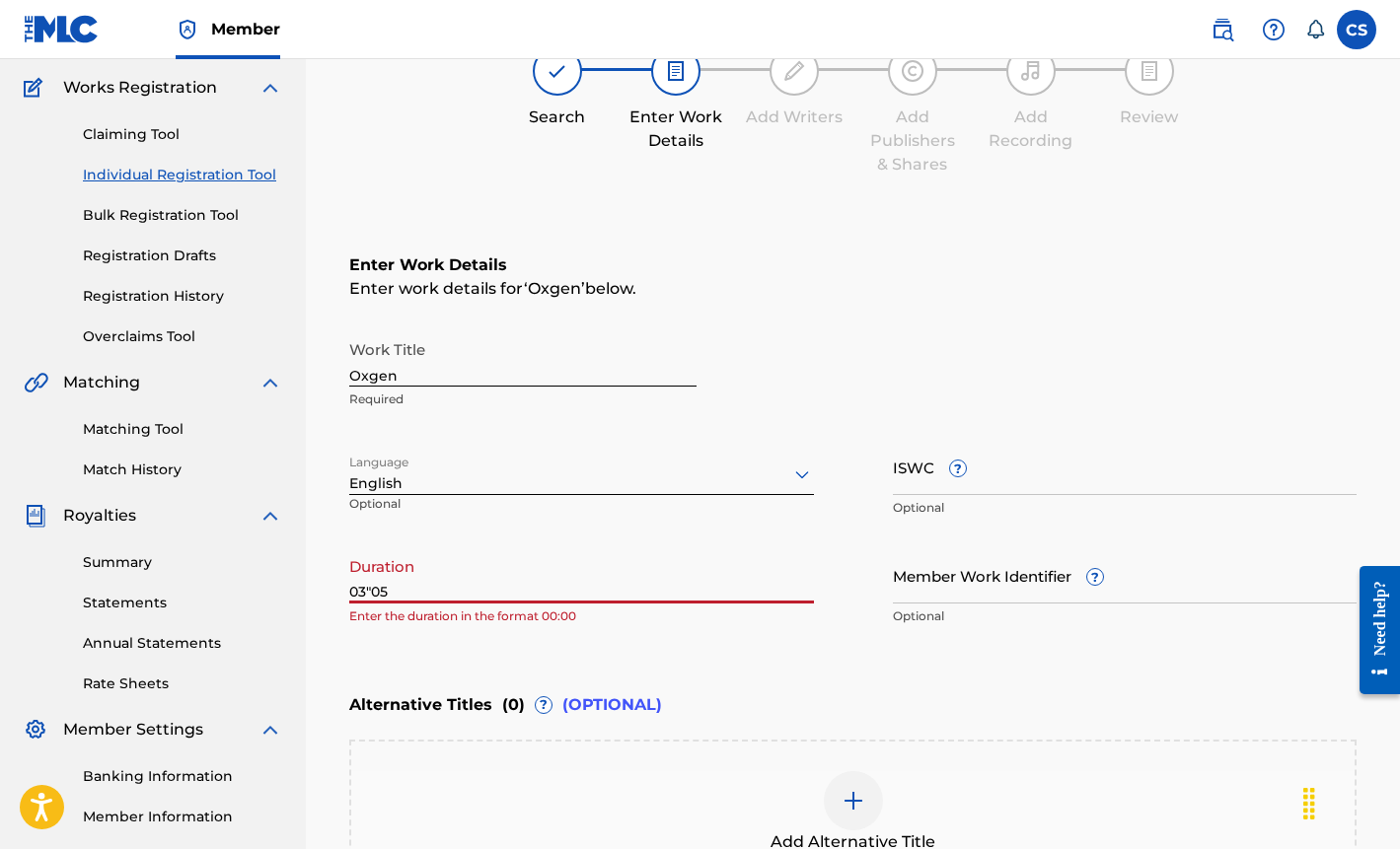 click on "03"05" at bounding box center (581, 575) 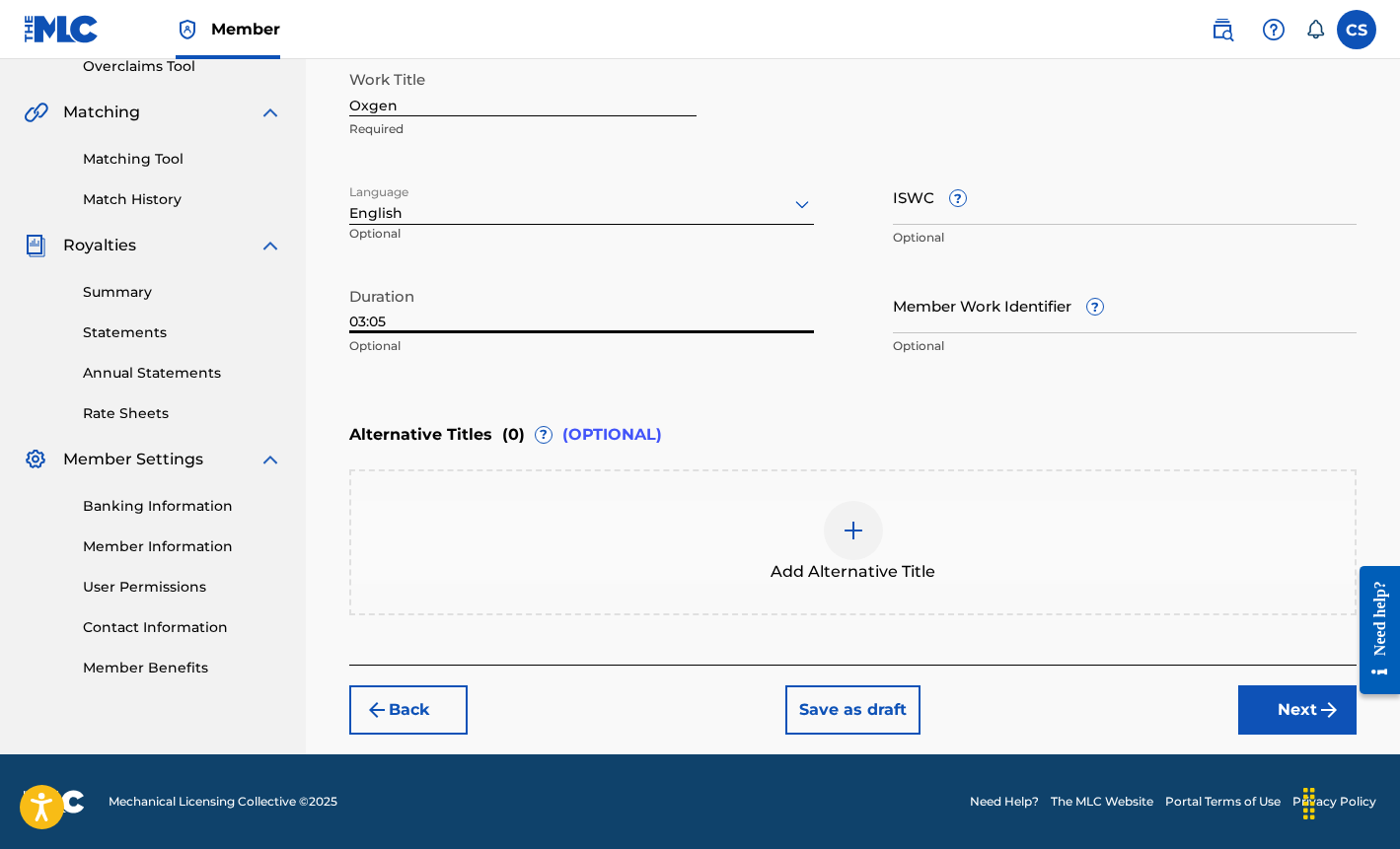 scroll, scrollTop: 249, scrollLeft: 0, axis: vertical 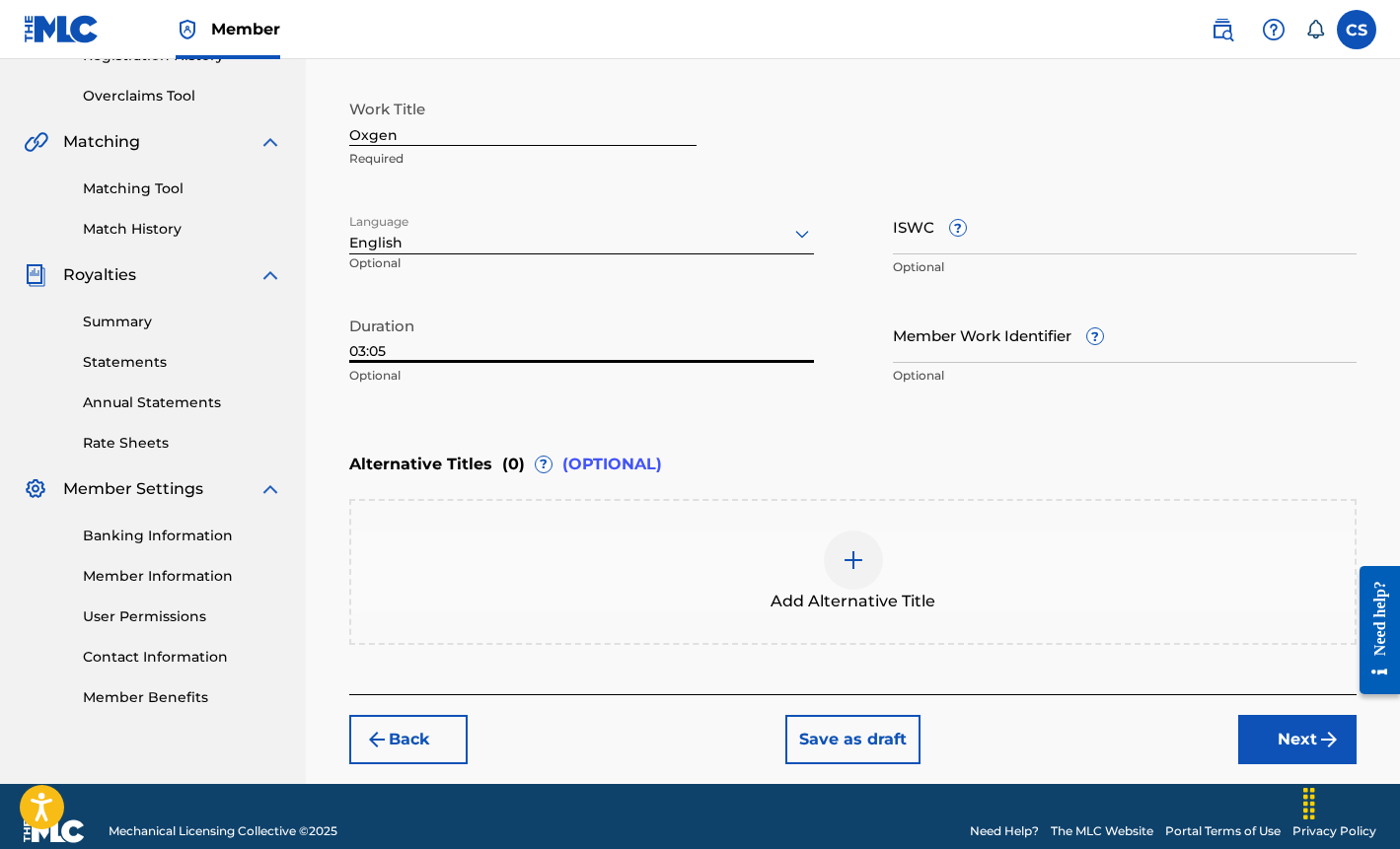 type on "03:05" 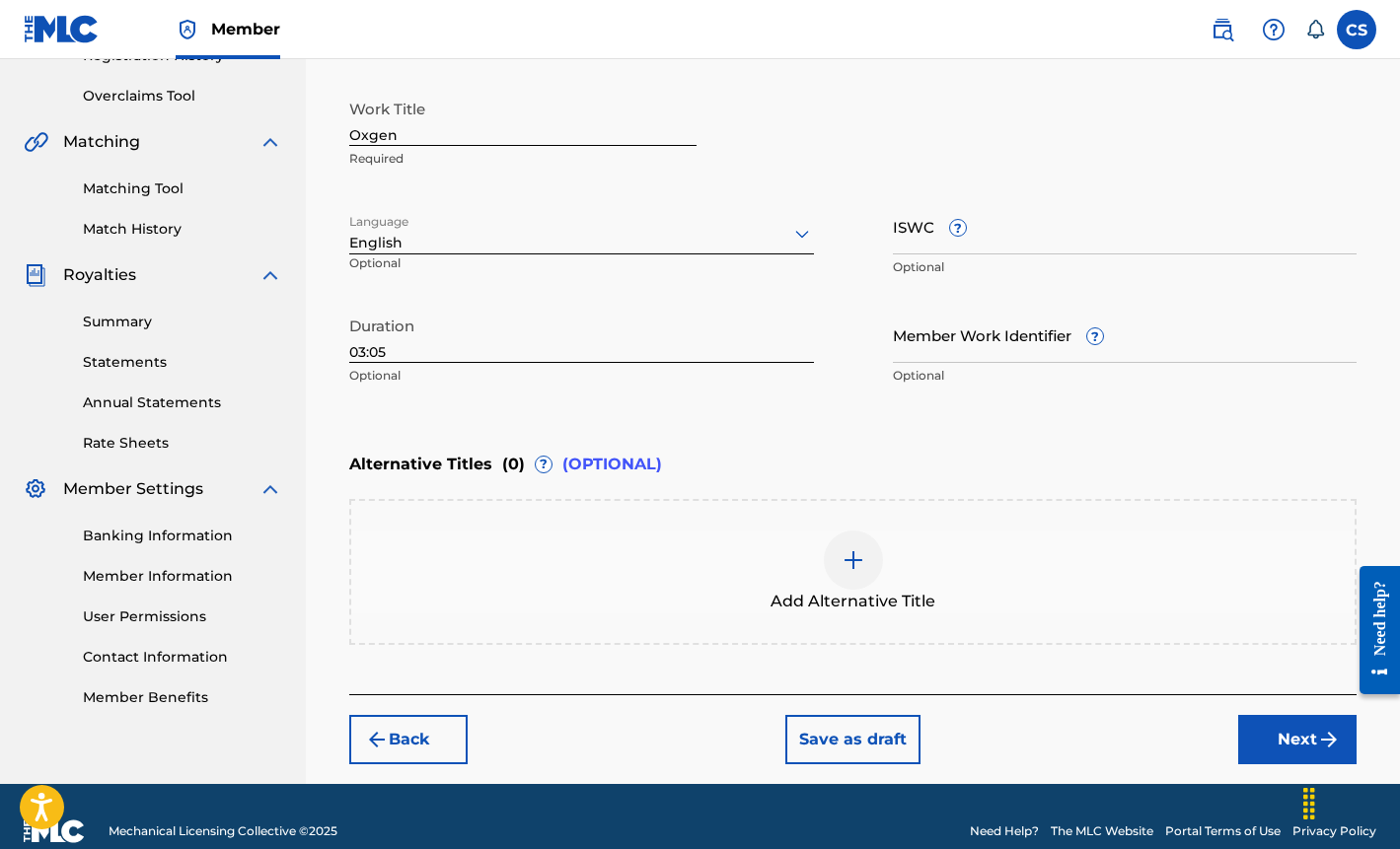 click on "Next" at bounding box center (1297, 740) 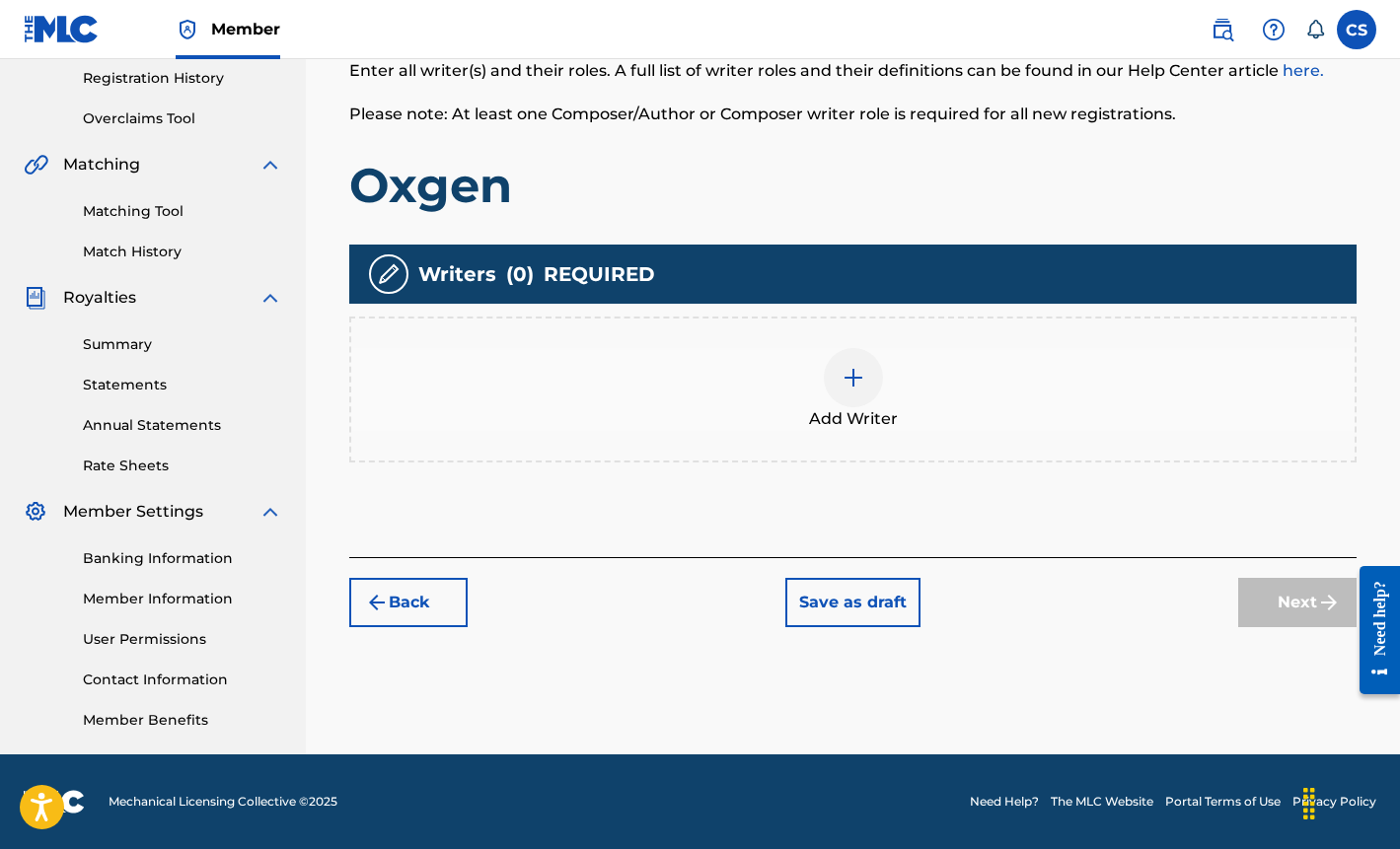 click at bounding box center (853, 378) 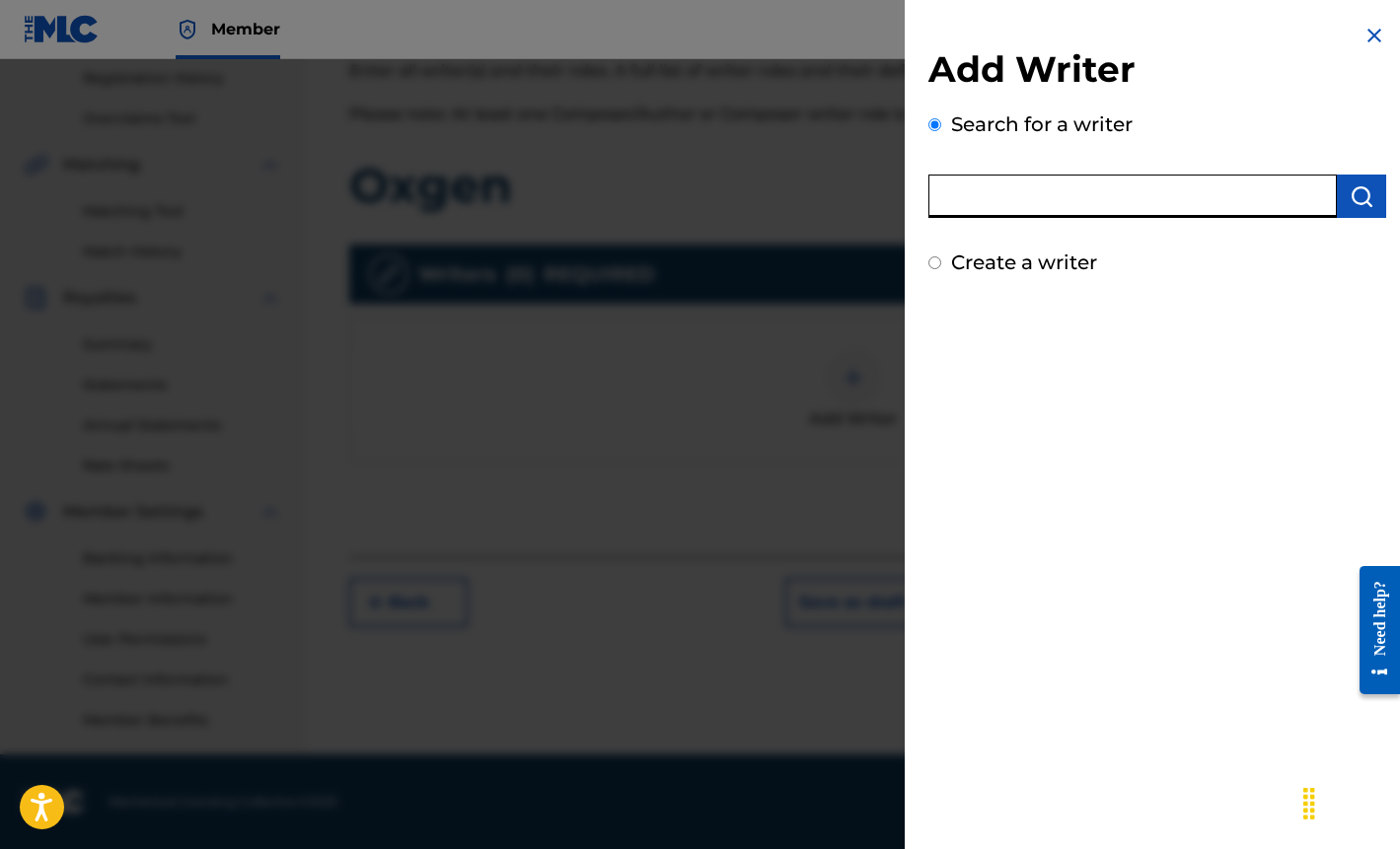 click at bounding box center (1133, 196) 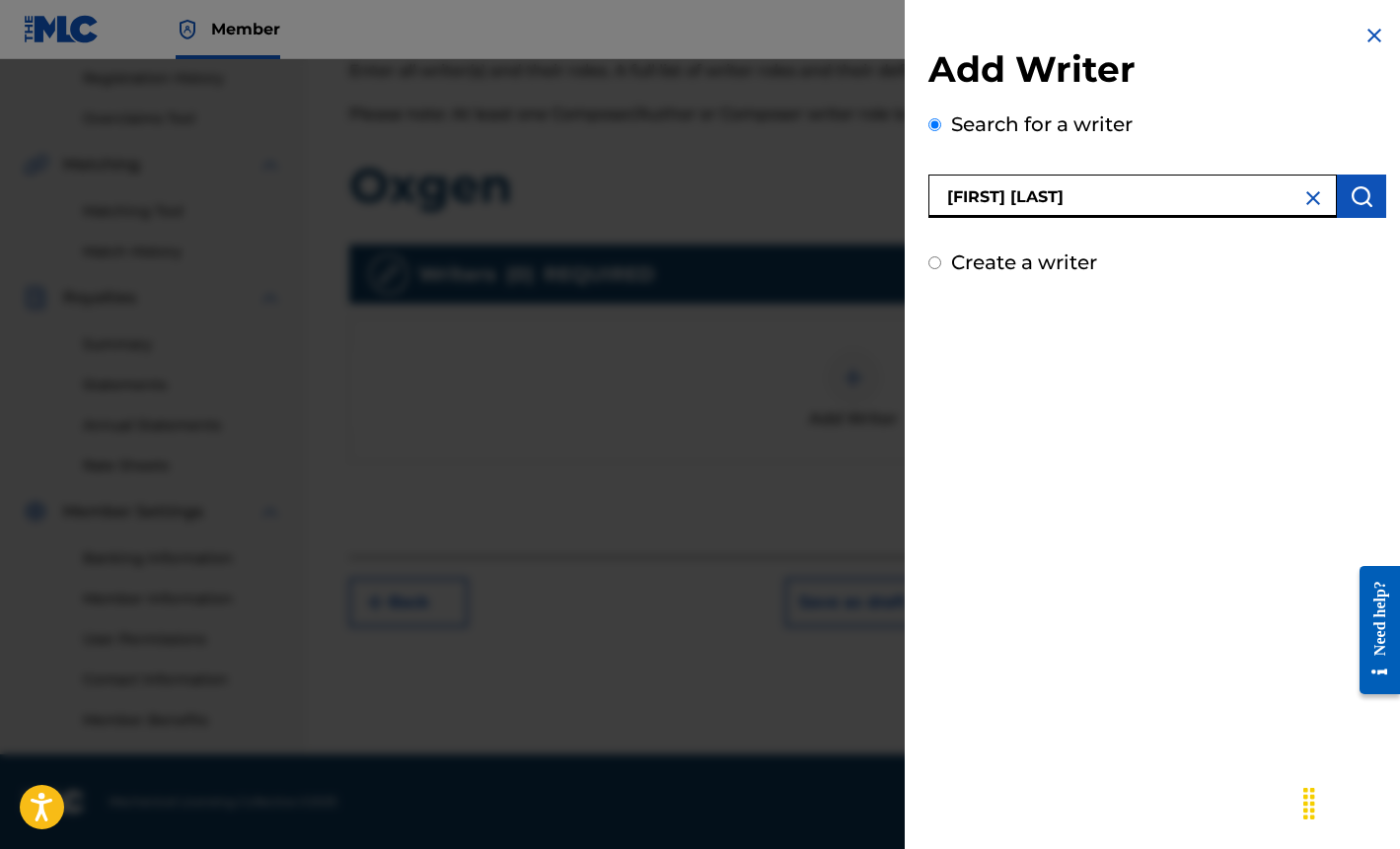 type on "[FIRST] [LAST]" 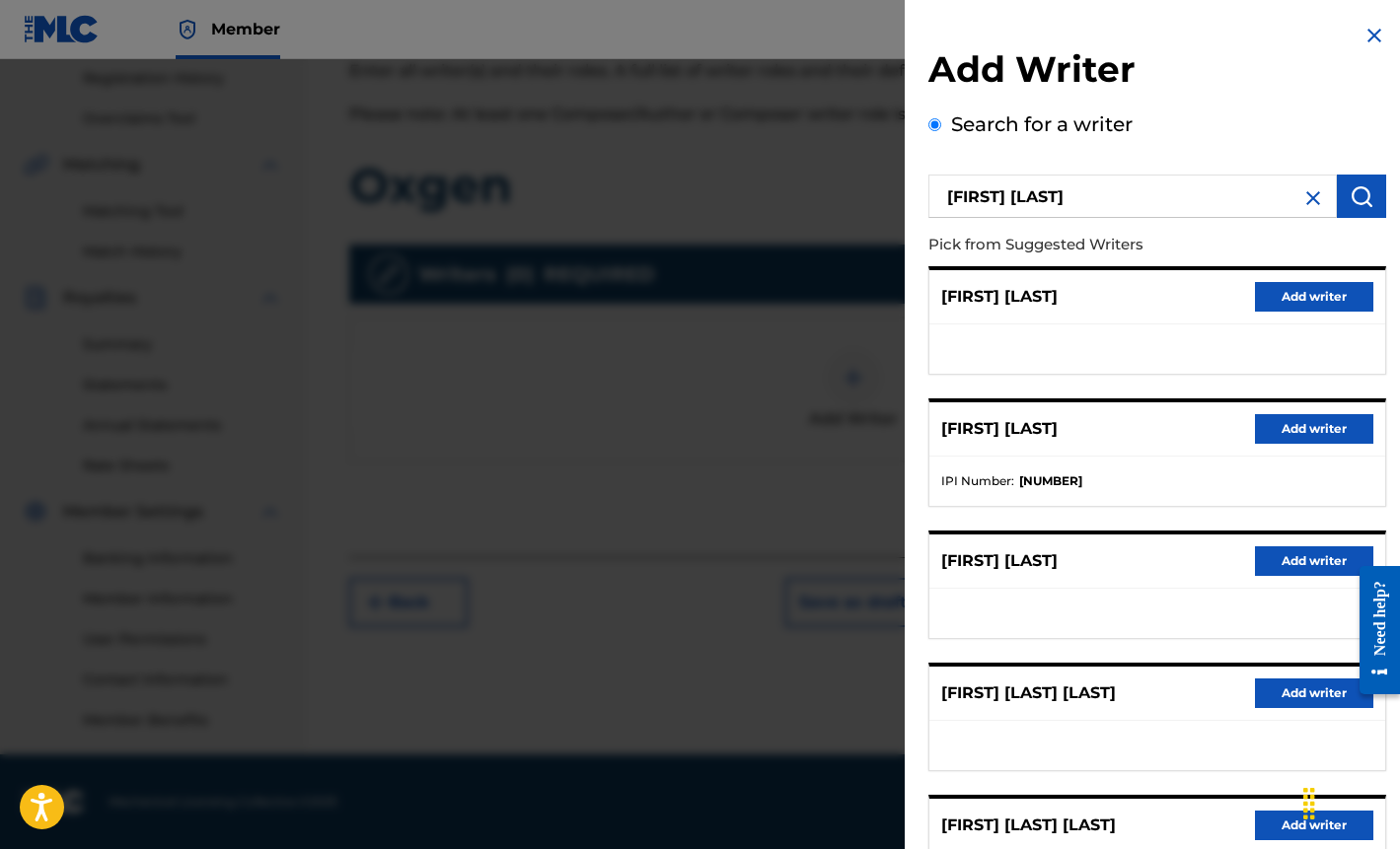 click on "Add writer" at bounding box center (1314, 429) 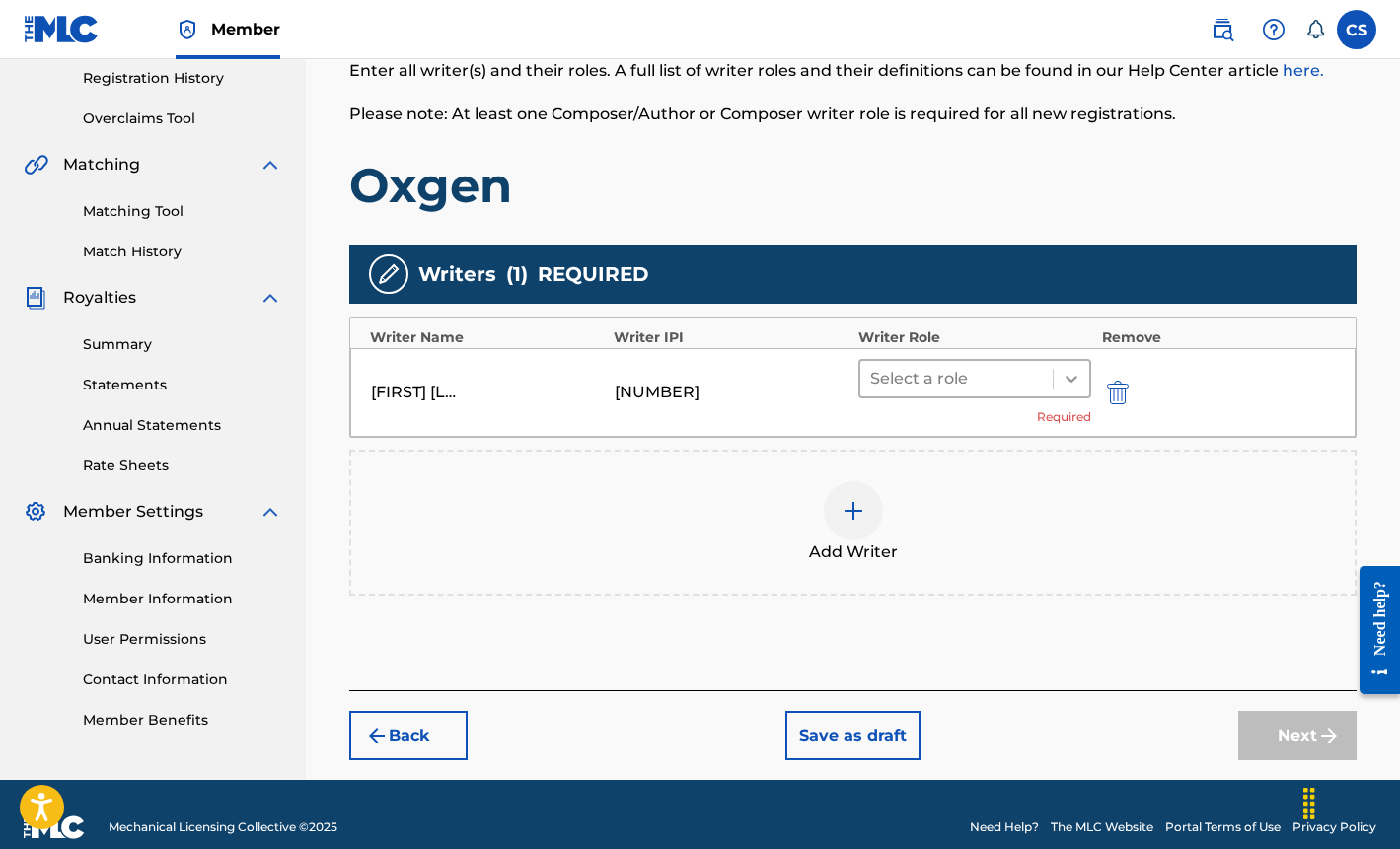 click 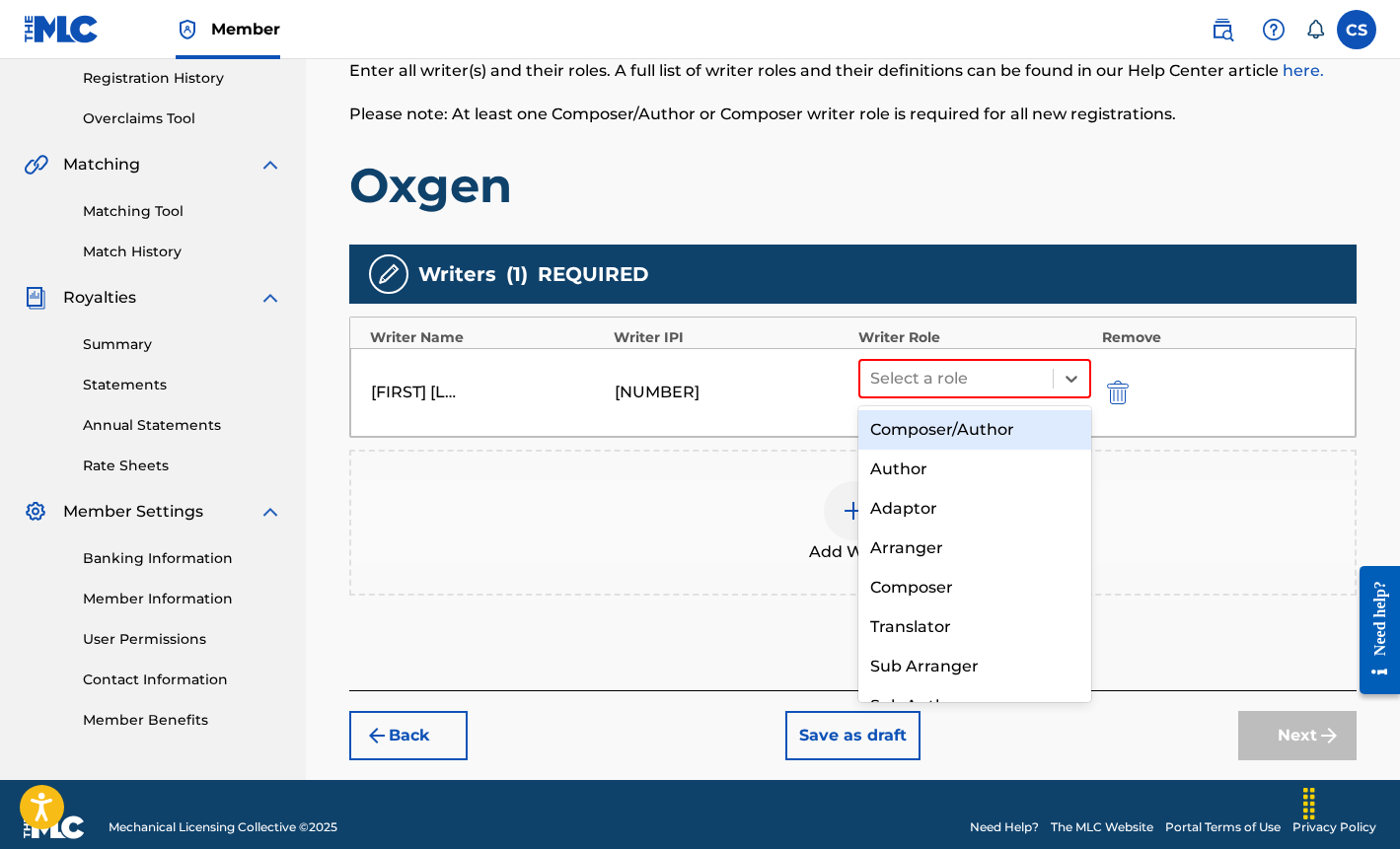 click on "Composer/Author" at bounding box center (975, 430) 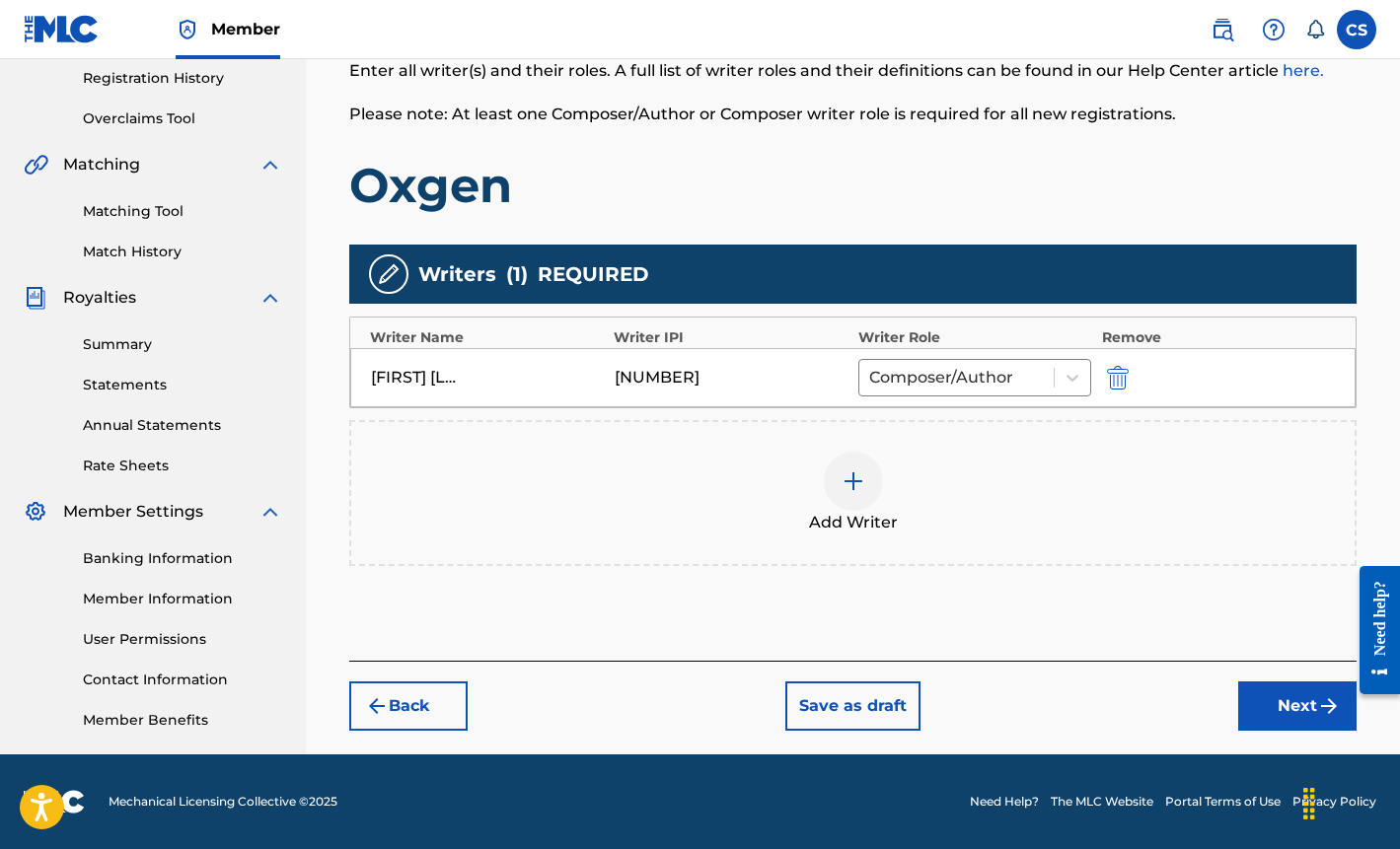 click on "Next" at bounding box center [1297, 706] 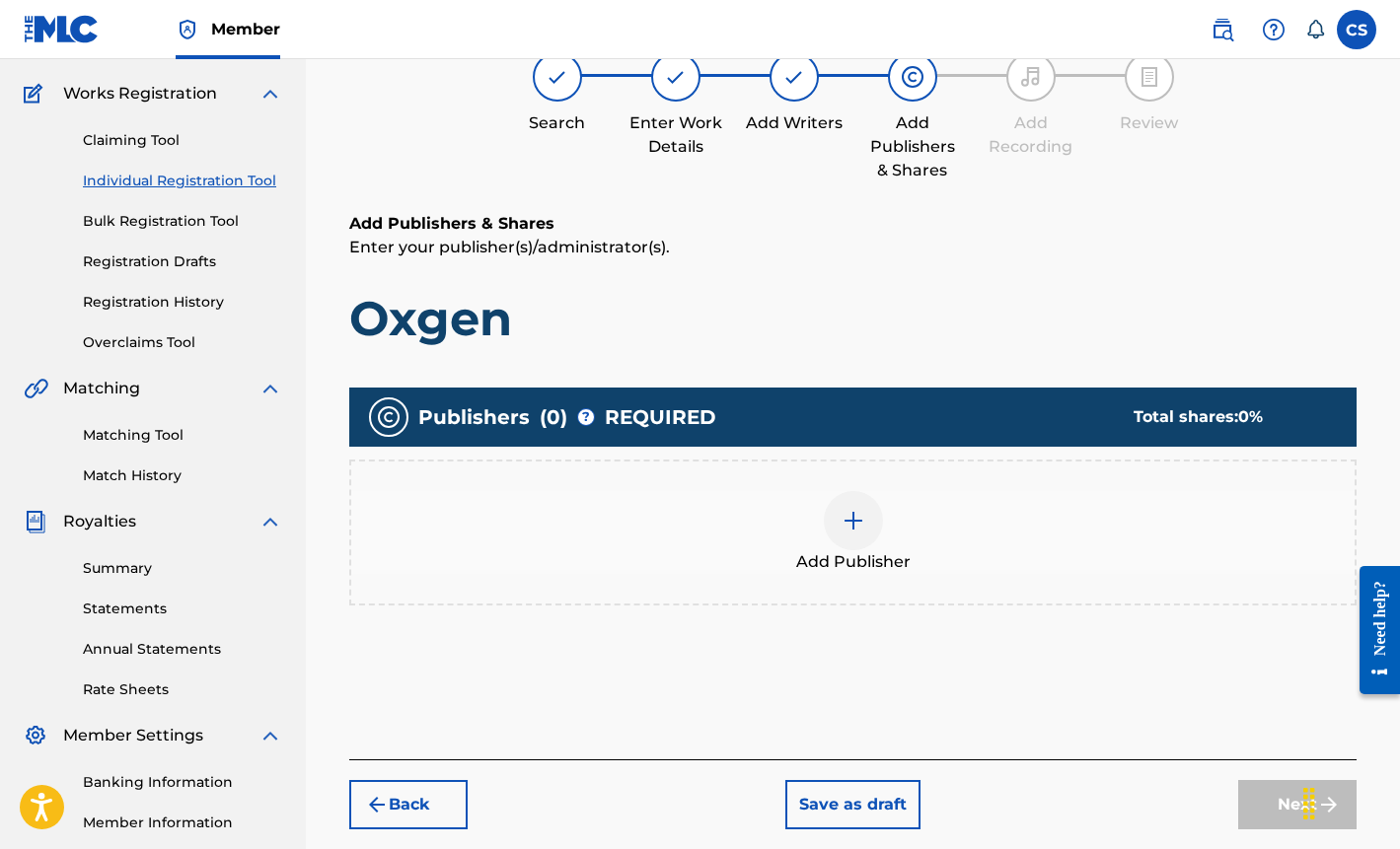 scroll, scrollTop: 89, scrollLeft: 0, axis: vertical 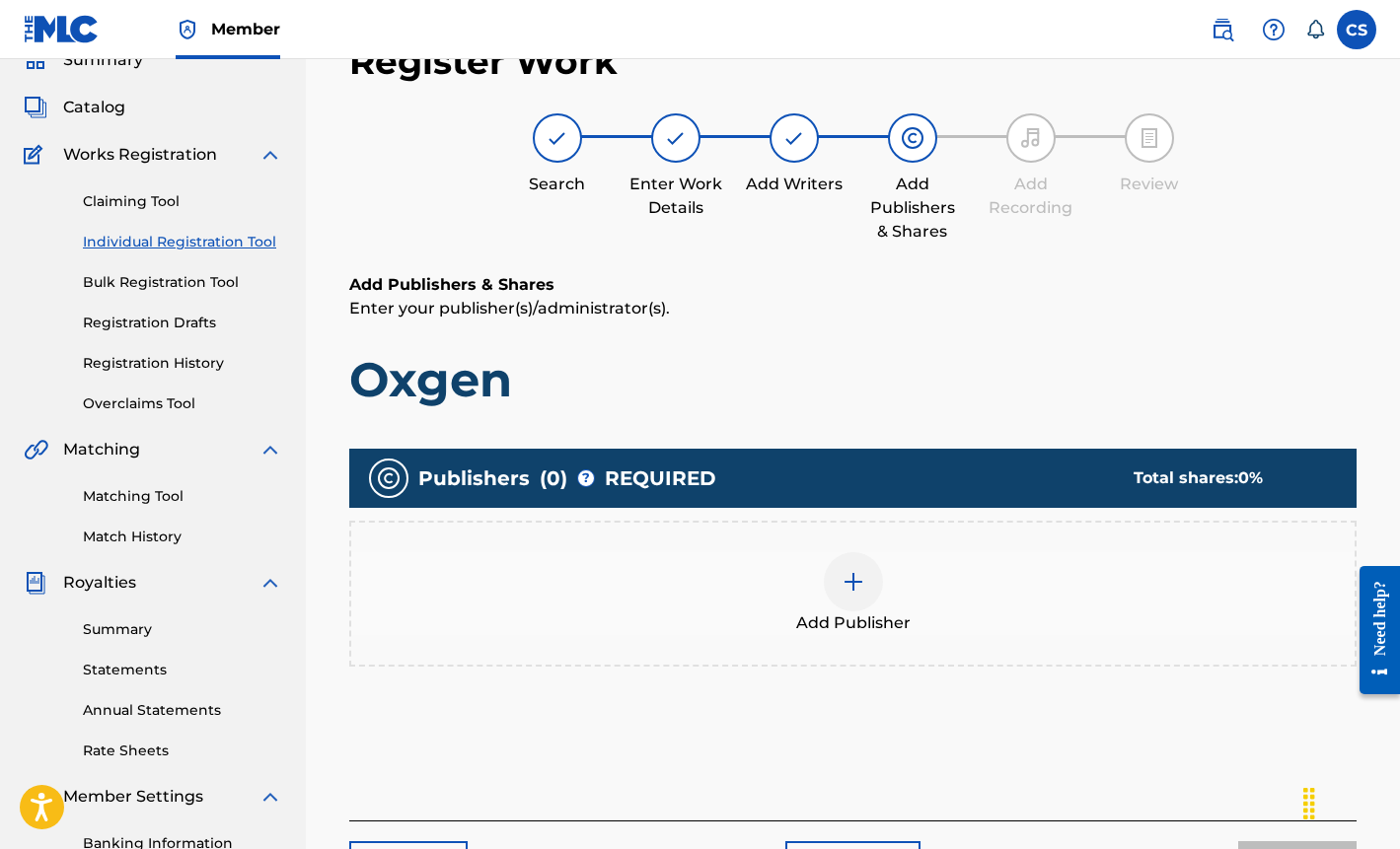 click at bounding box center (853, 582) 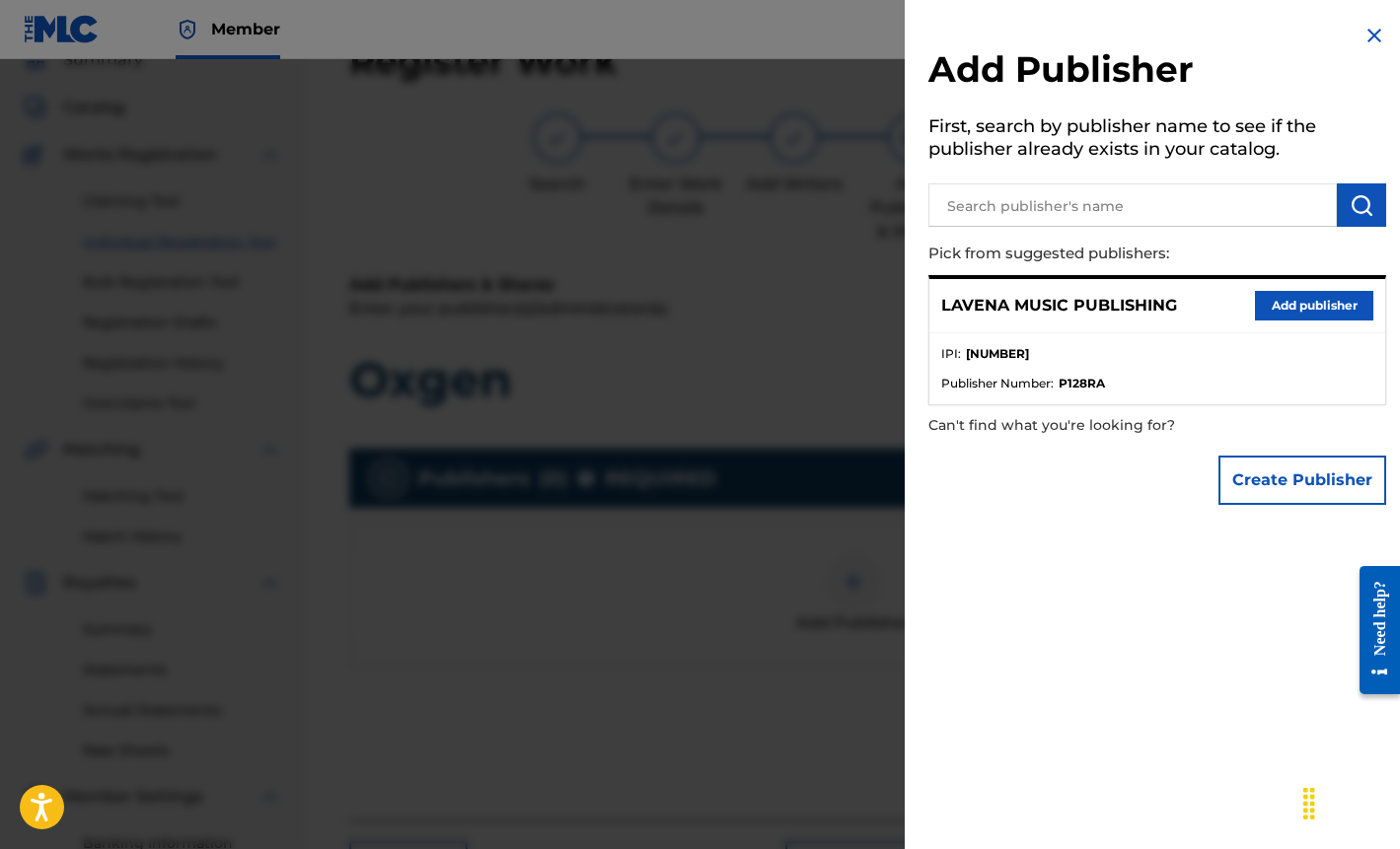 click on "IPI : 00684123738 Publisher Number : P128RA" at bounding box center [1157, 369] 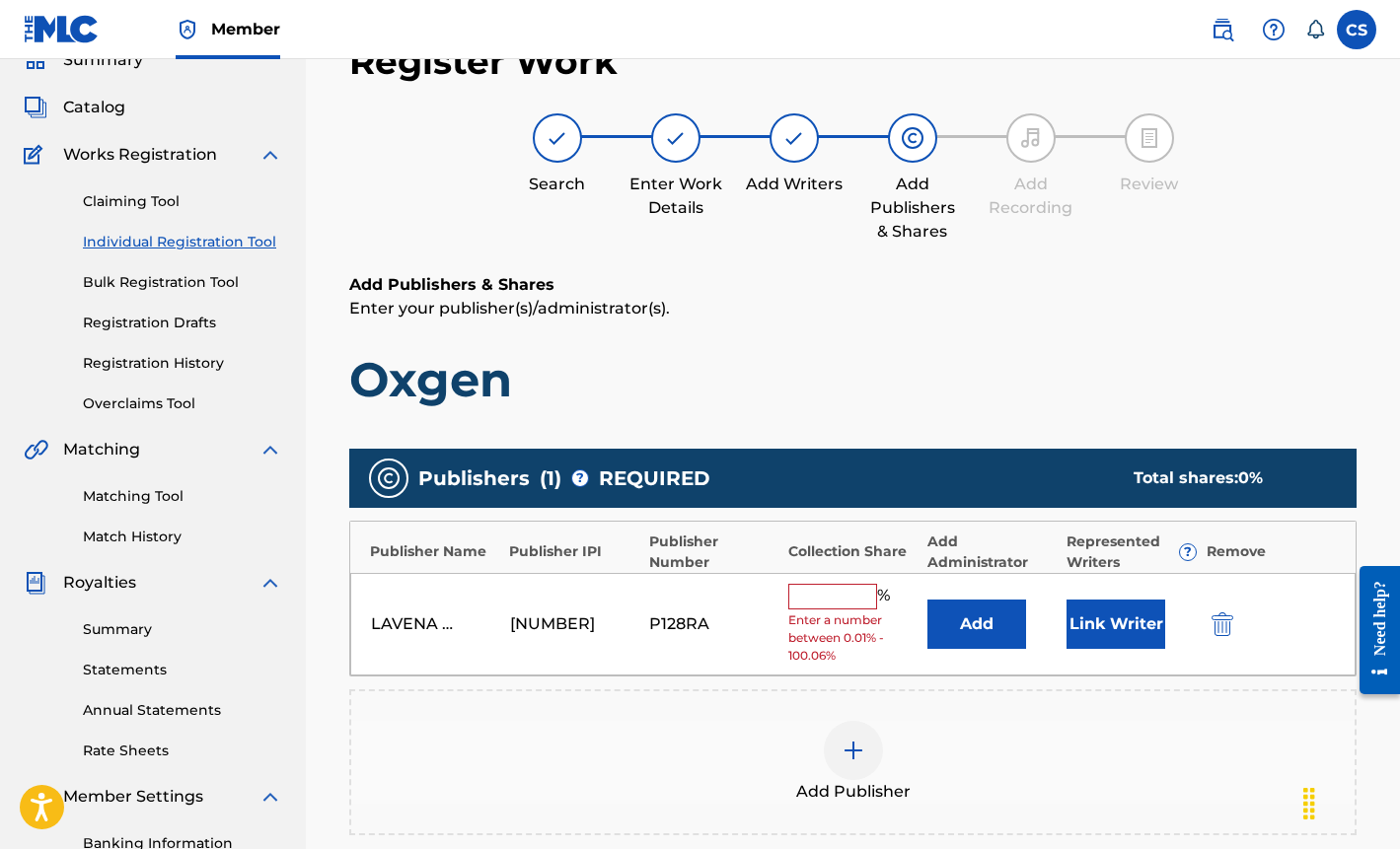 click at bounding box center (833, 597) 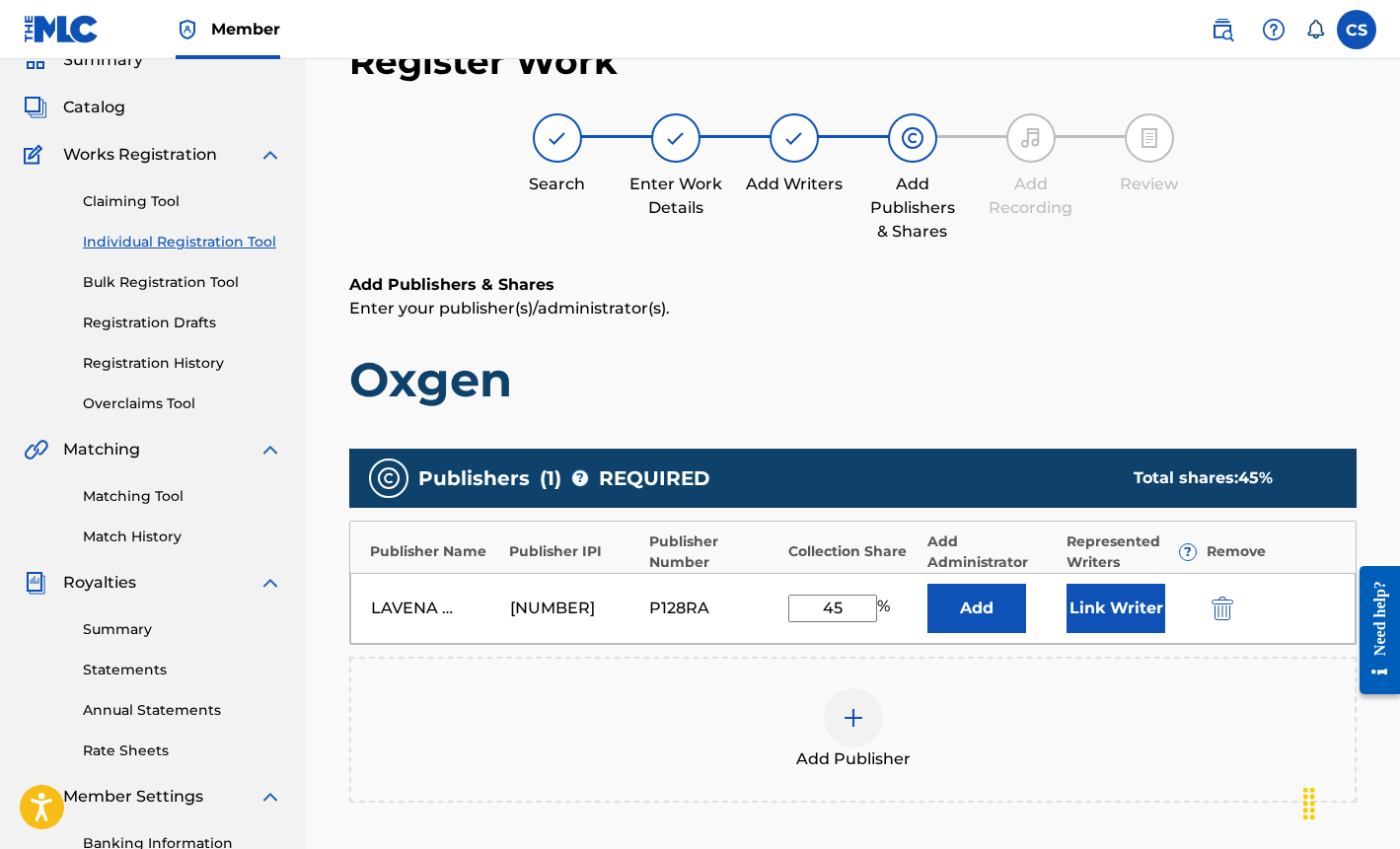 type on "45" 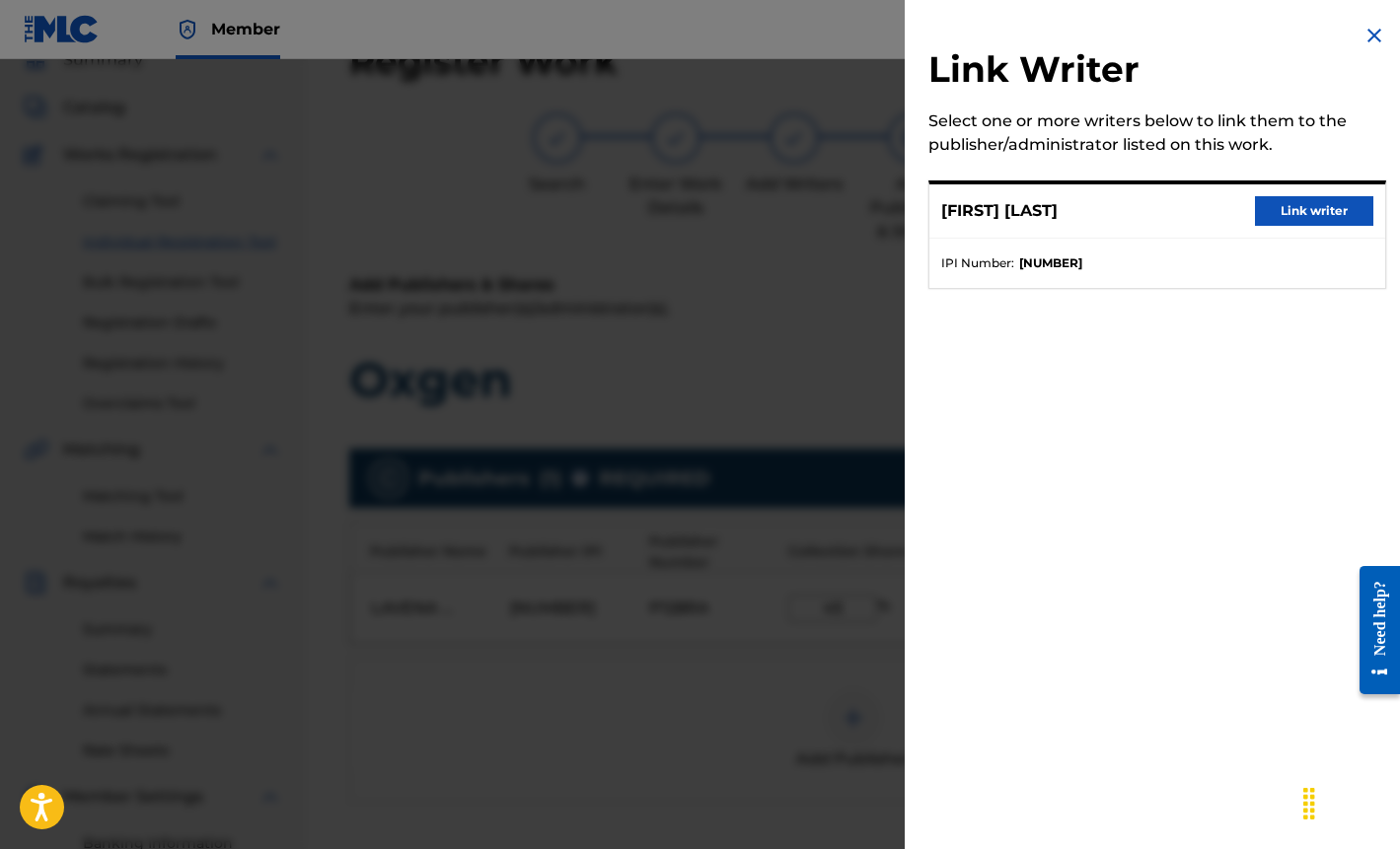 click on "Link writer" at bounding box center [1314, 211] 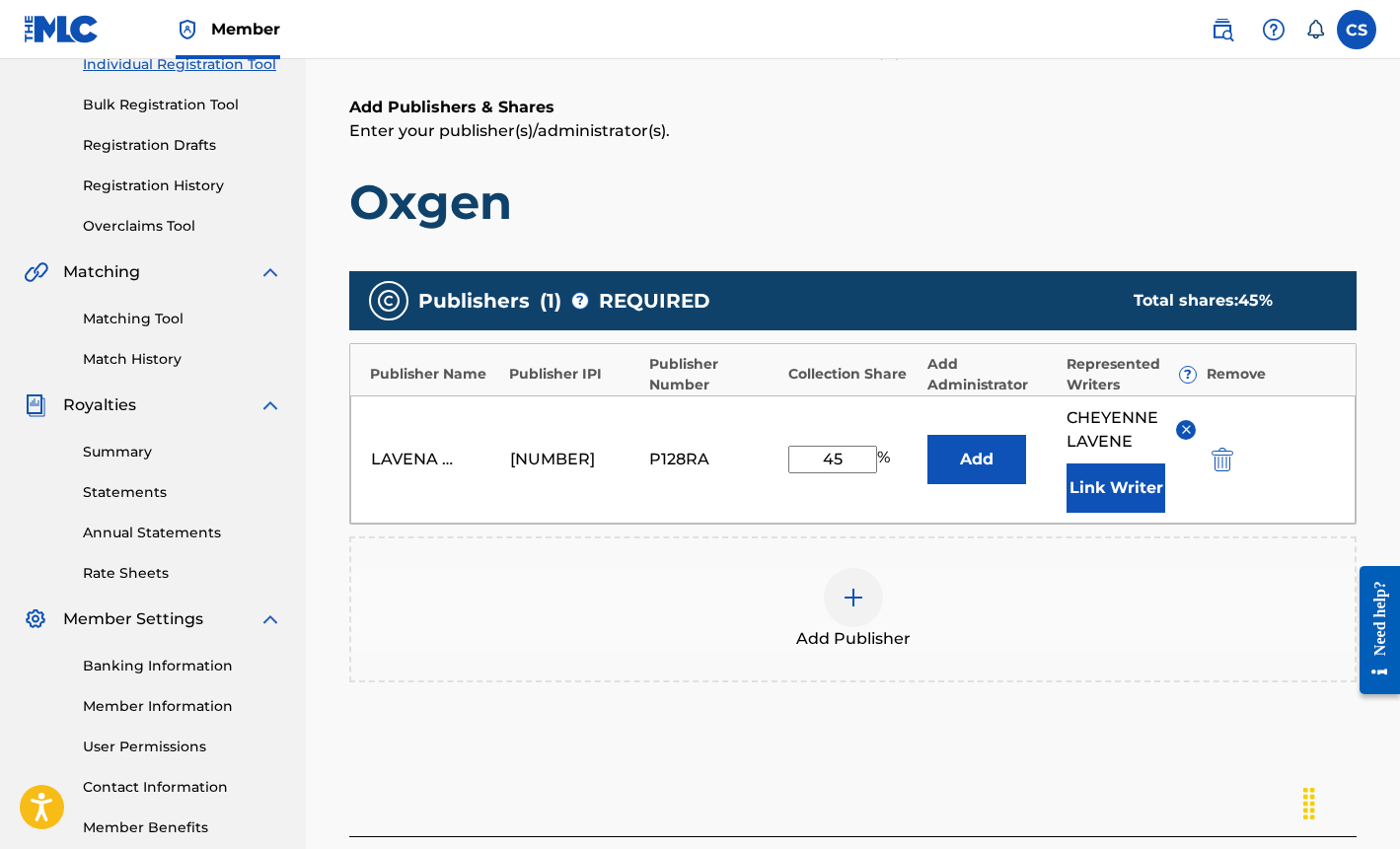 scroll, scrollTop: 408, scrollLeft: 0, axis: vertical 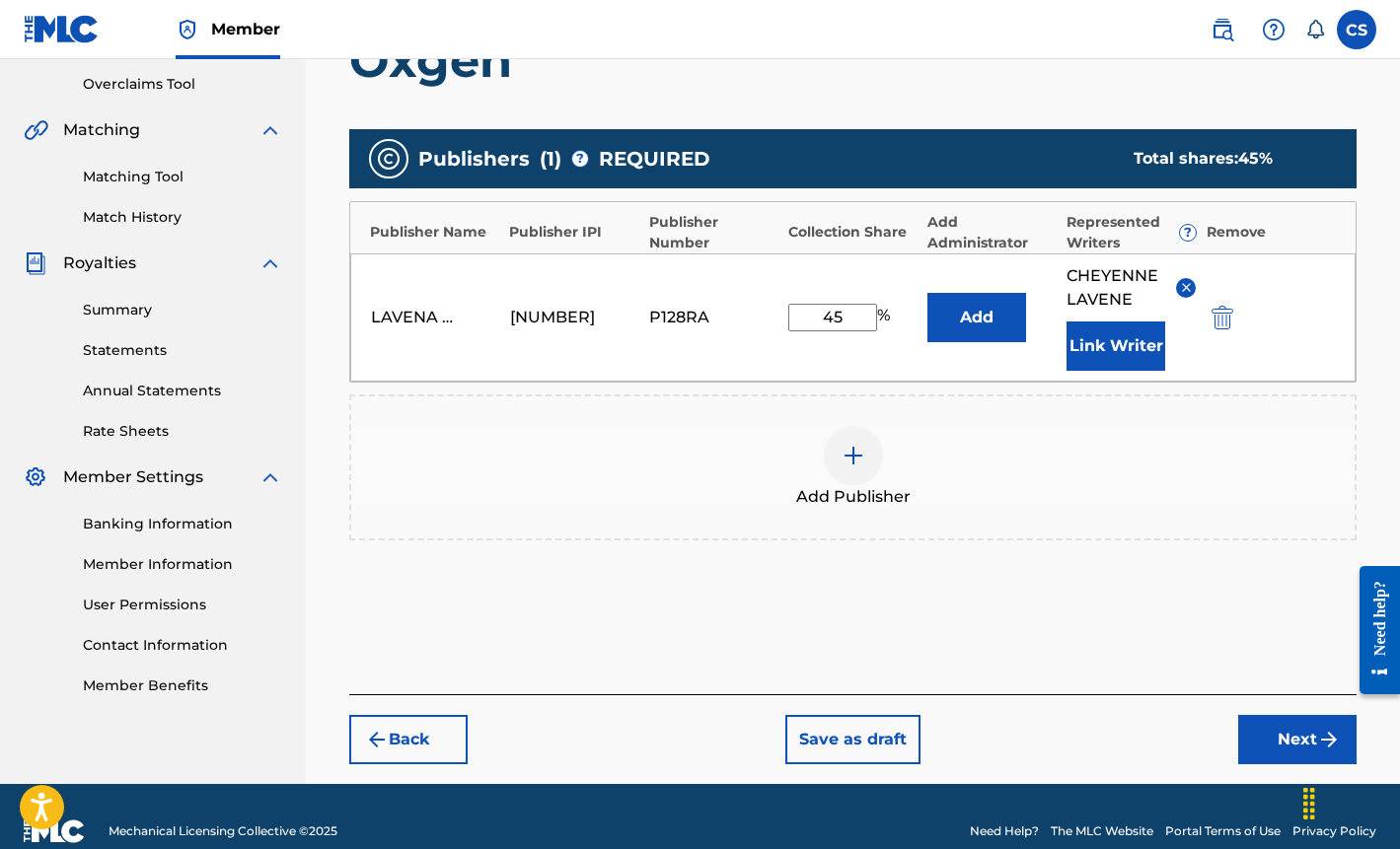 click on "Next" at bounding box center [1297, 740] 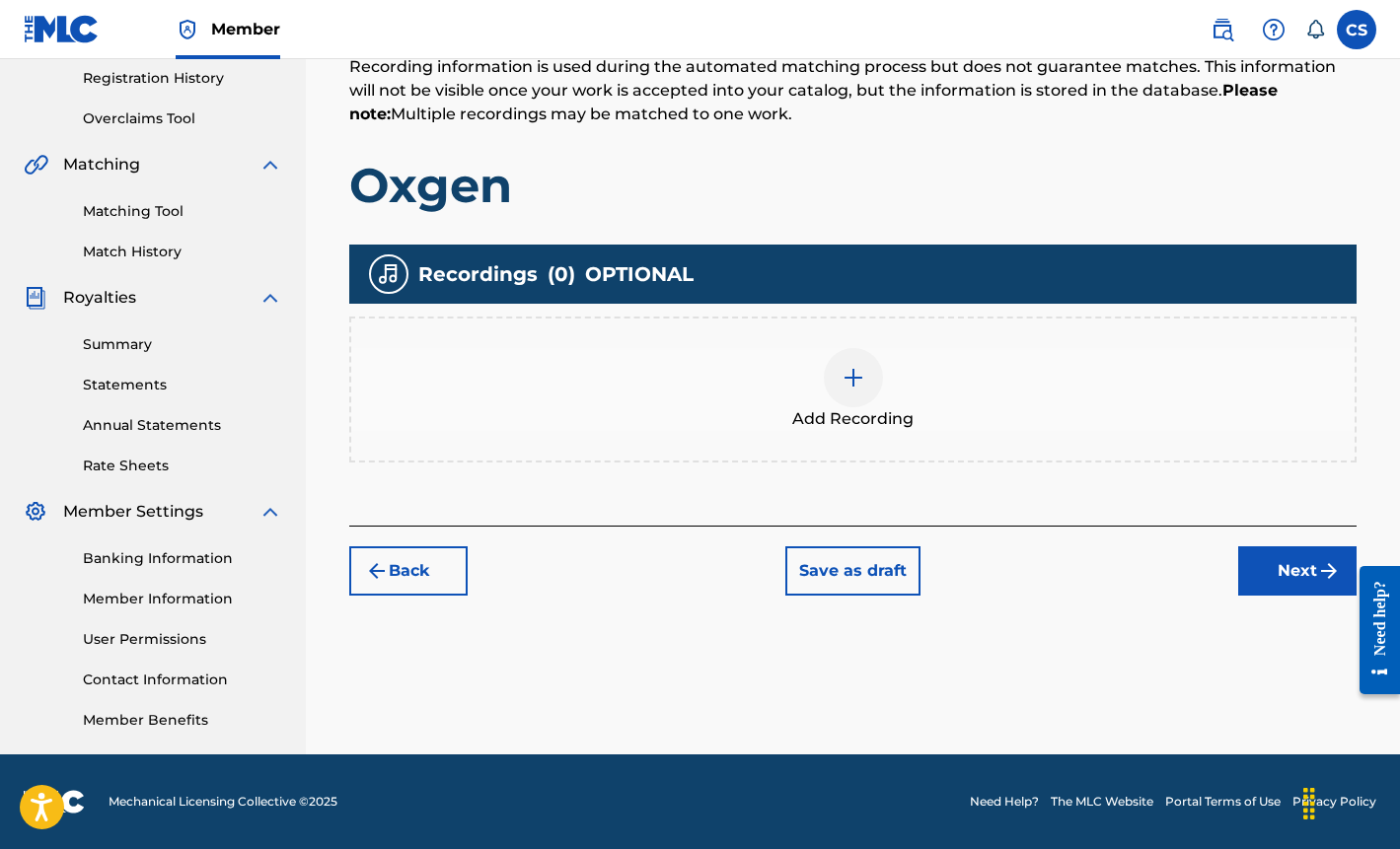 scroll, scrollTop: 374, scrollLeft: 0, axis: vertical 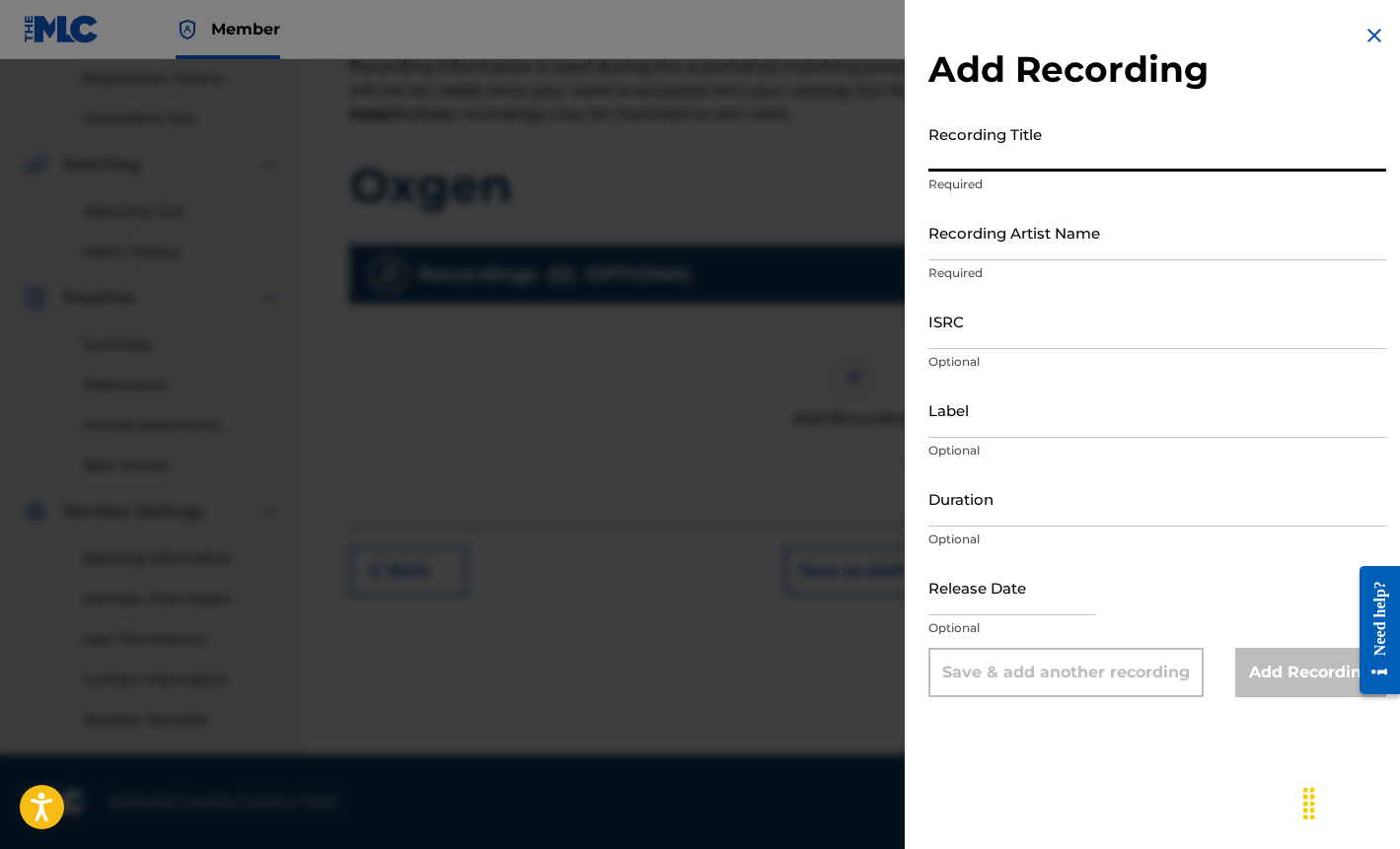 click on "Recording Title" at bounding box center (1157, 143) 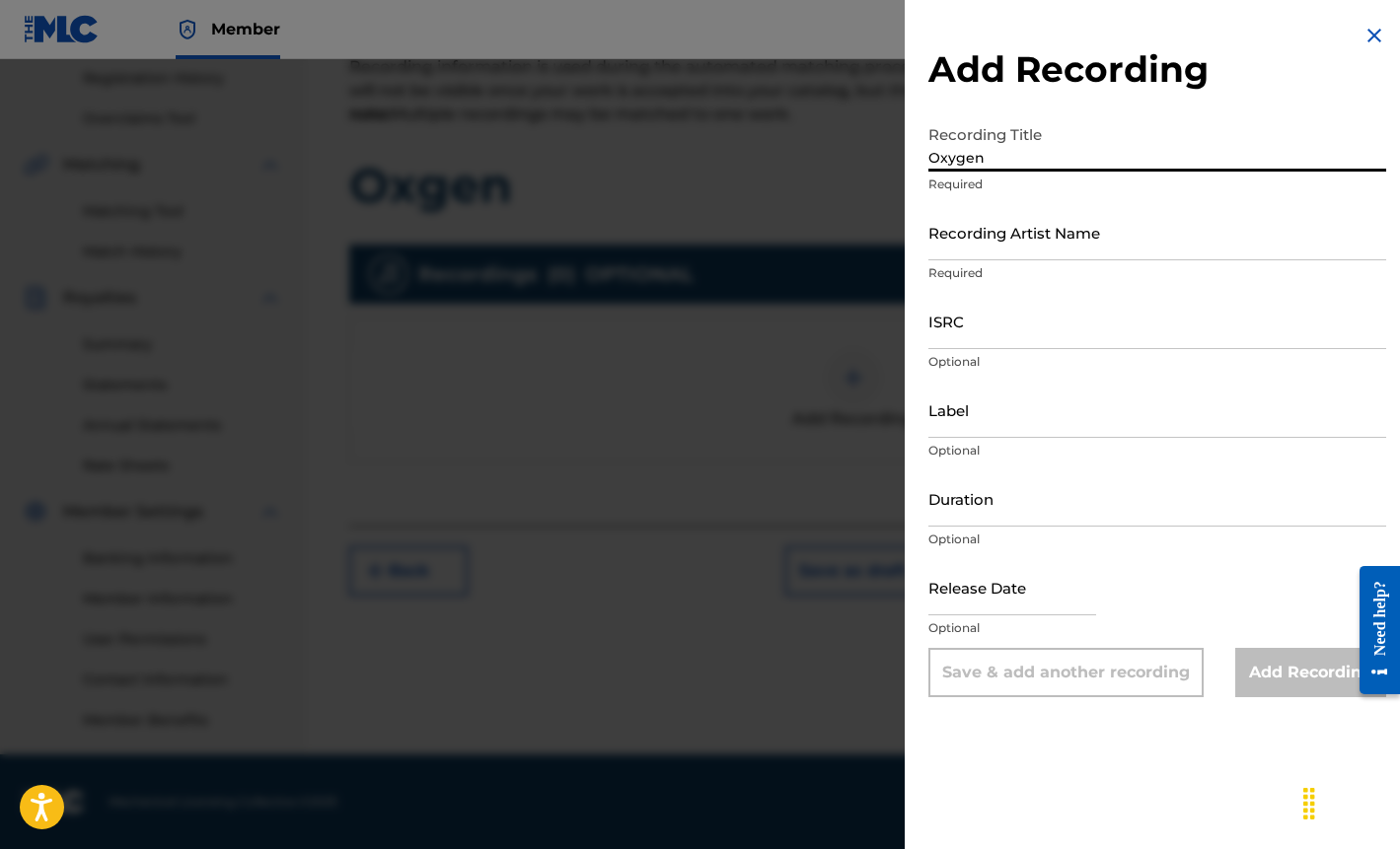 type on "Oxygen" 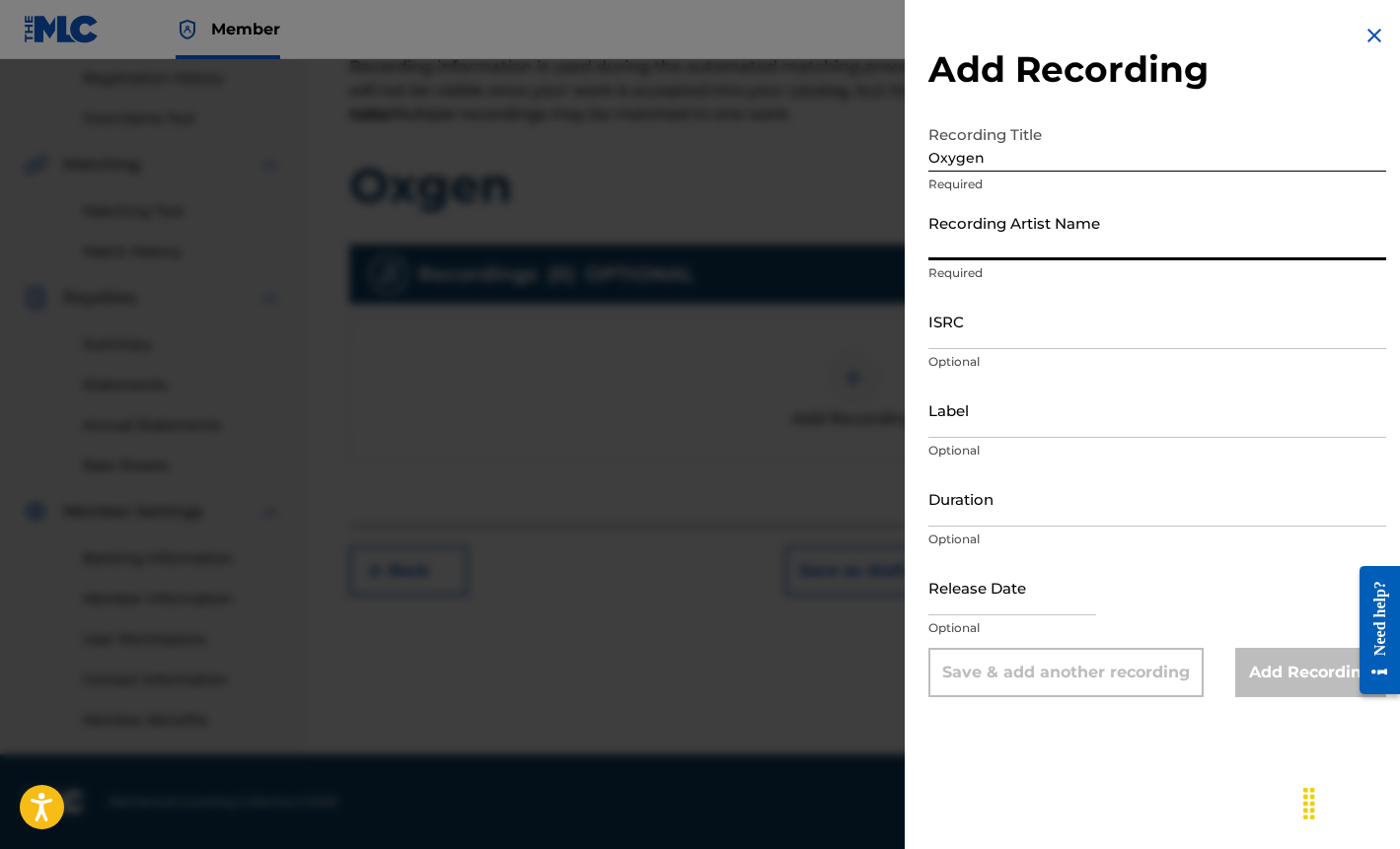 click on "Recording Artist Name" at bounding box center [1157, 232] 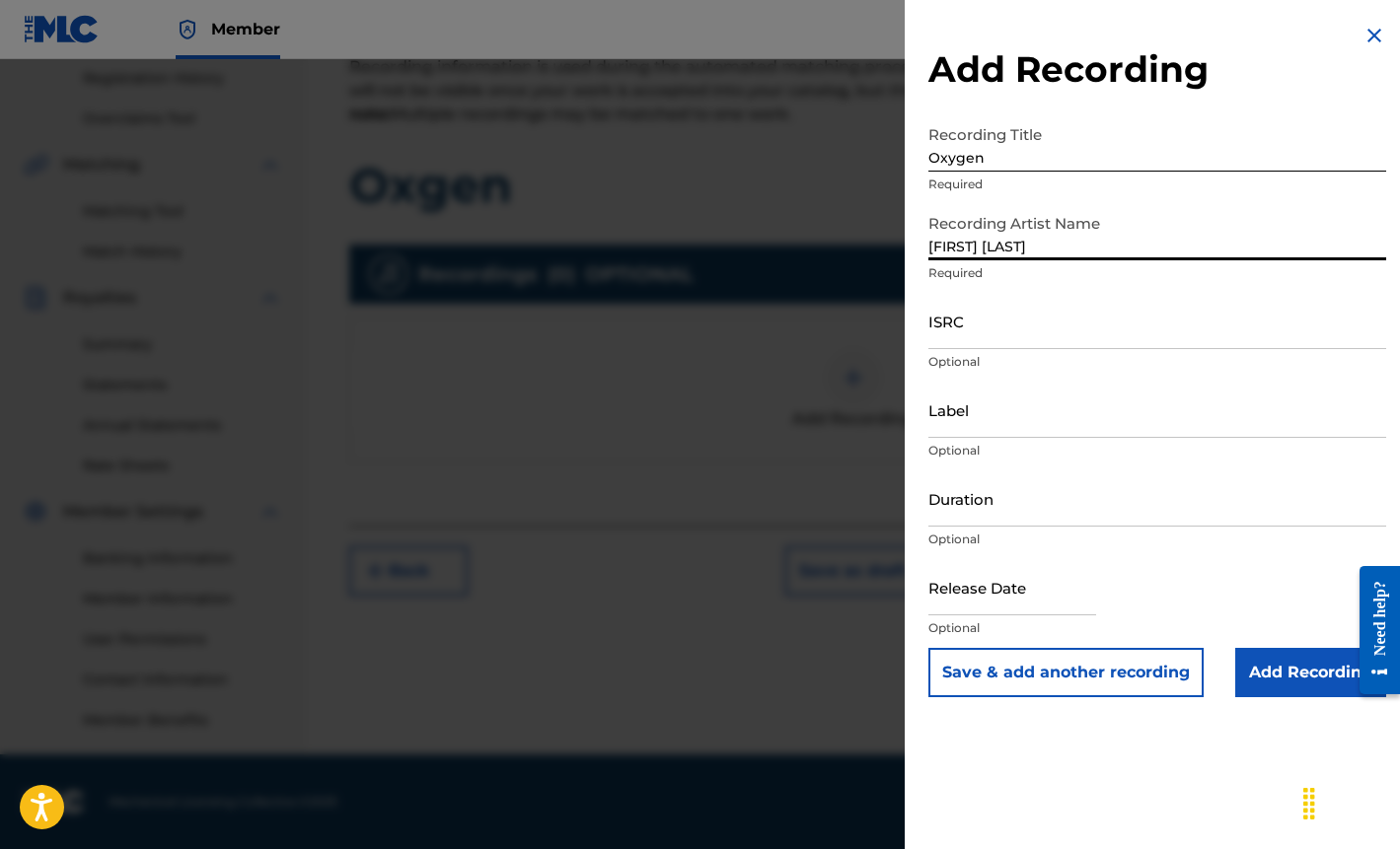 type on "Bella Alubo" 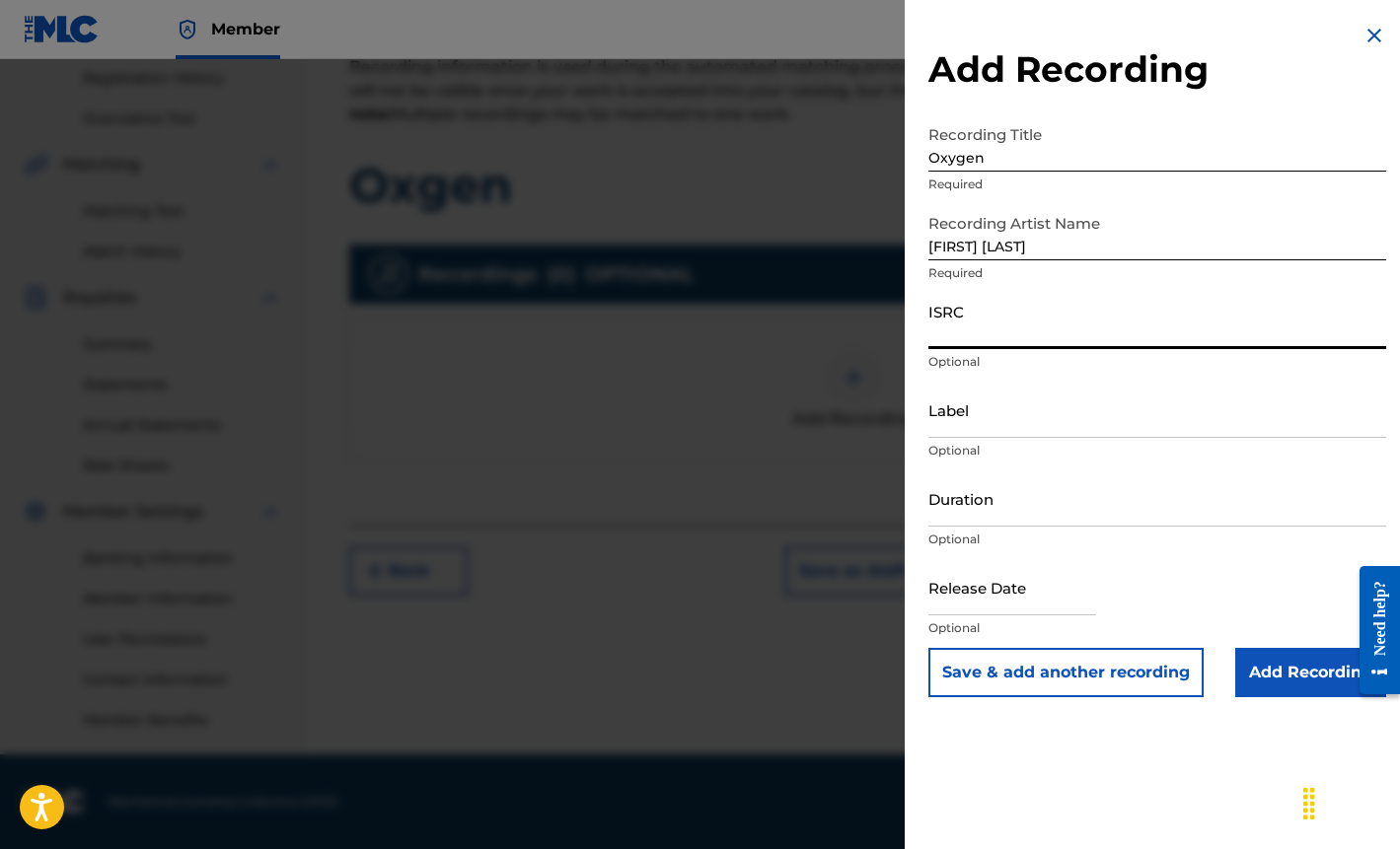 paste on "TCAJX2566263" 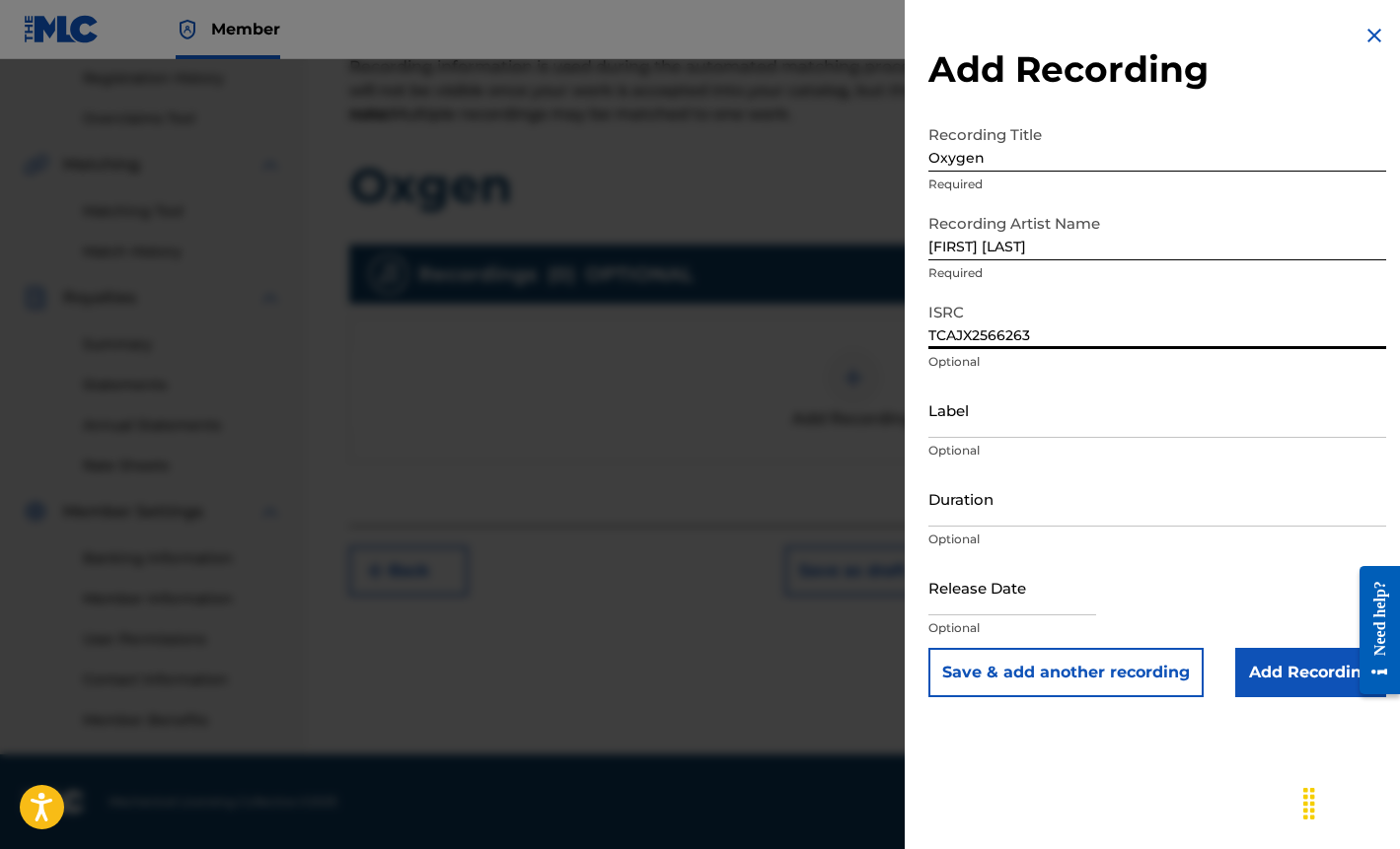 type on "TCAJX2566263" 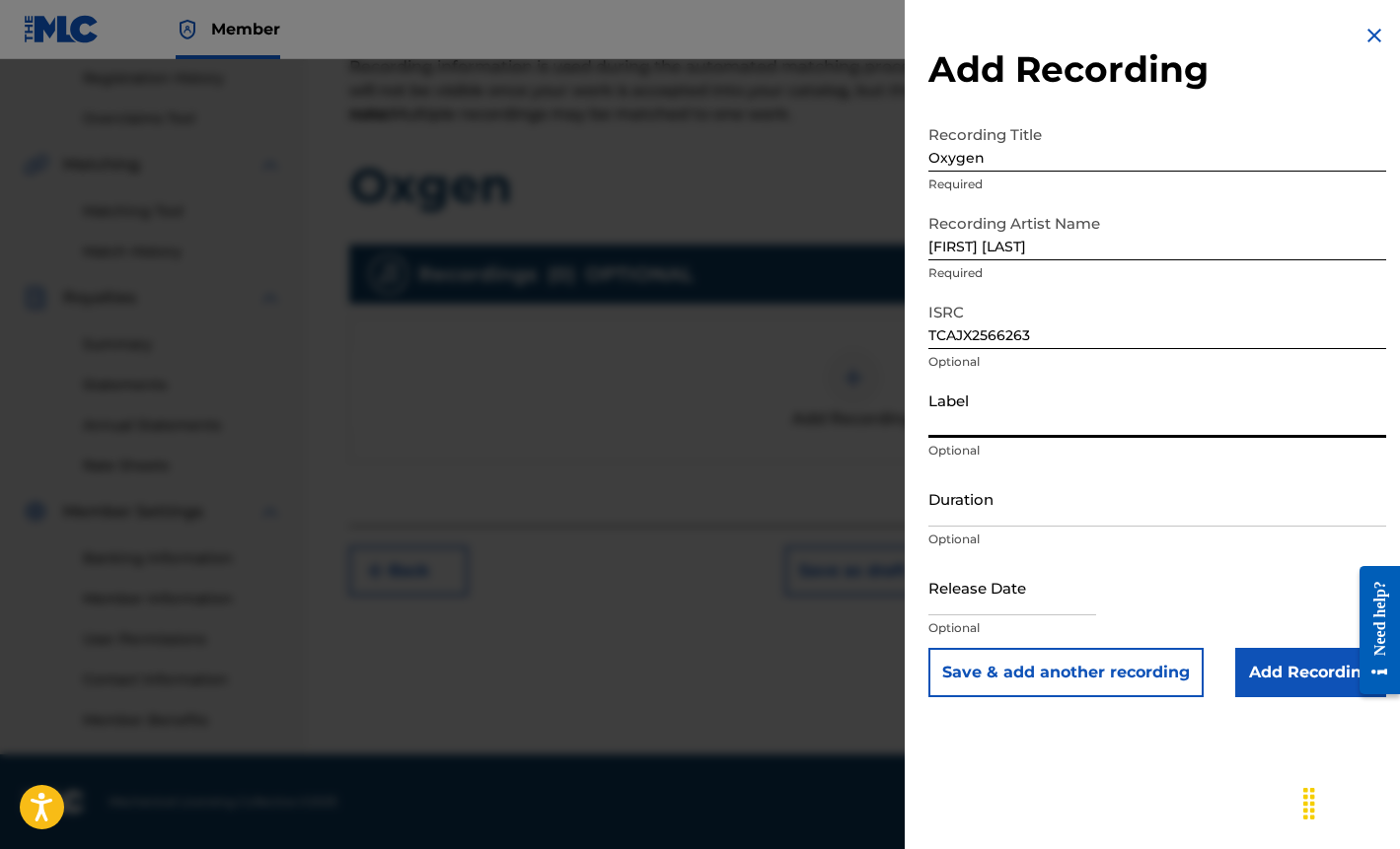 click on "Label" at bounding box center [1157, 409] 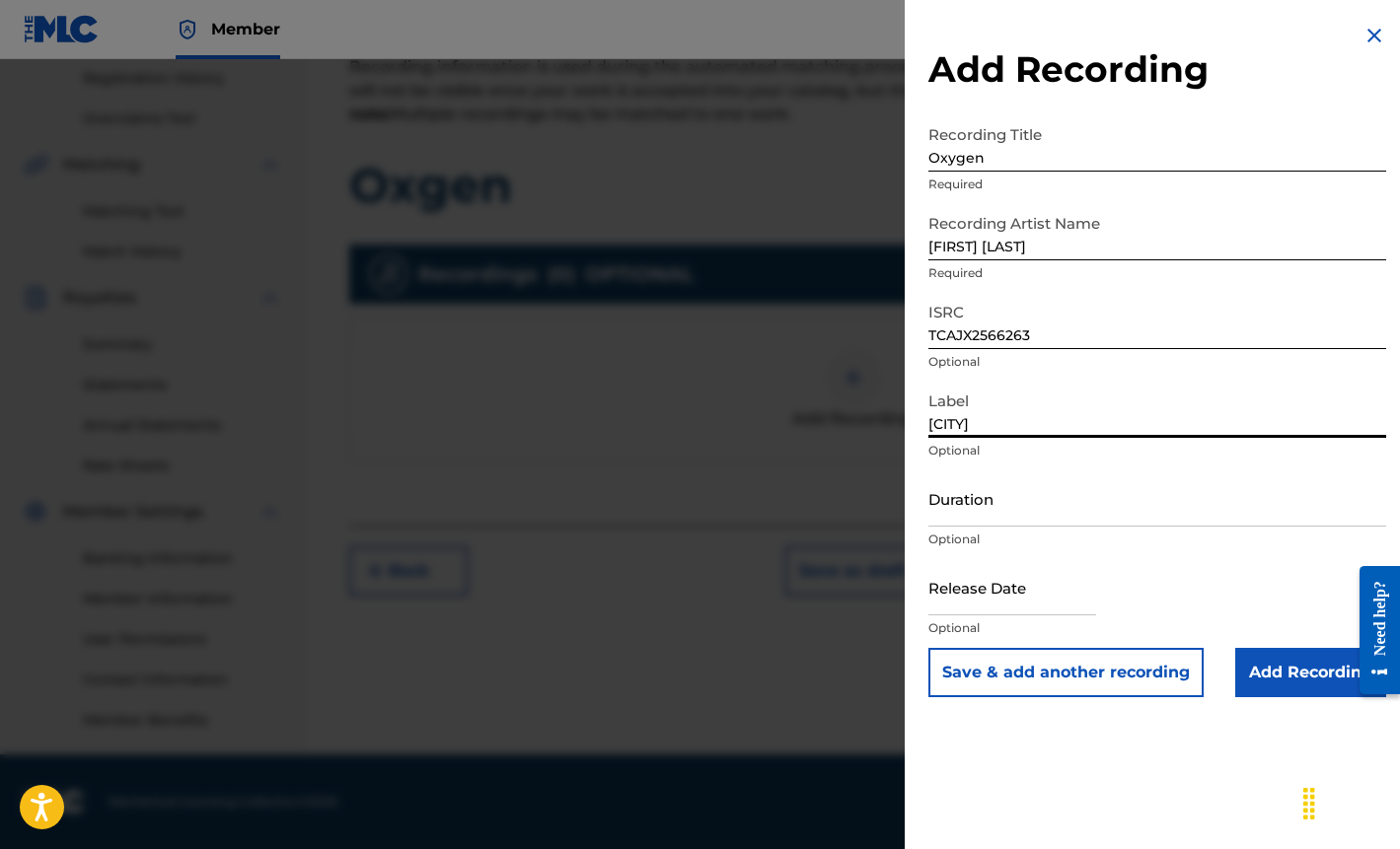 type on "Benin City" 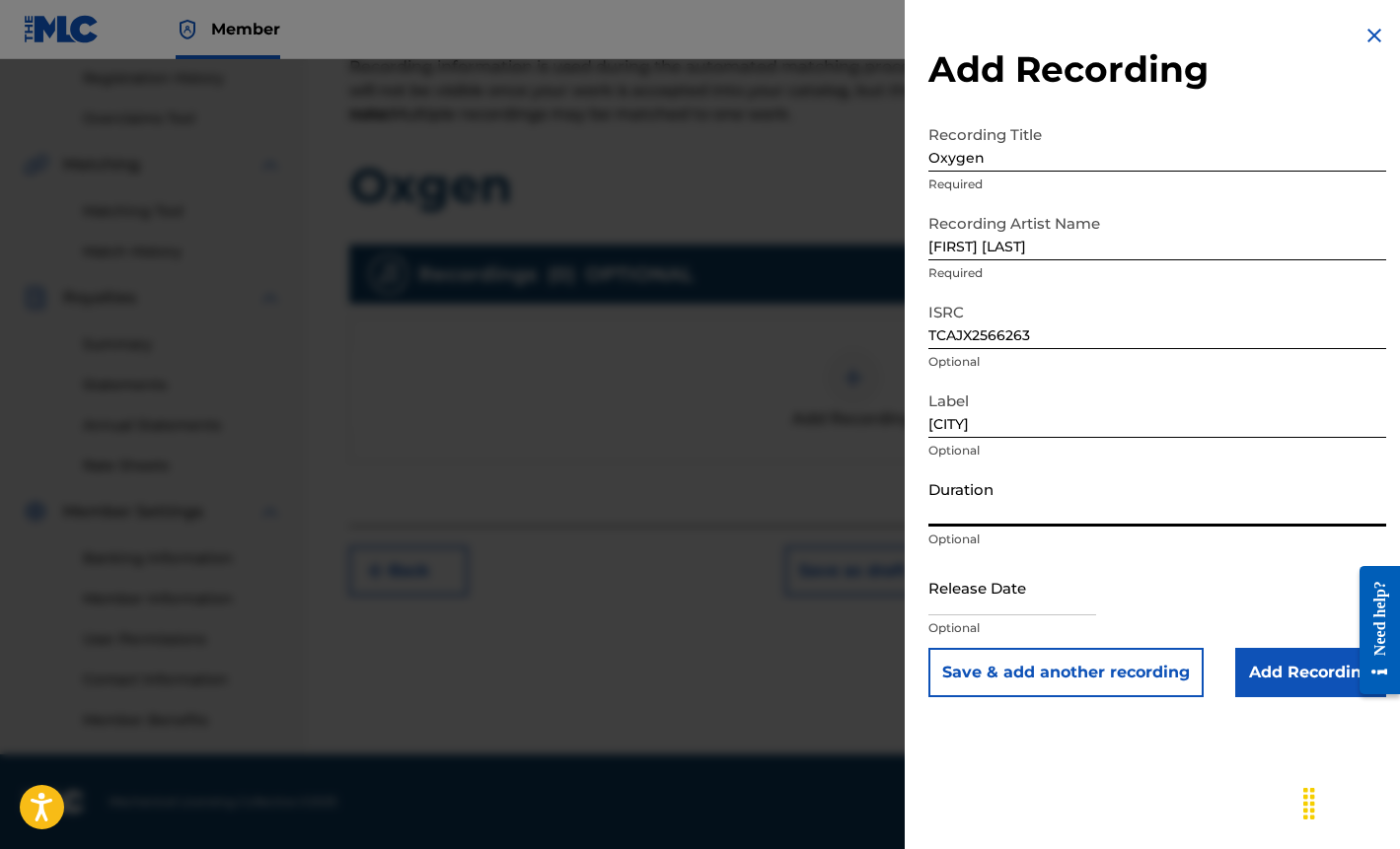 click on "Duration" at bounding box center (1157, 498) 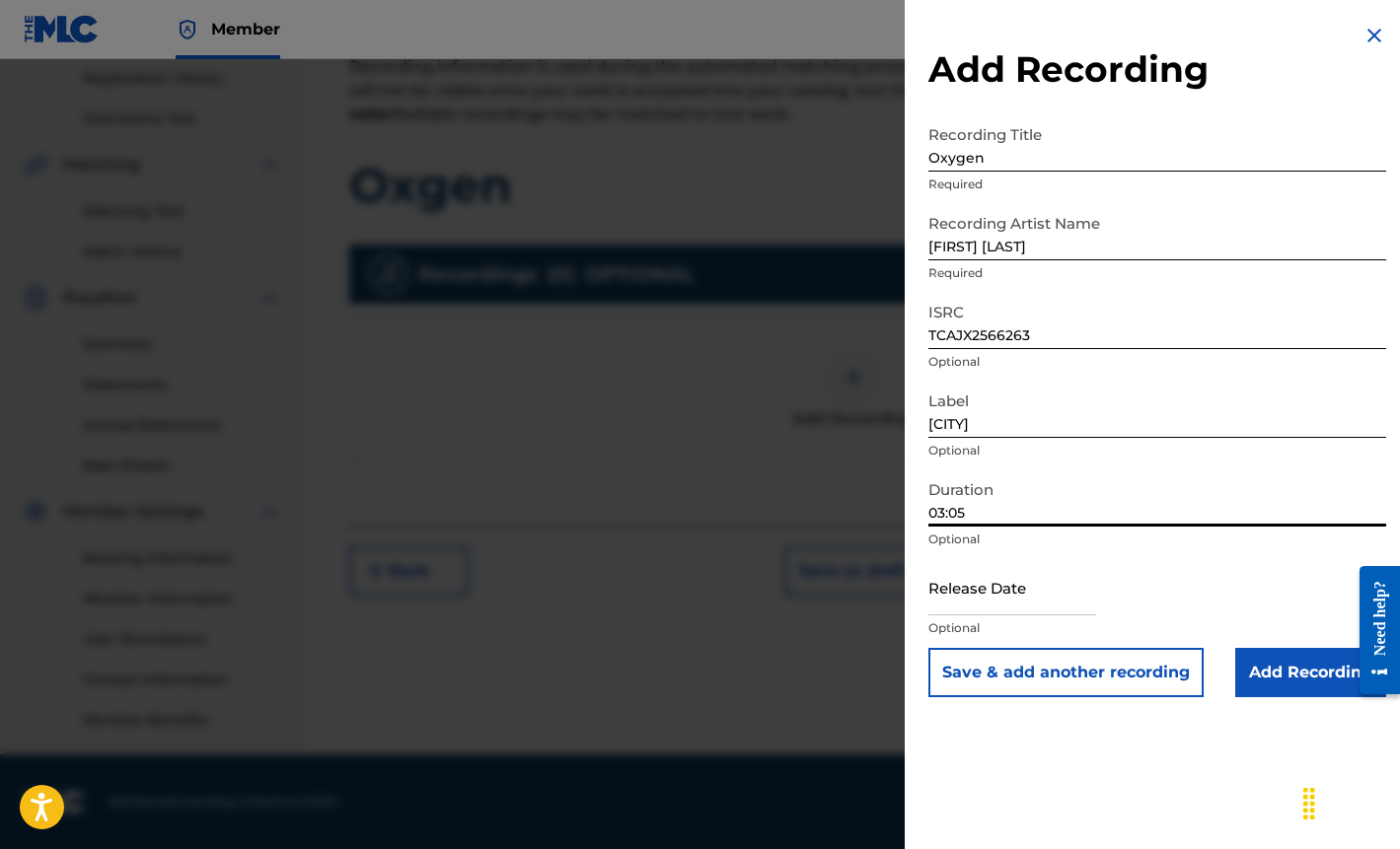 type on "03:05" 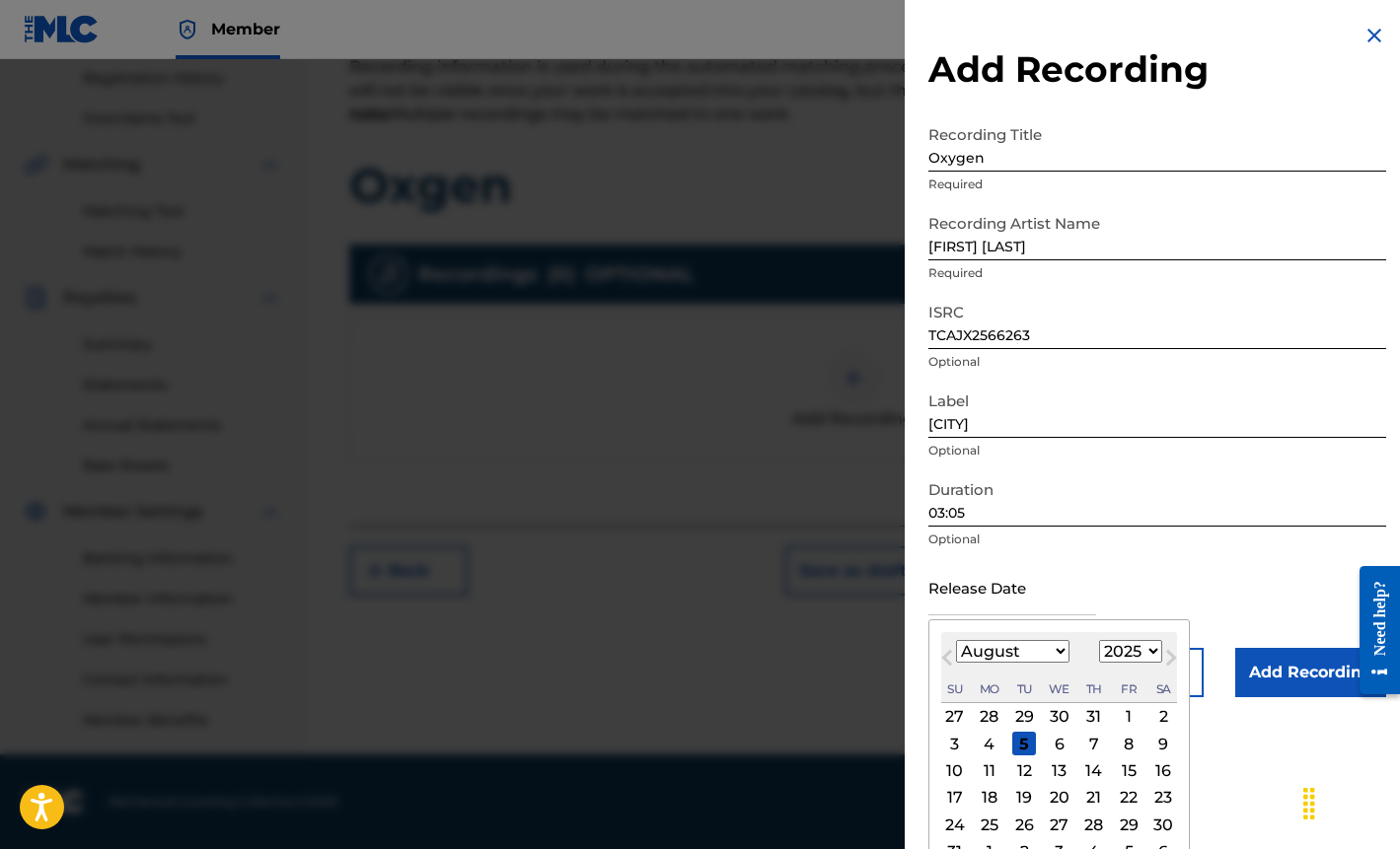 click on "Previous Month" at bounding box center [947, 662] 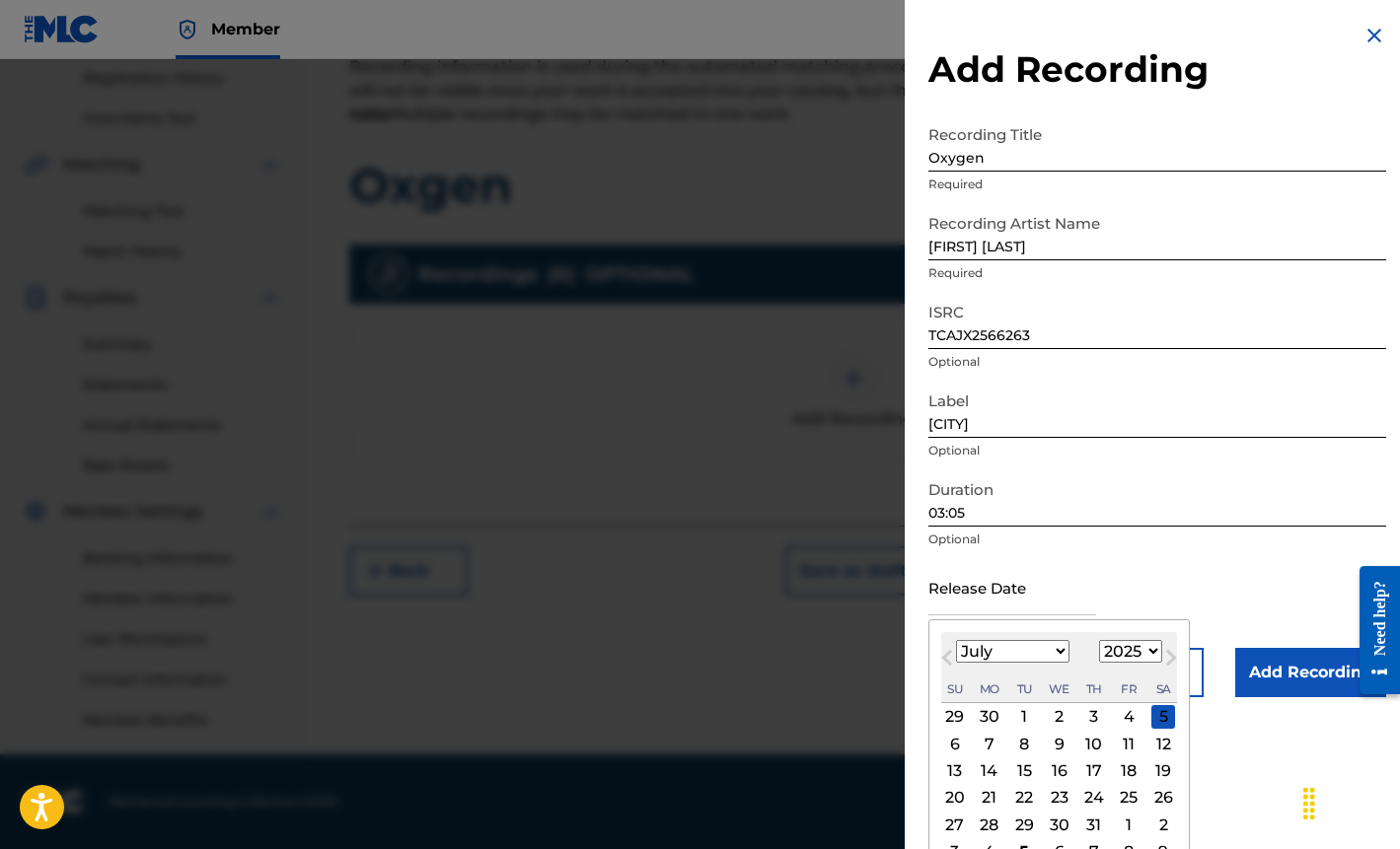 click on "25" at bounding box center (1129, 798) 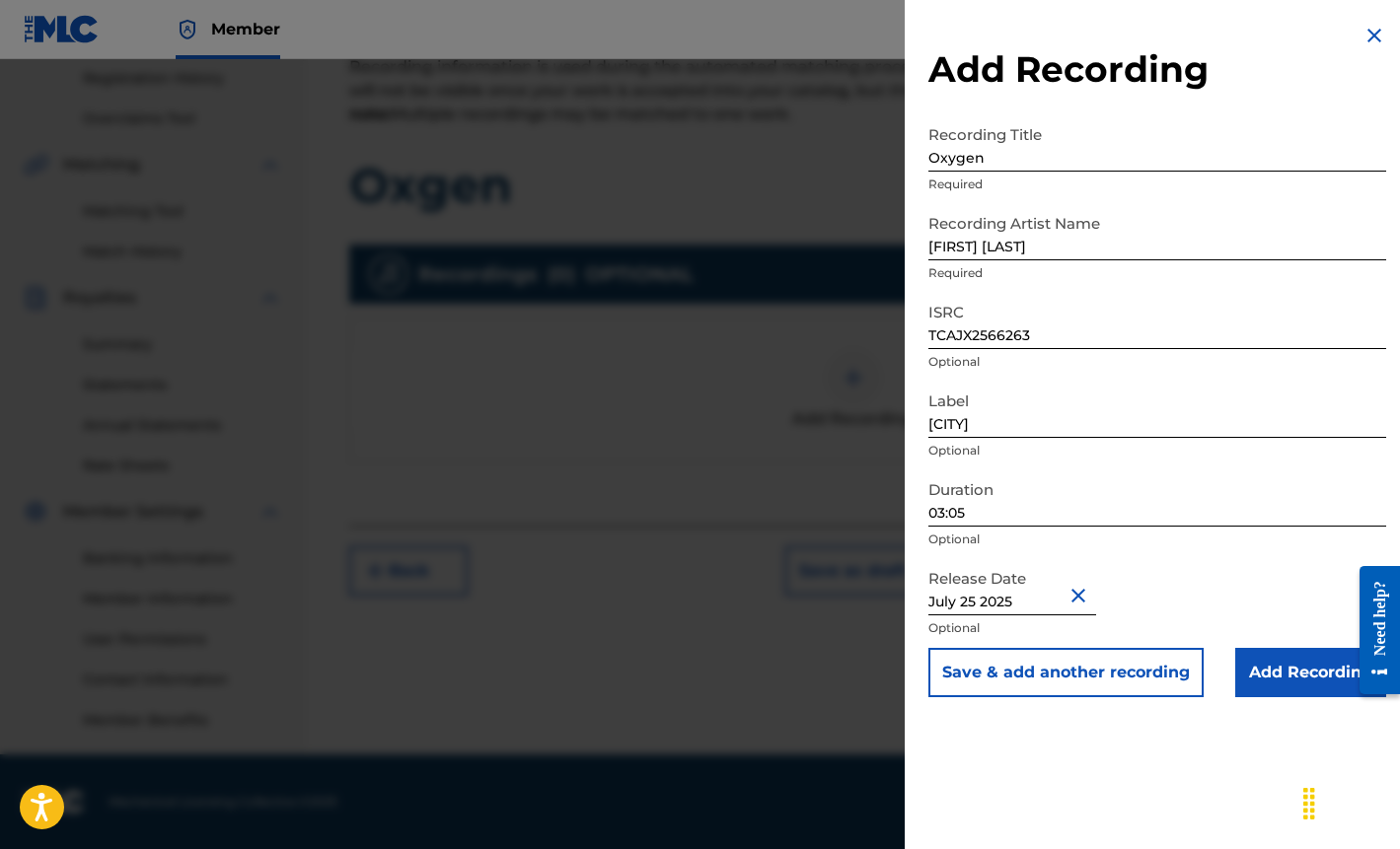 click on "Add Recording" at bounding box center [1310, 672] 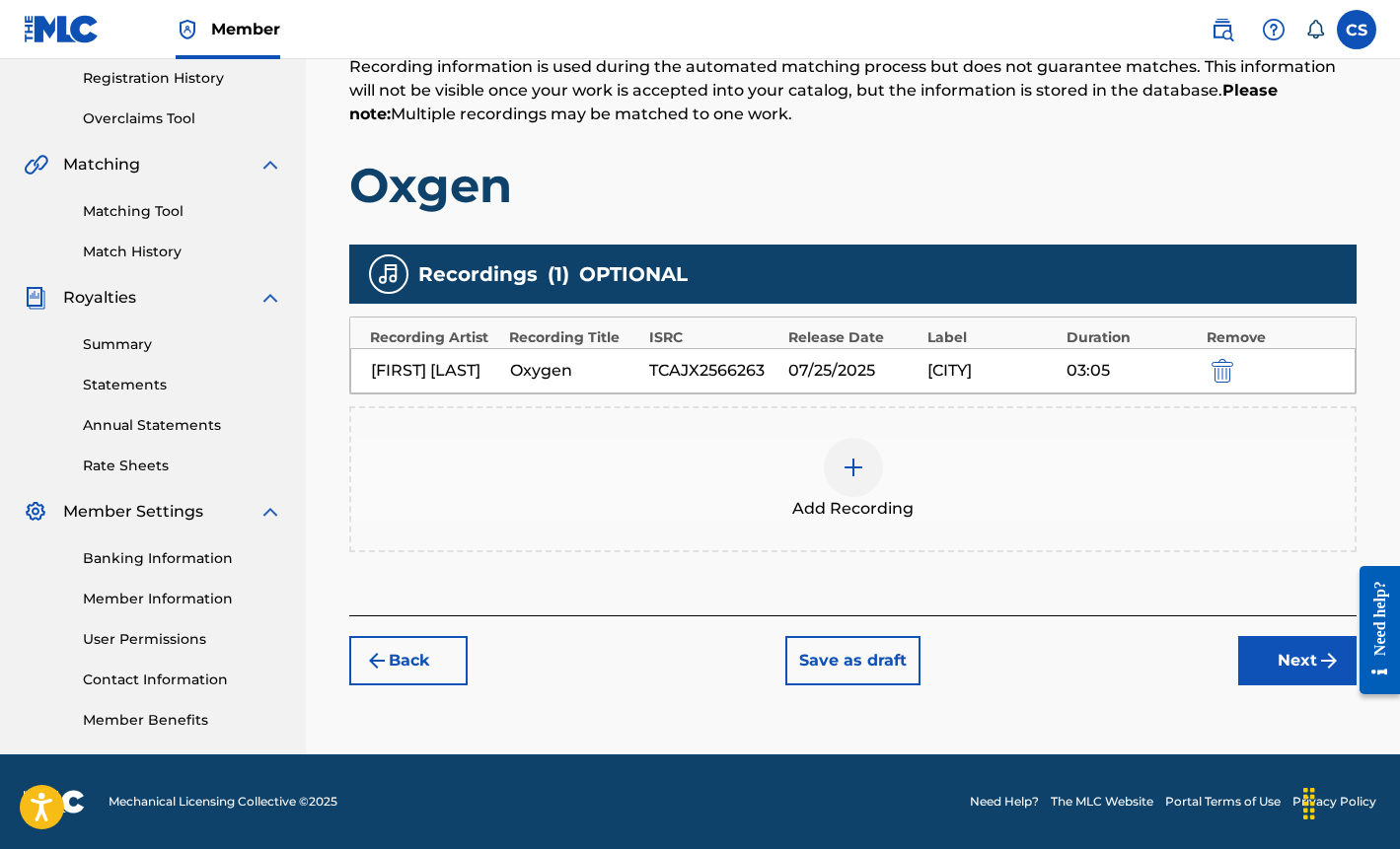 click at bounding box center [1222, 371] 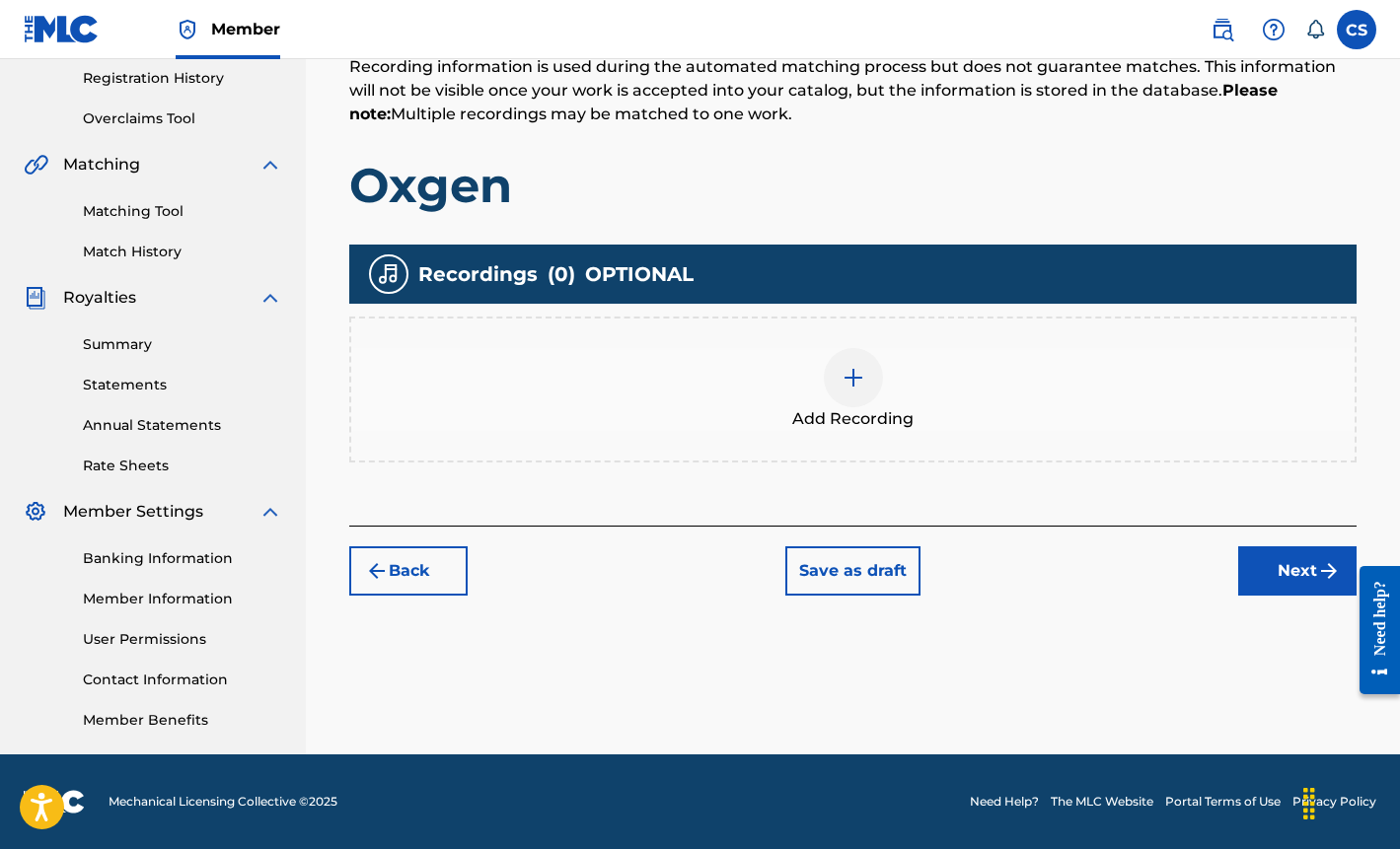 click at bounding box center (853, 378) 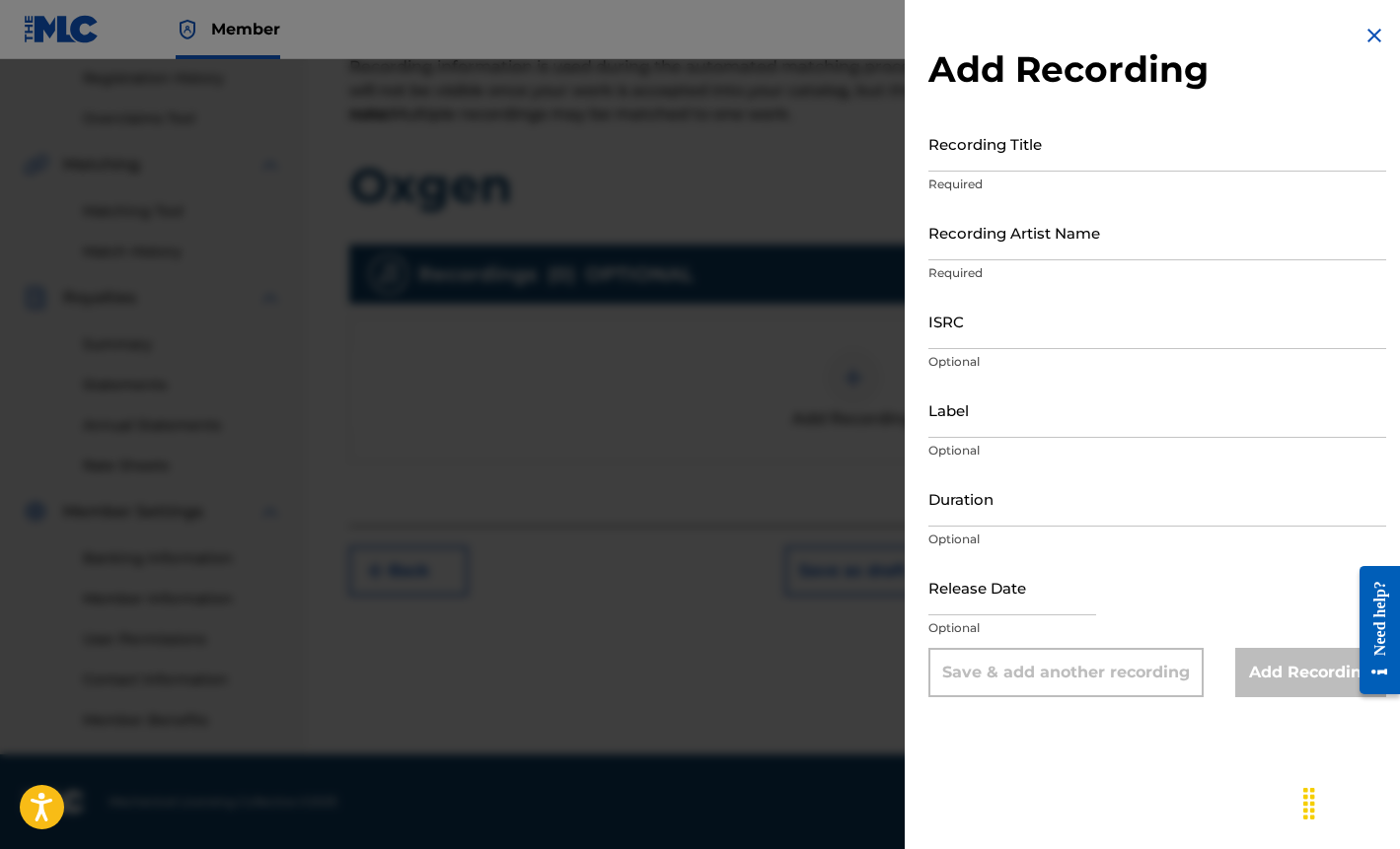 click on "ISRC" at bounding box center (1157, 320) 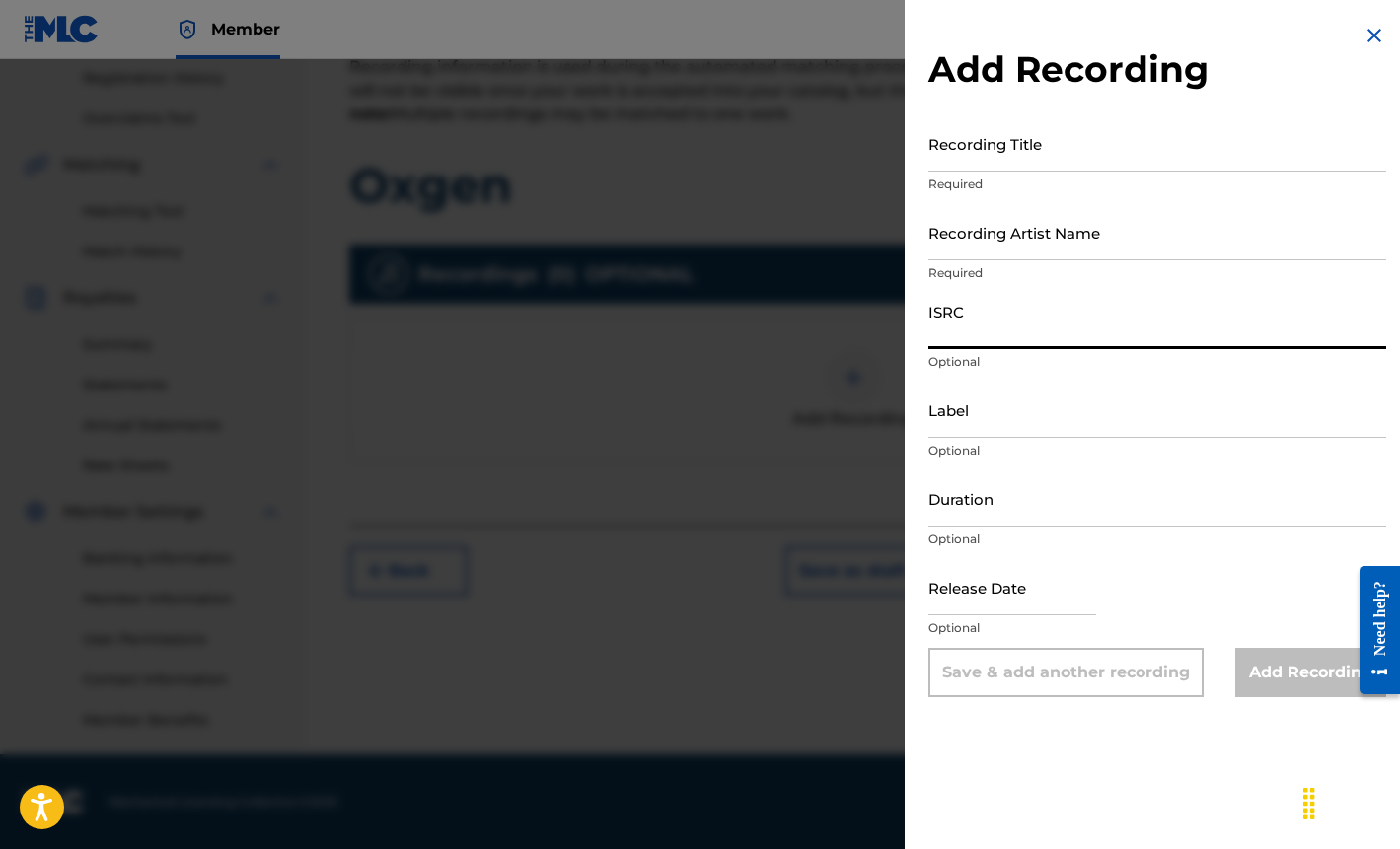 paste on "QZAKB2515070" 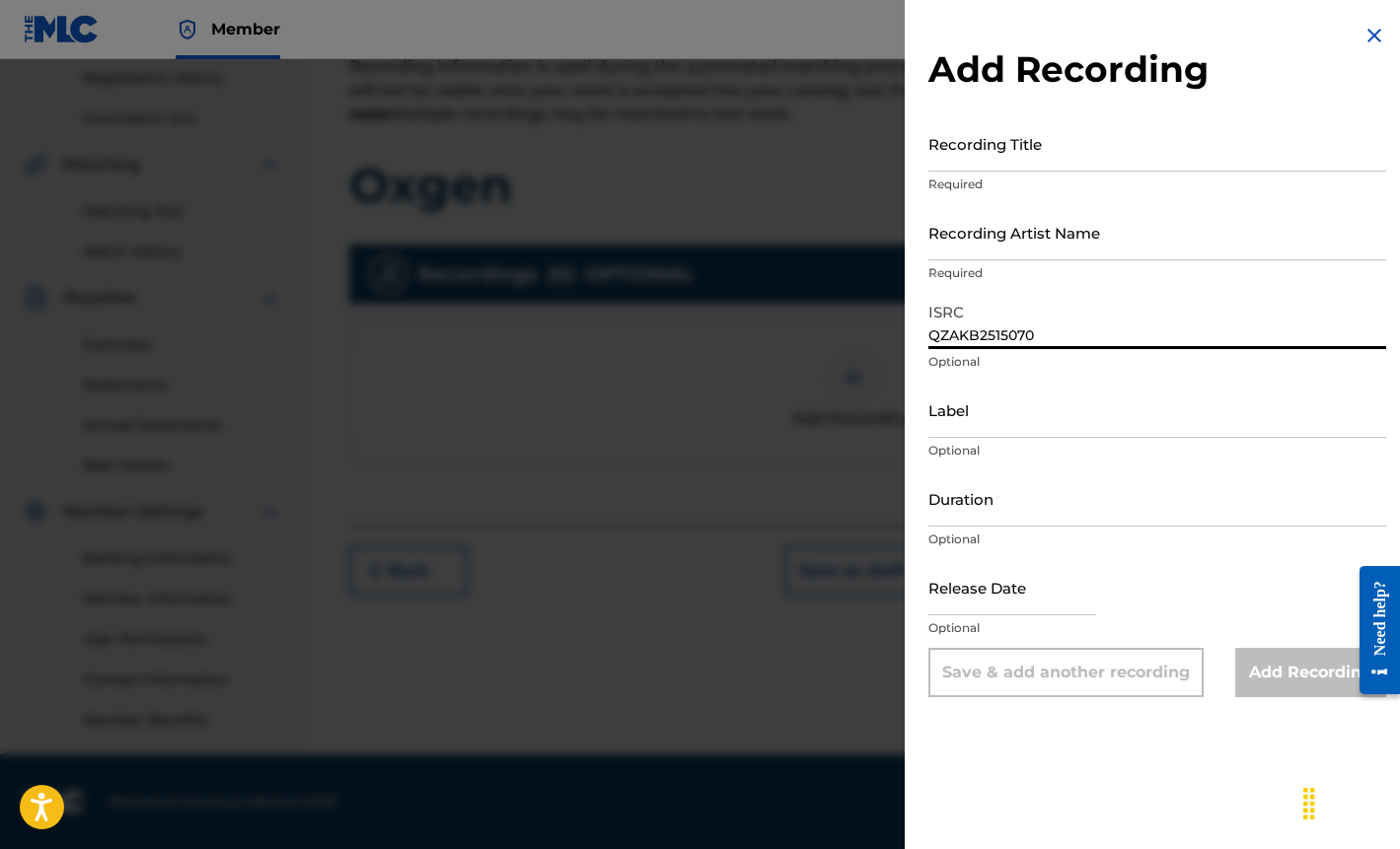 type on "QZAKB2515070" 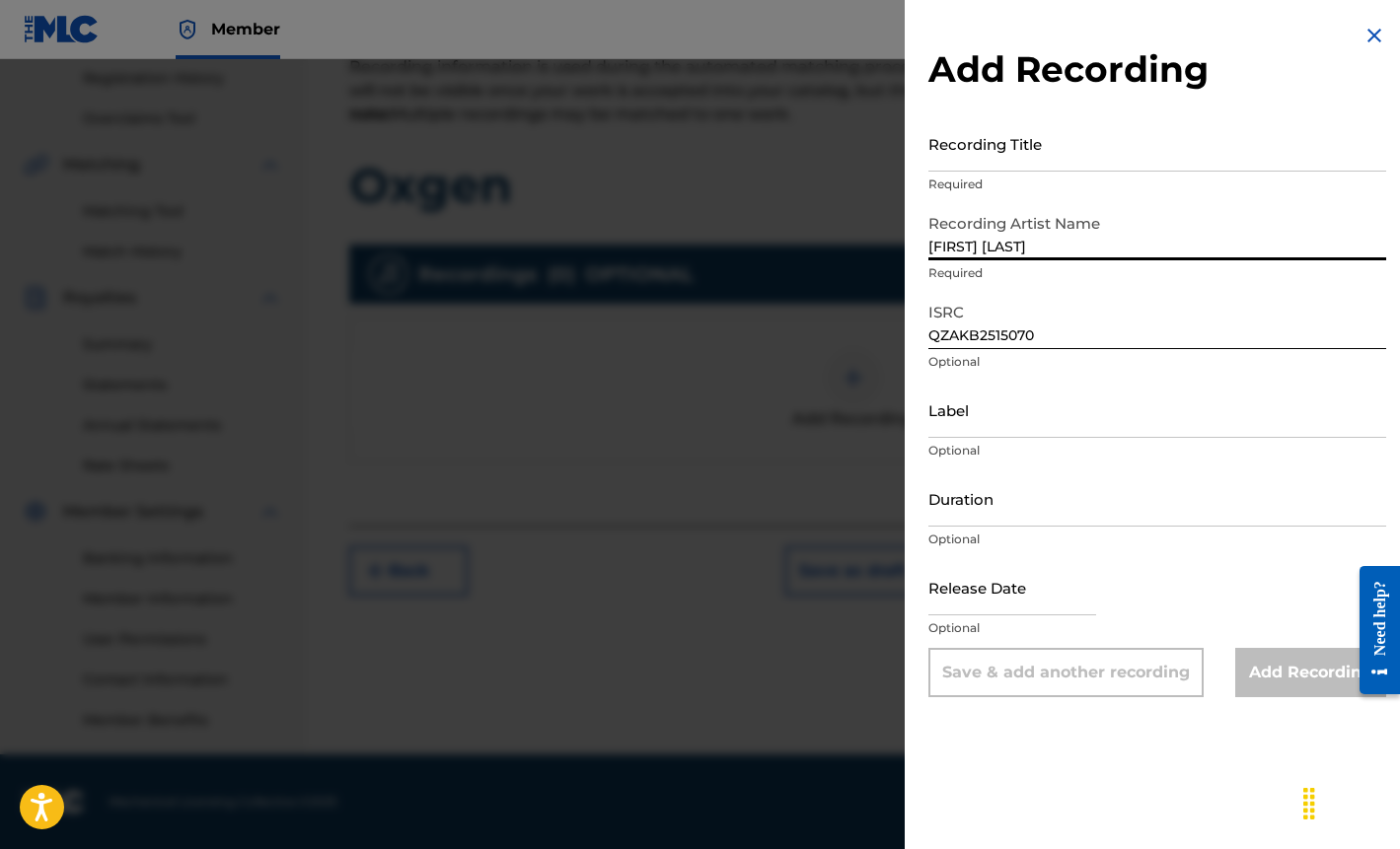 type on "Bella Alubo" 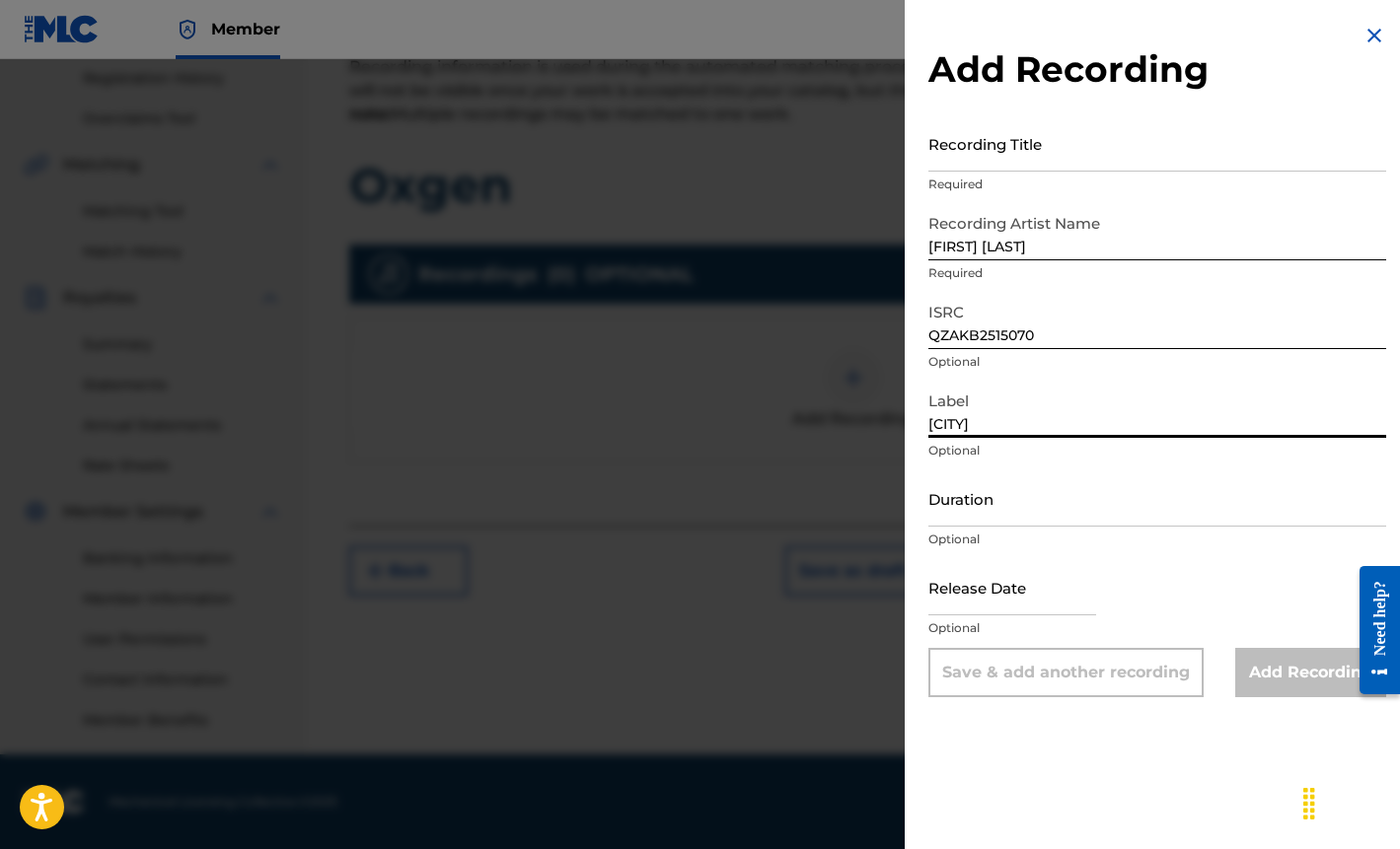 type on "Benin City" 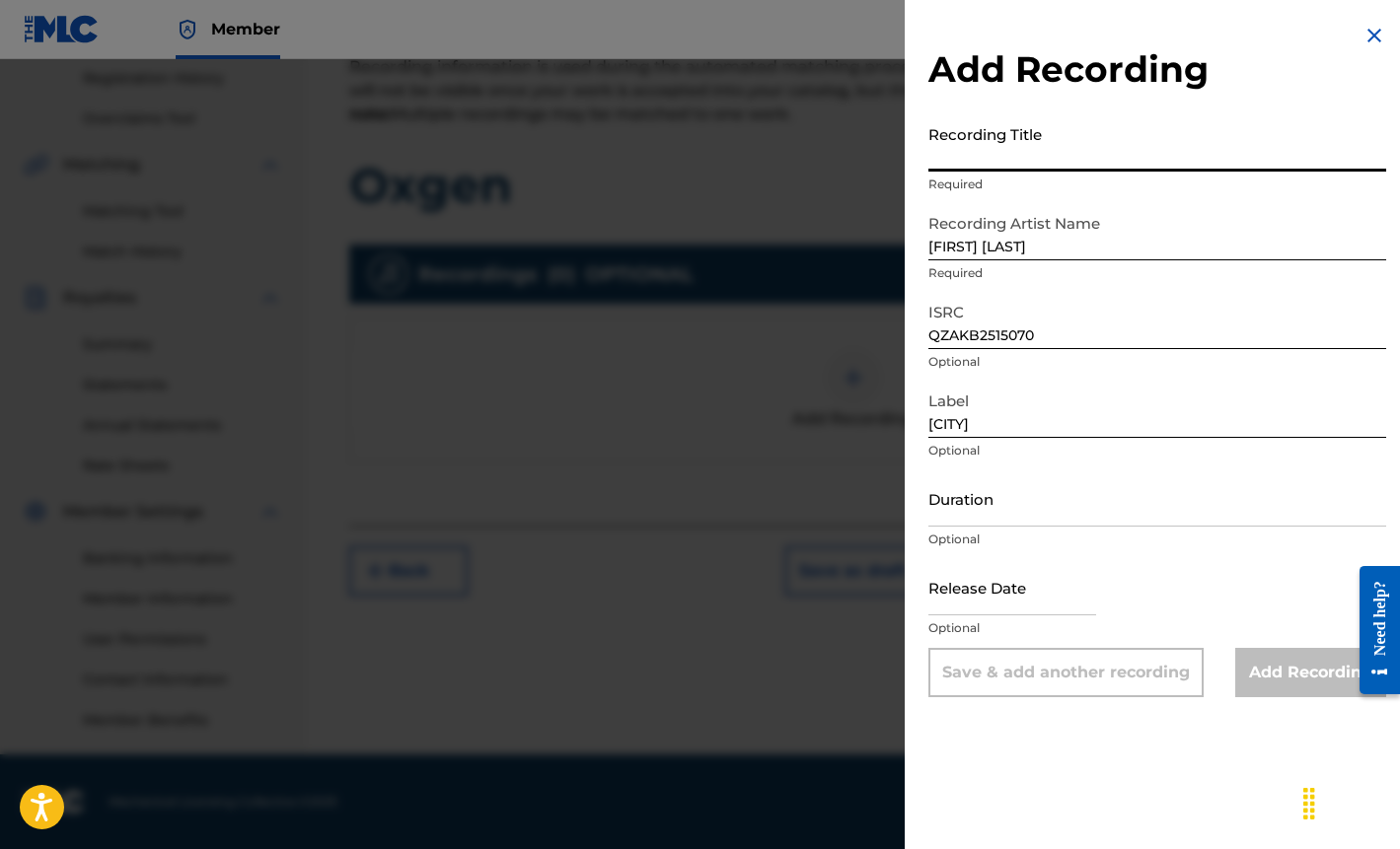 click on "Recording Title" at bounding box center [1157, 143] 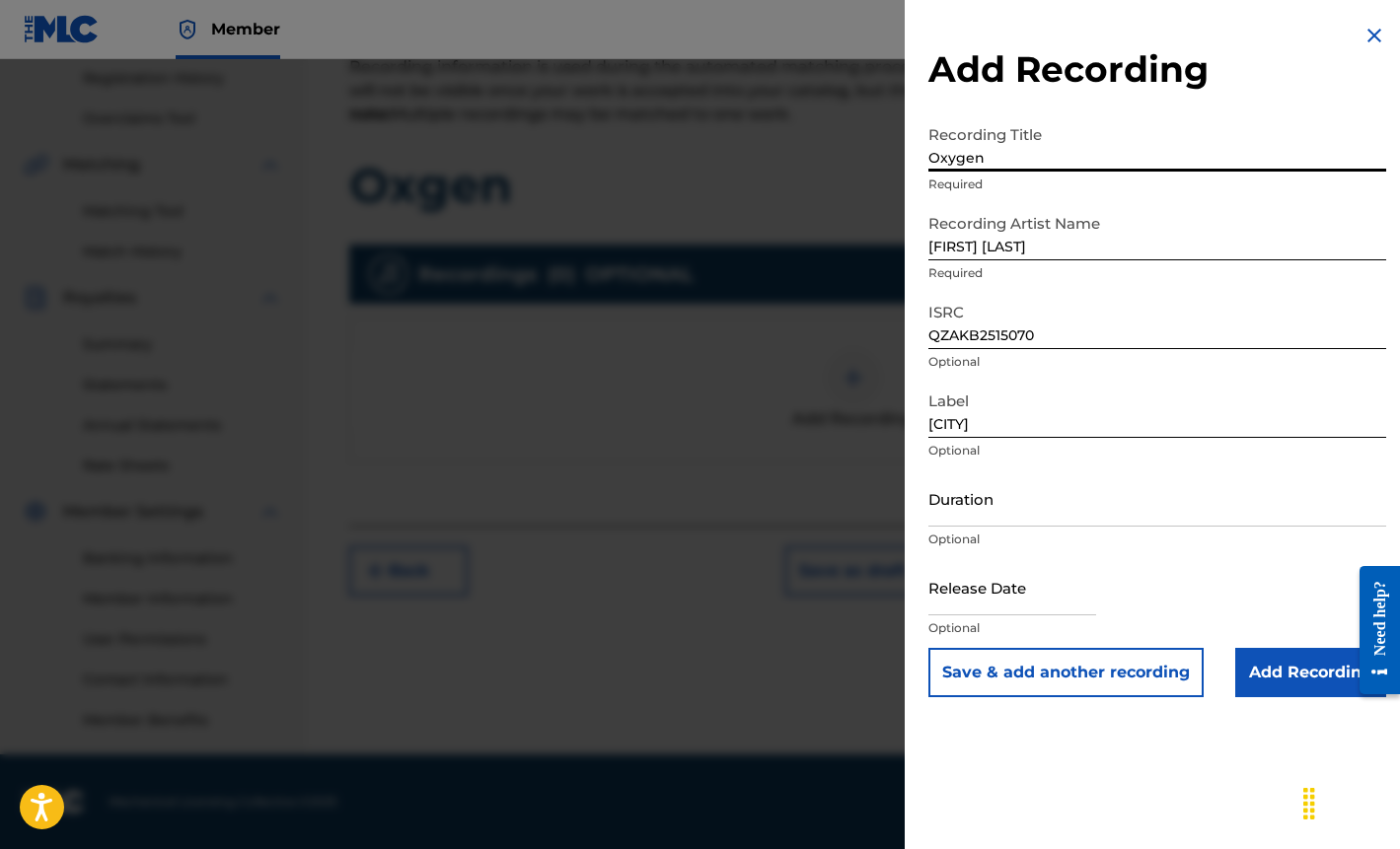 type on "Oxygen" 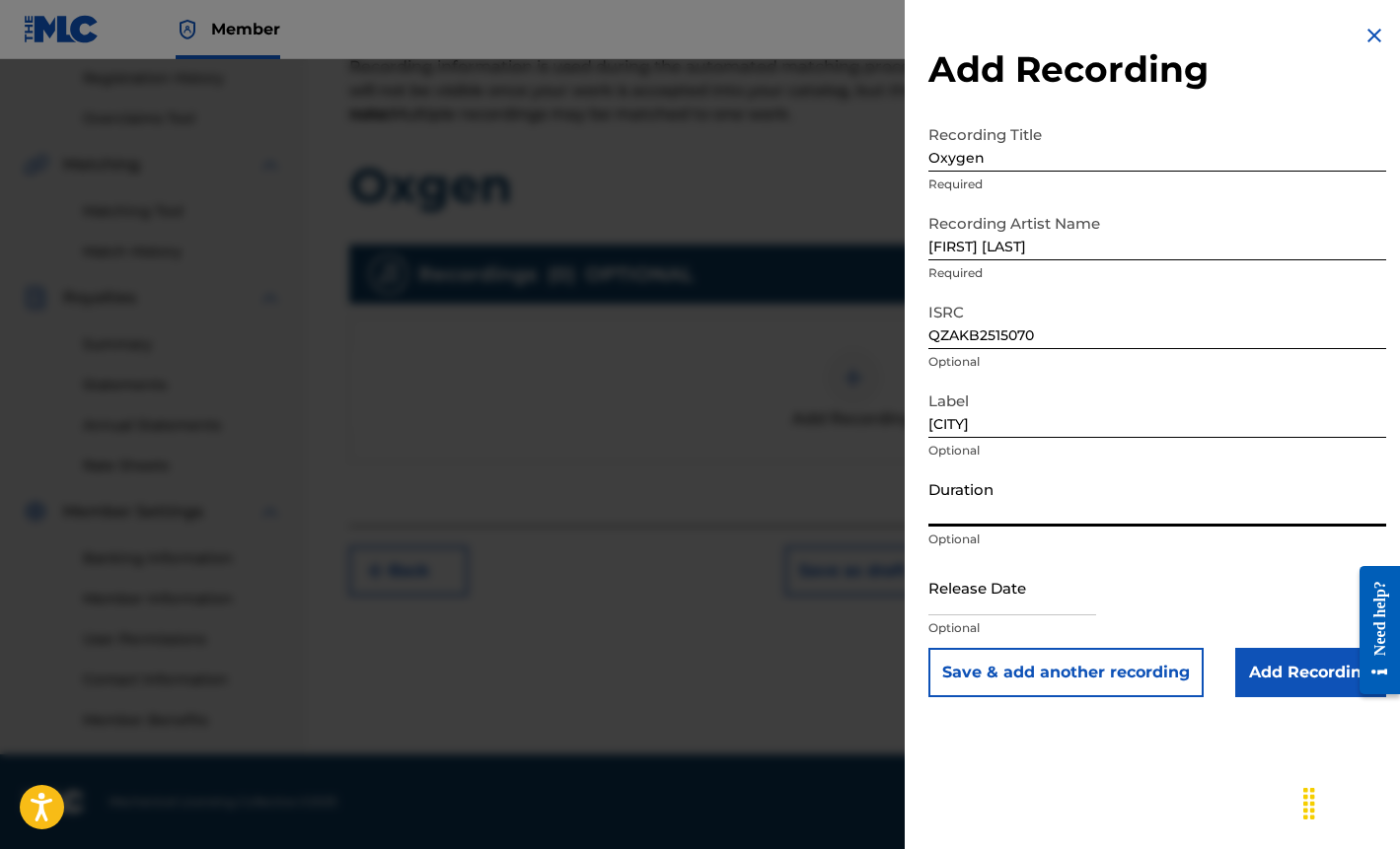 click on "Duration" at bounding box center [1157, 498] 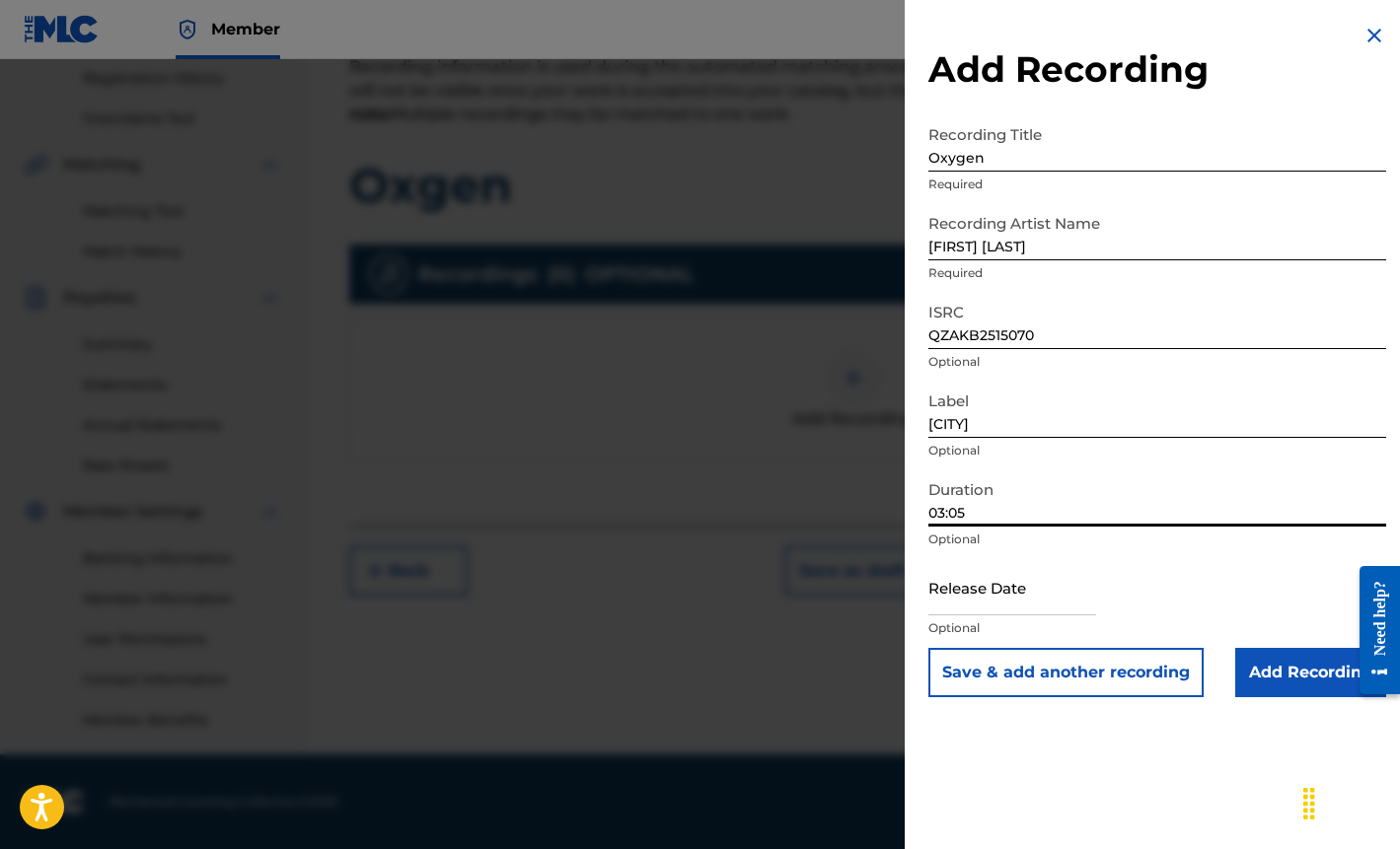 type on "03:05" 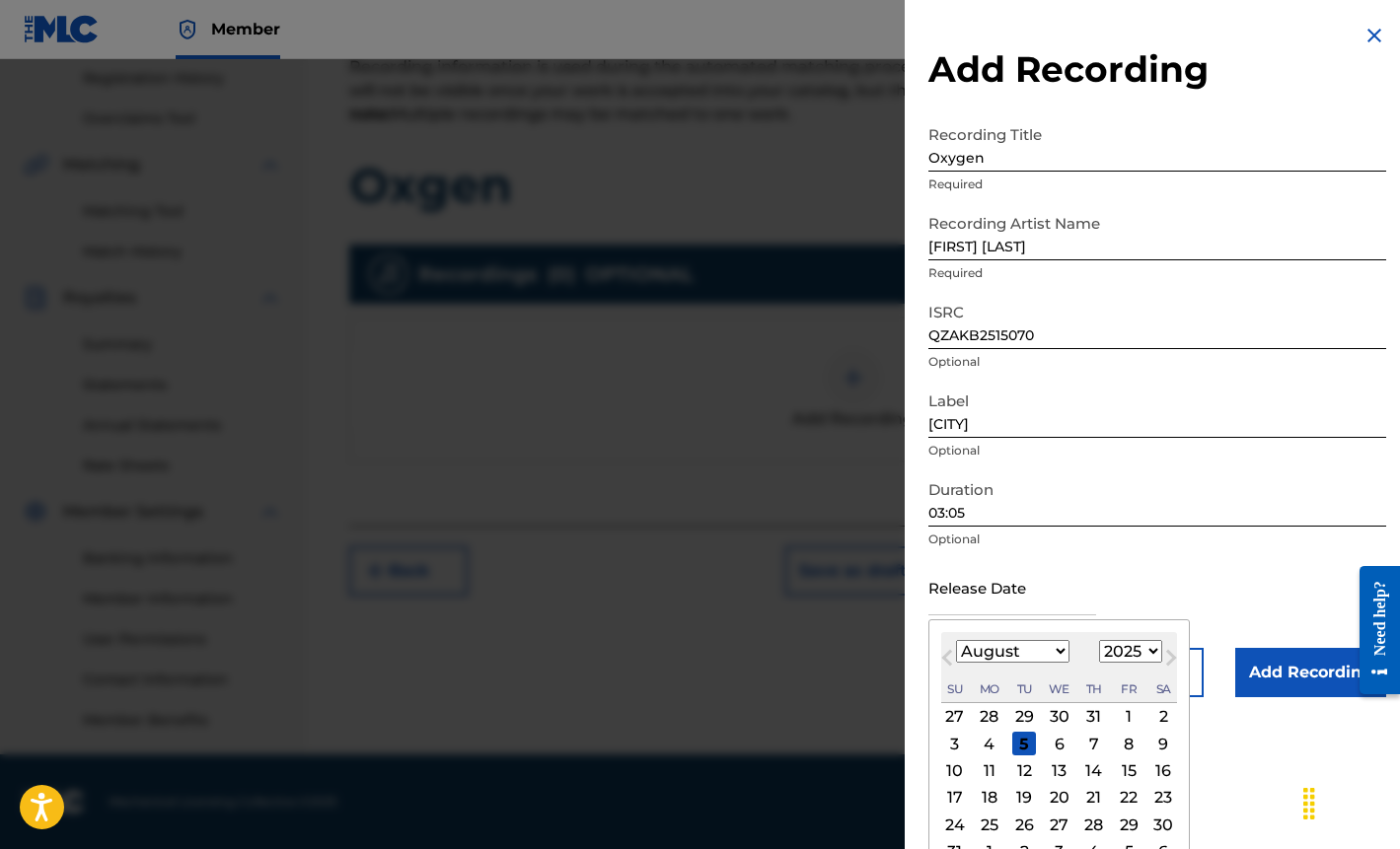 click on "Previous Month" at bounding box center [947, 662] 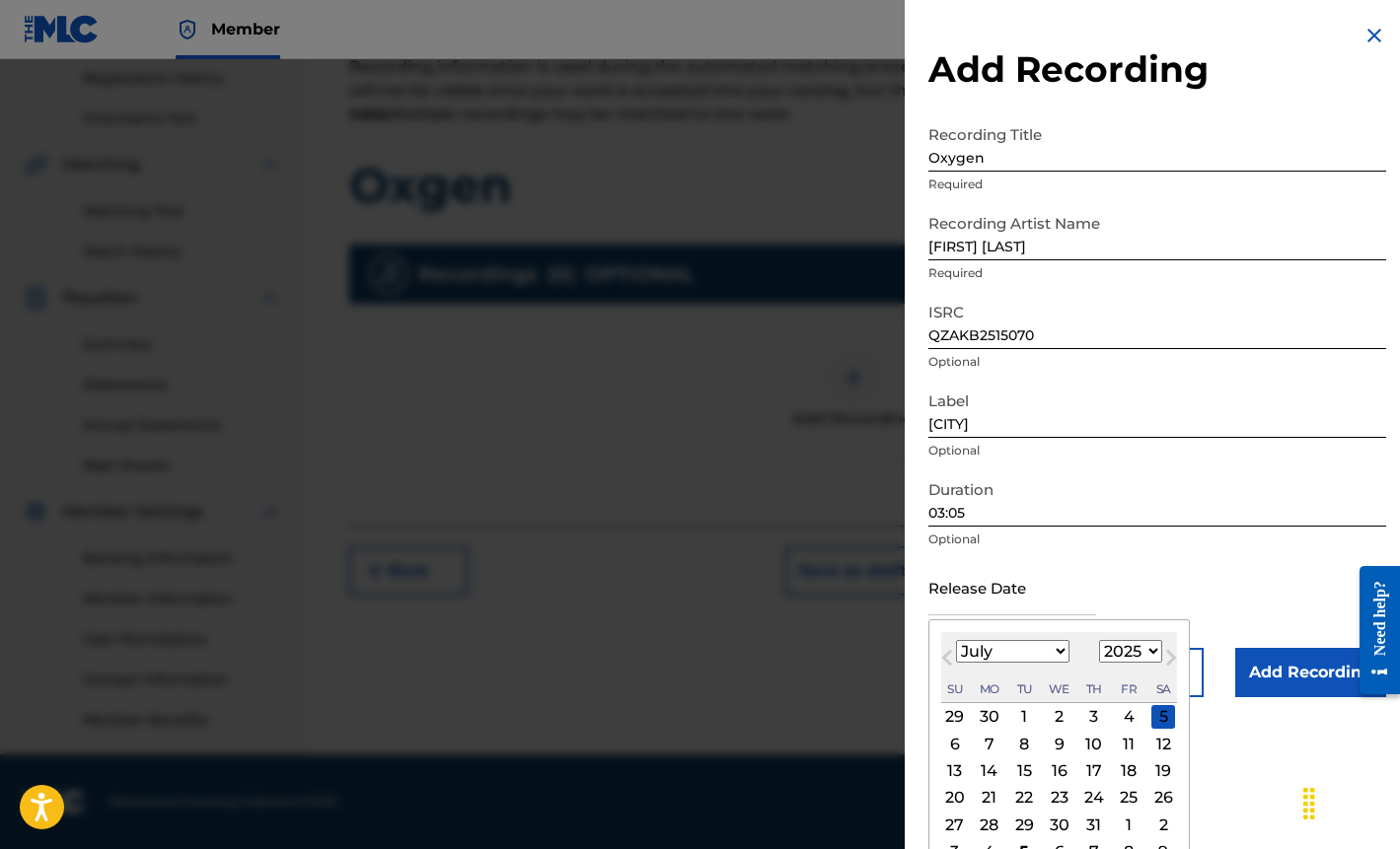 click on "25" at bounding box center [1129, 798] 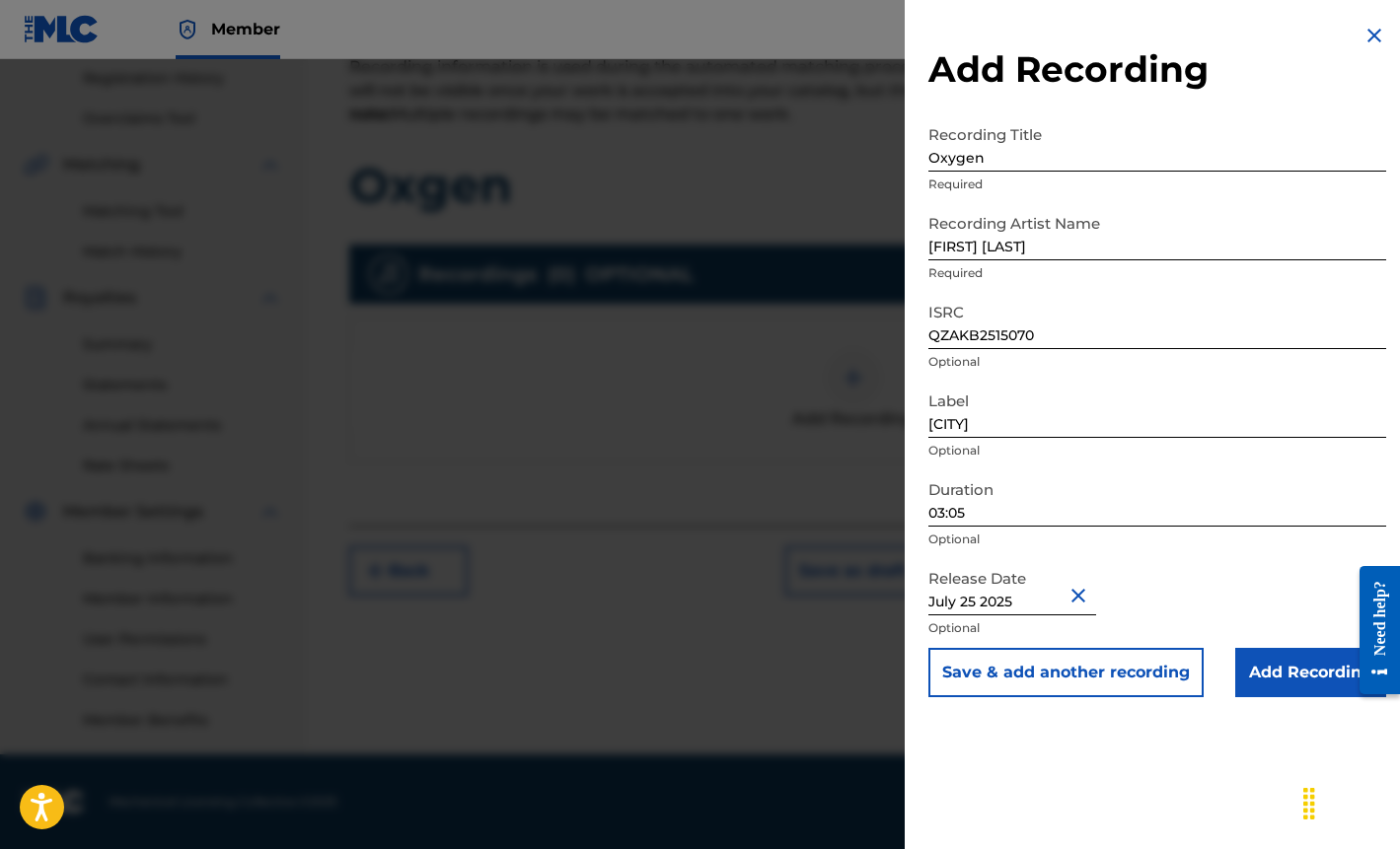 click on "Add Recording" at bounding box center (1310, 672) 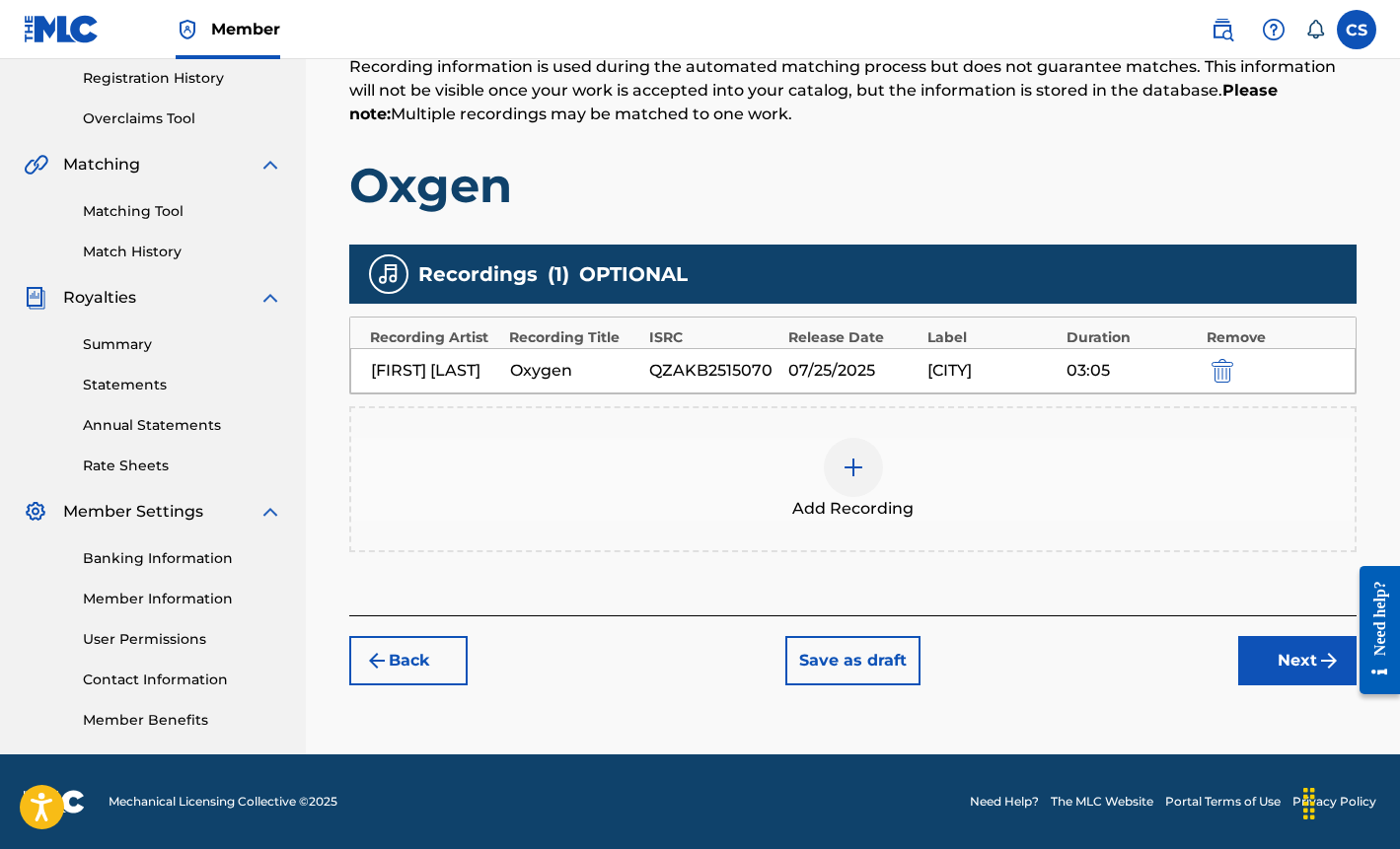 click on "Next" at bounding box center [1297, 661] 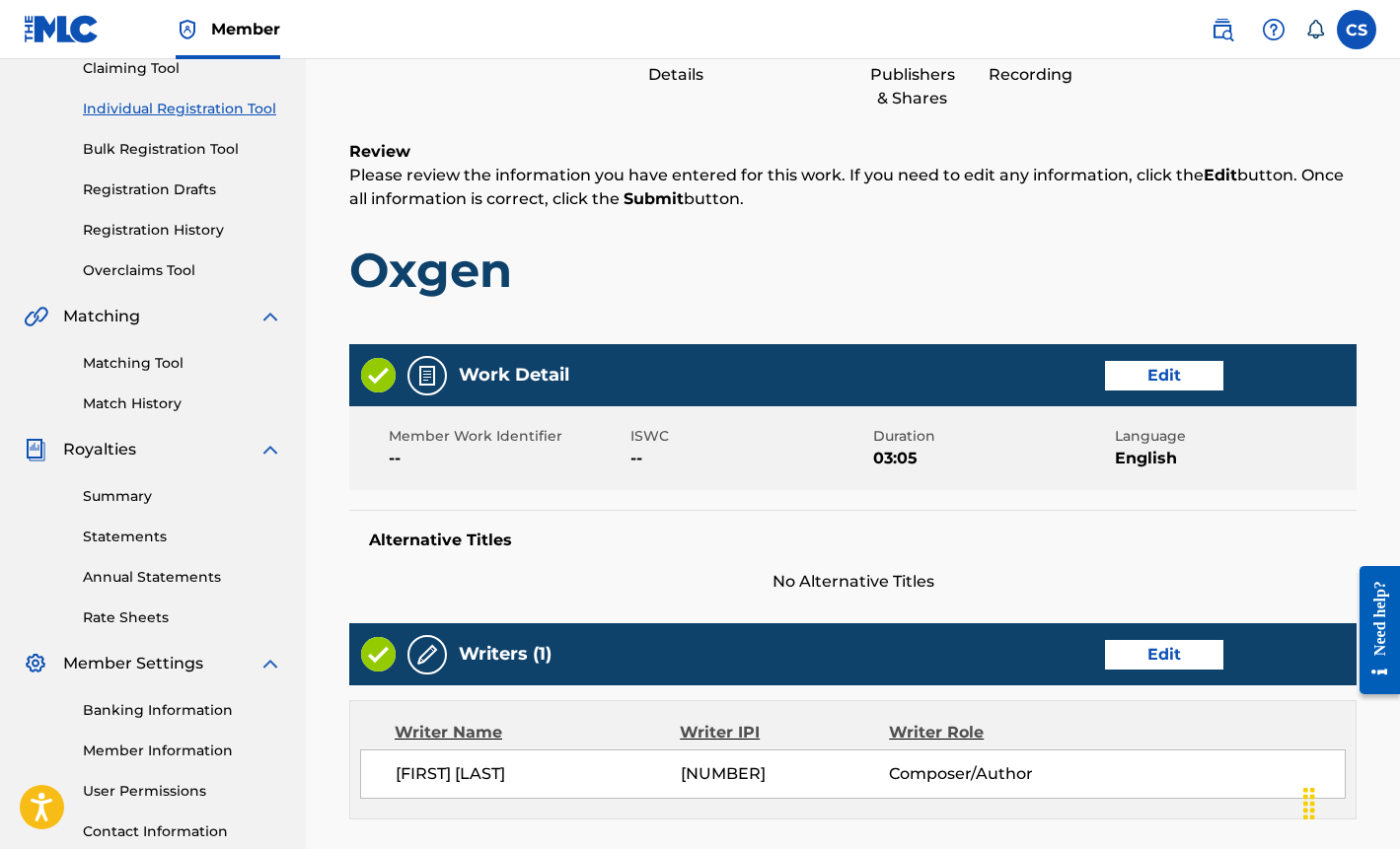 scroll, scrollTop: 904, scrollLeft: 0, axis: vertical 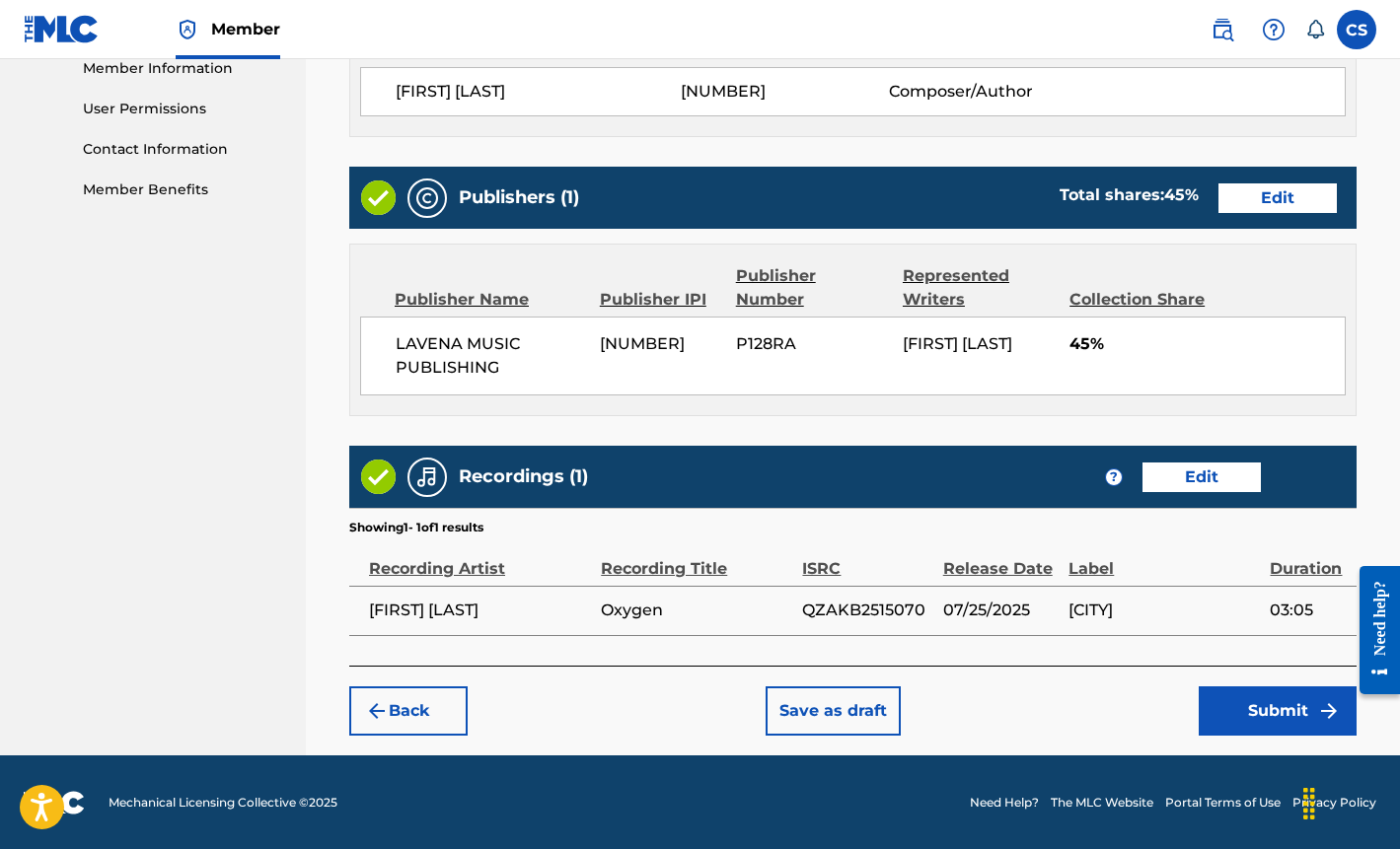 click on "Submit" at bounding box center (1278, 711) 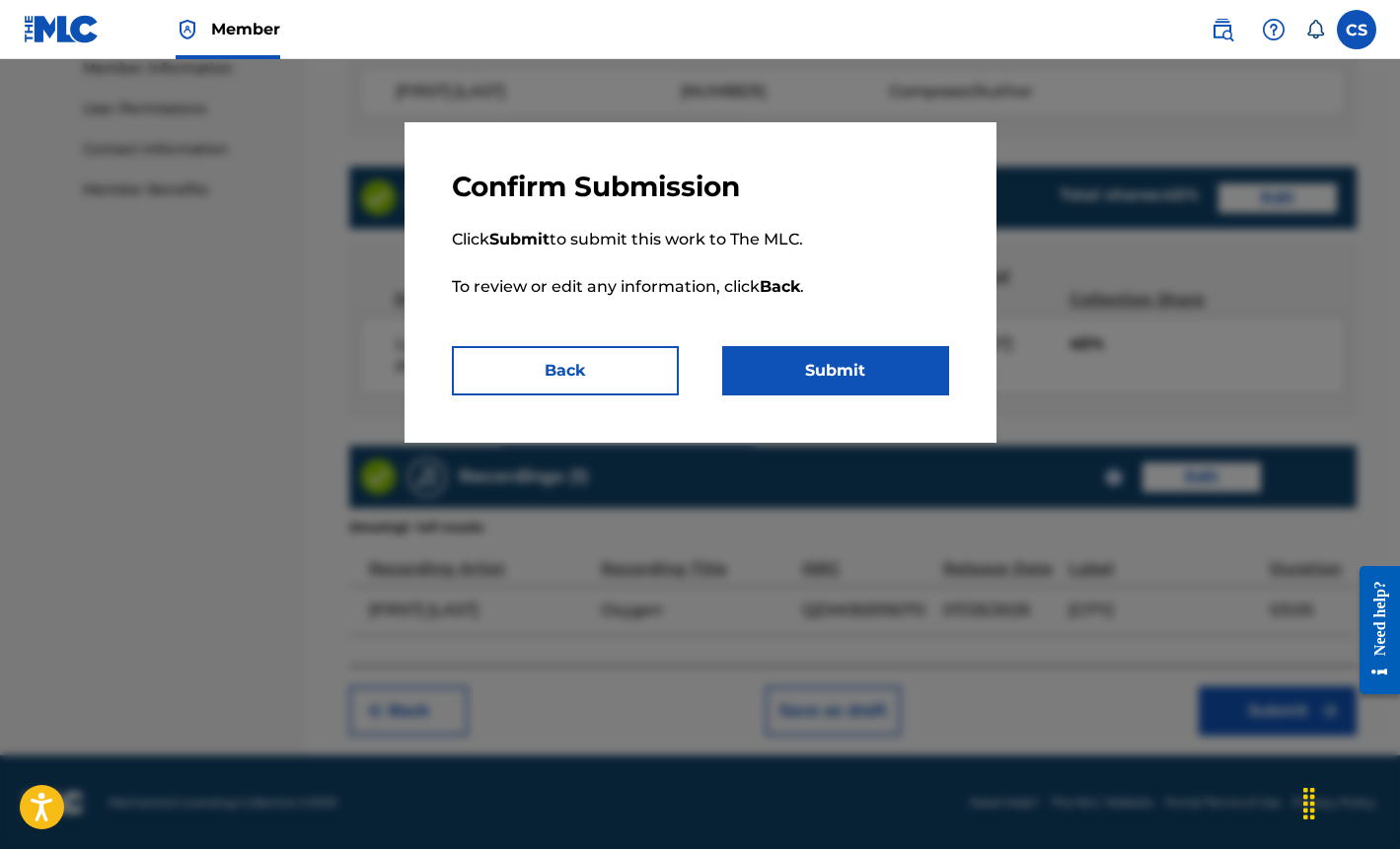 click on "Submit" at bounding box center [836, 371] 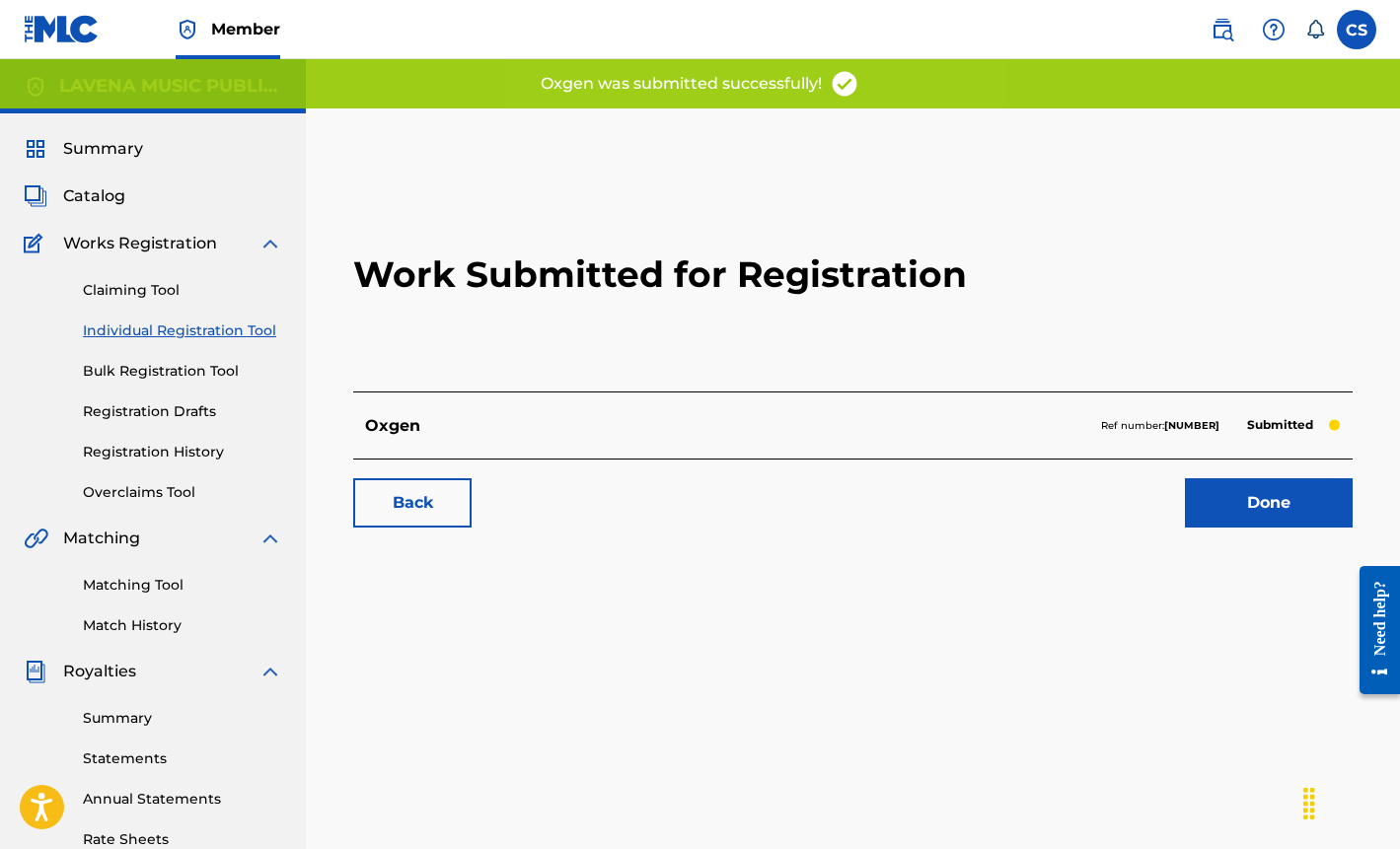 click on "Catalog" at bounding box center (94, 196) 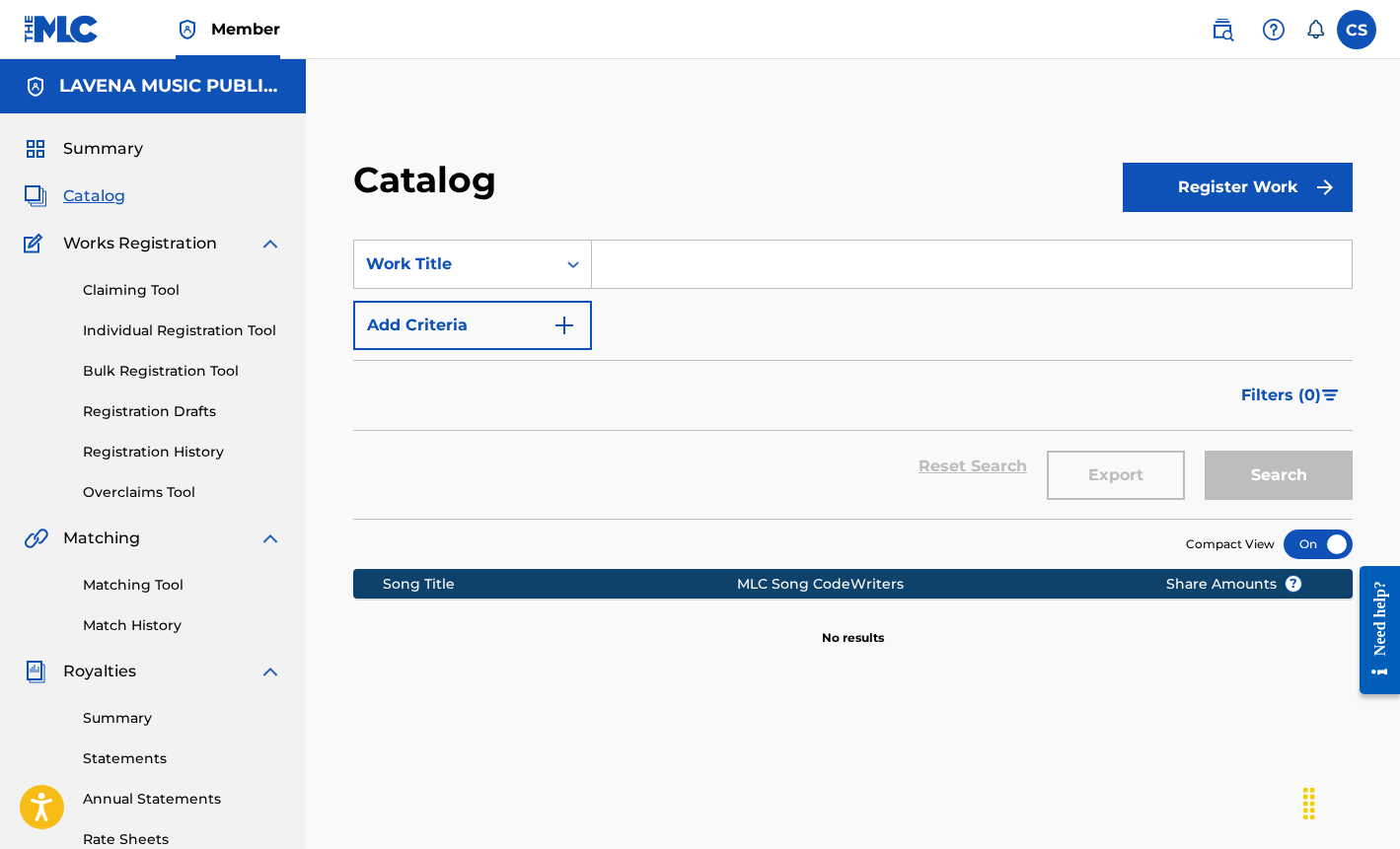 click at bounding box center [972, 264] 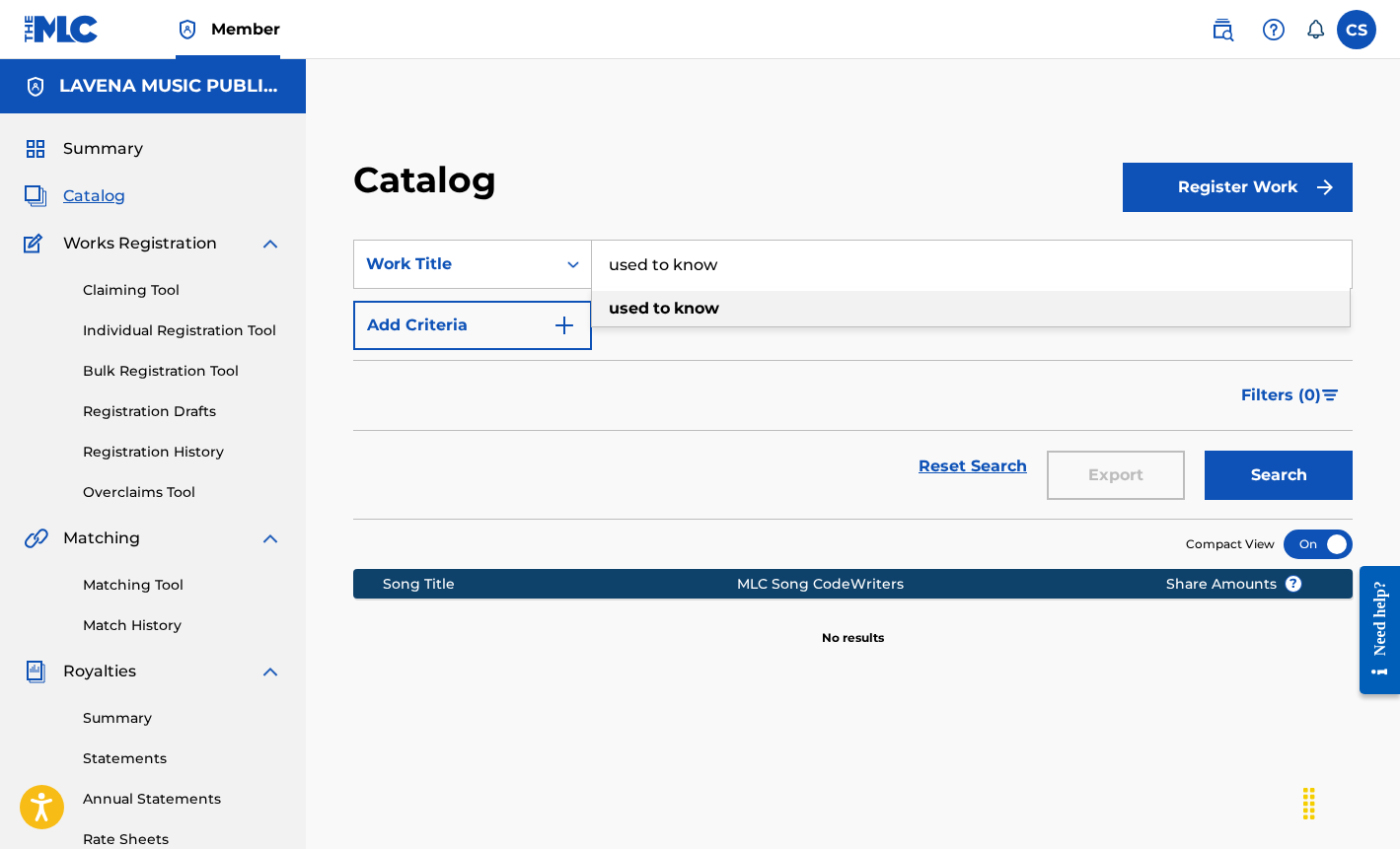 type on "used to know" 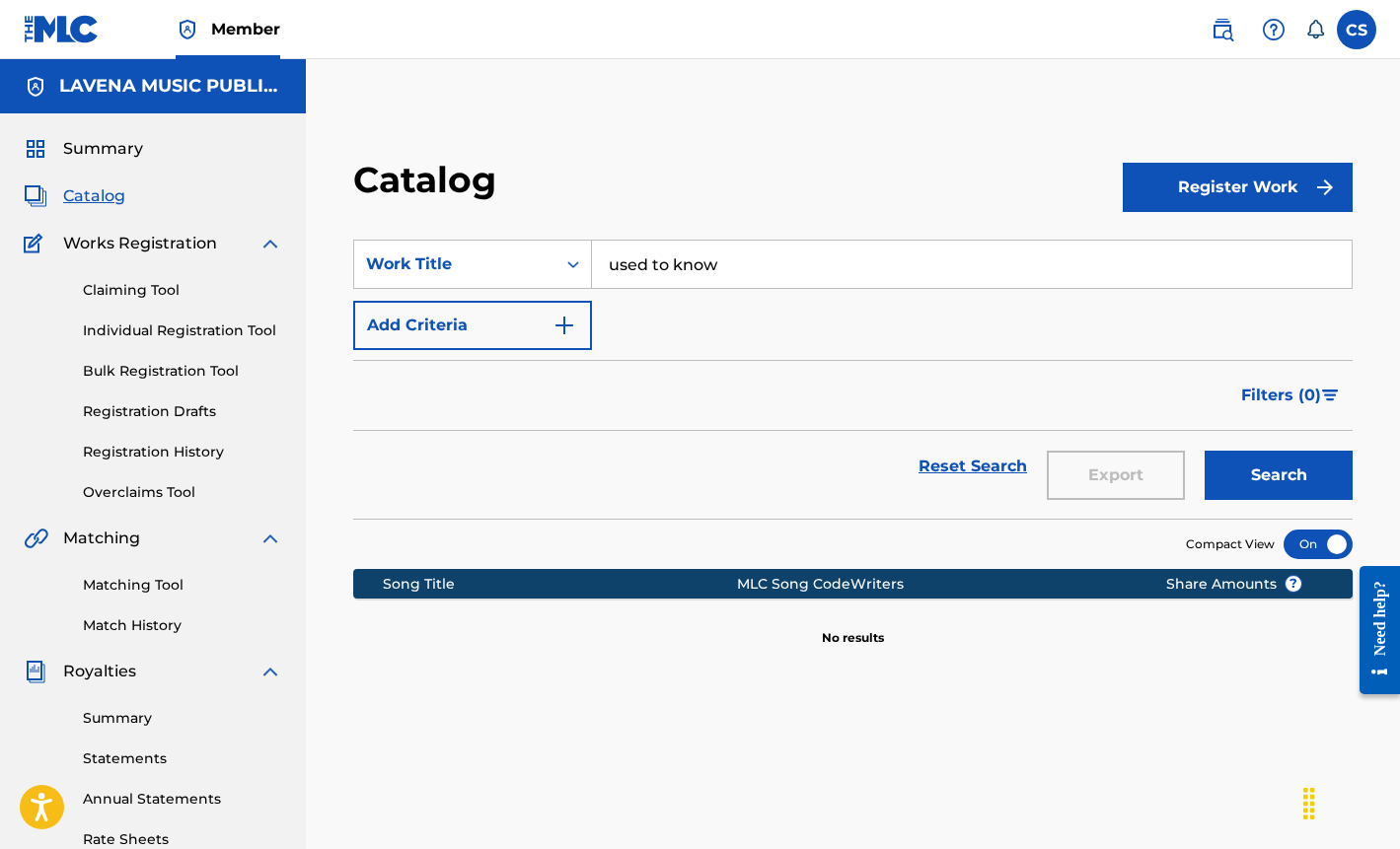 click on "Search" at bounding box center (1279, 475) 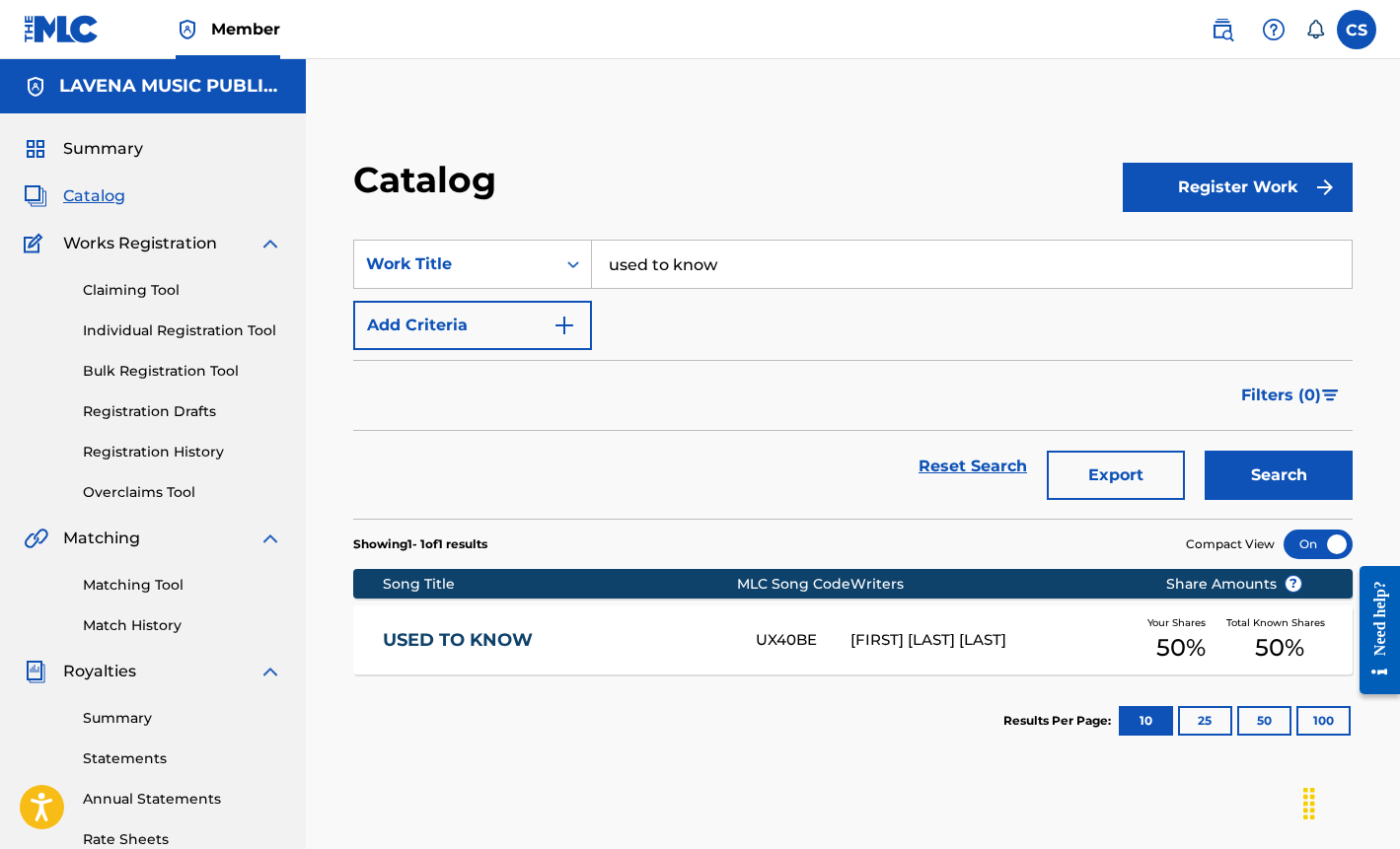 click on "USED TO KNOW" at bounding box center [555, 640] 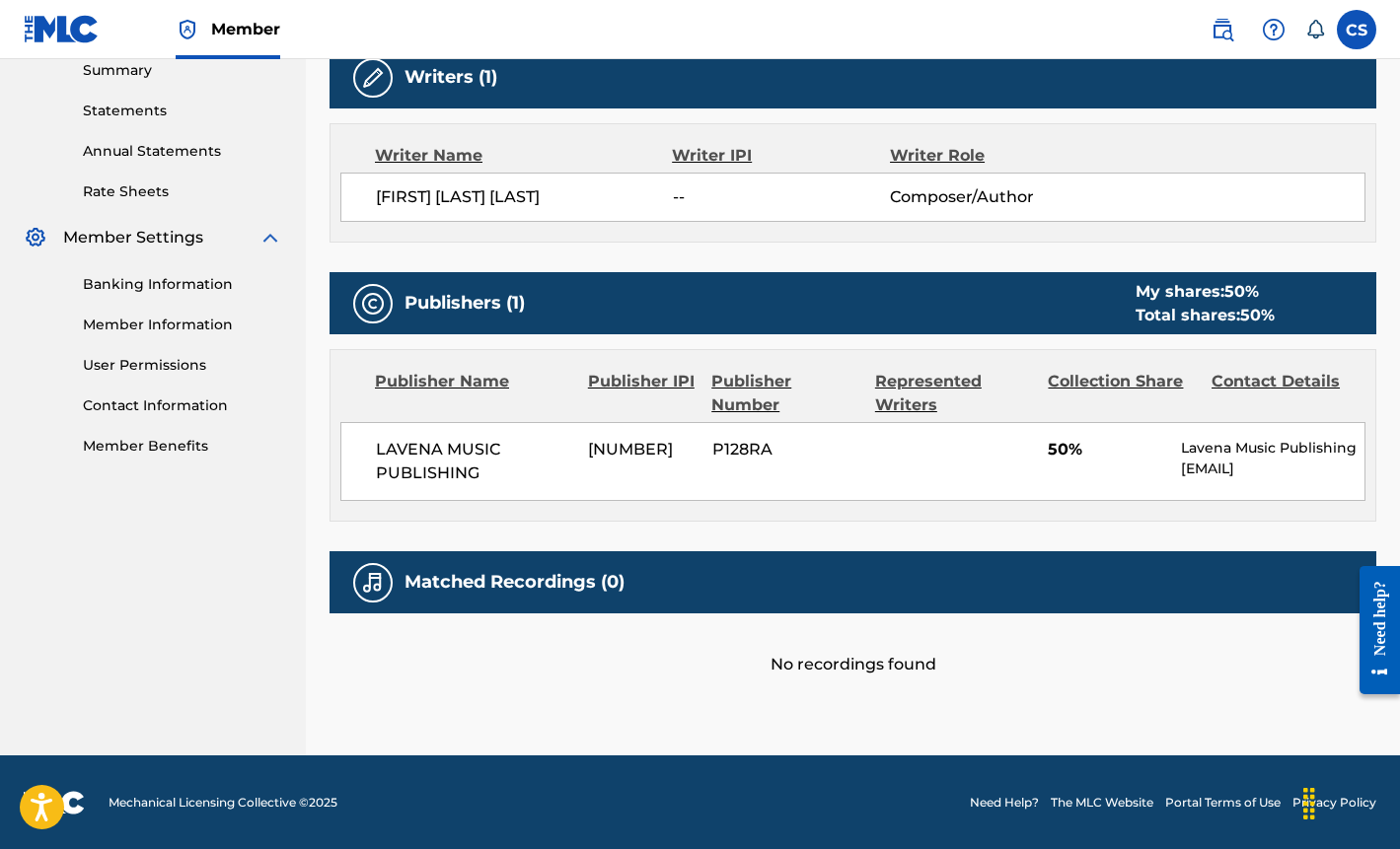 scroll, scrollTop: 0, scrollLeft: 0, axis: both 